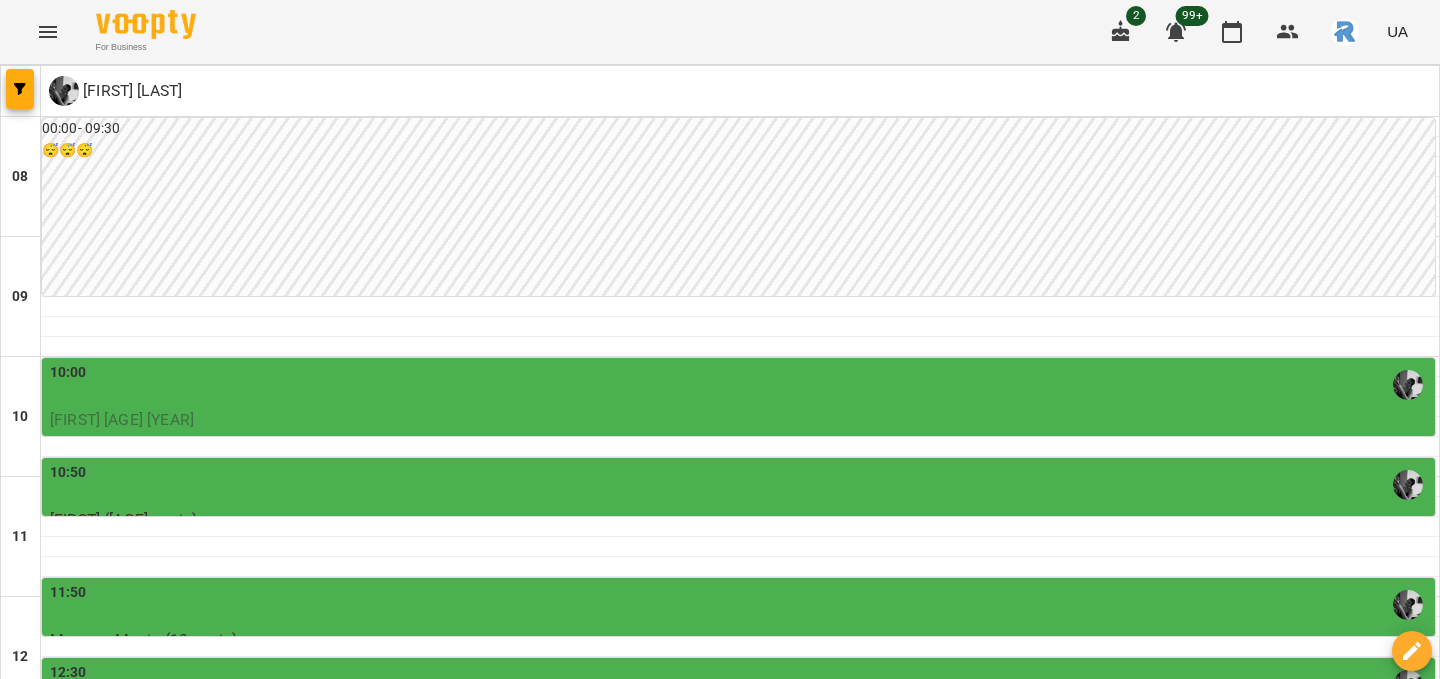 scroll, scrollTop: 0, scrollLeft: 0, axis: both 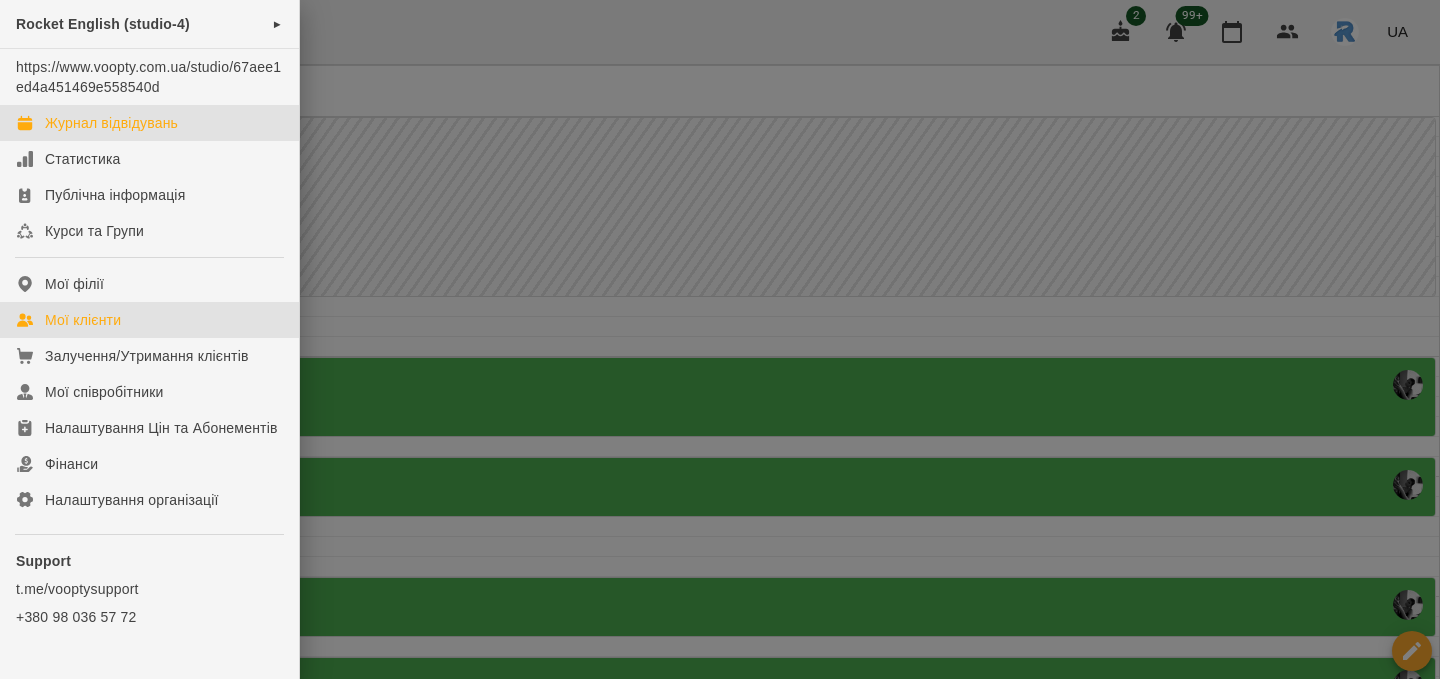click on "Мої клієнти" at bounding box center [149, 320] 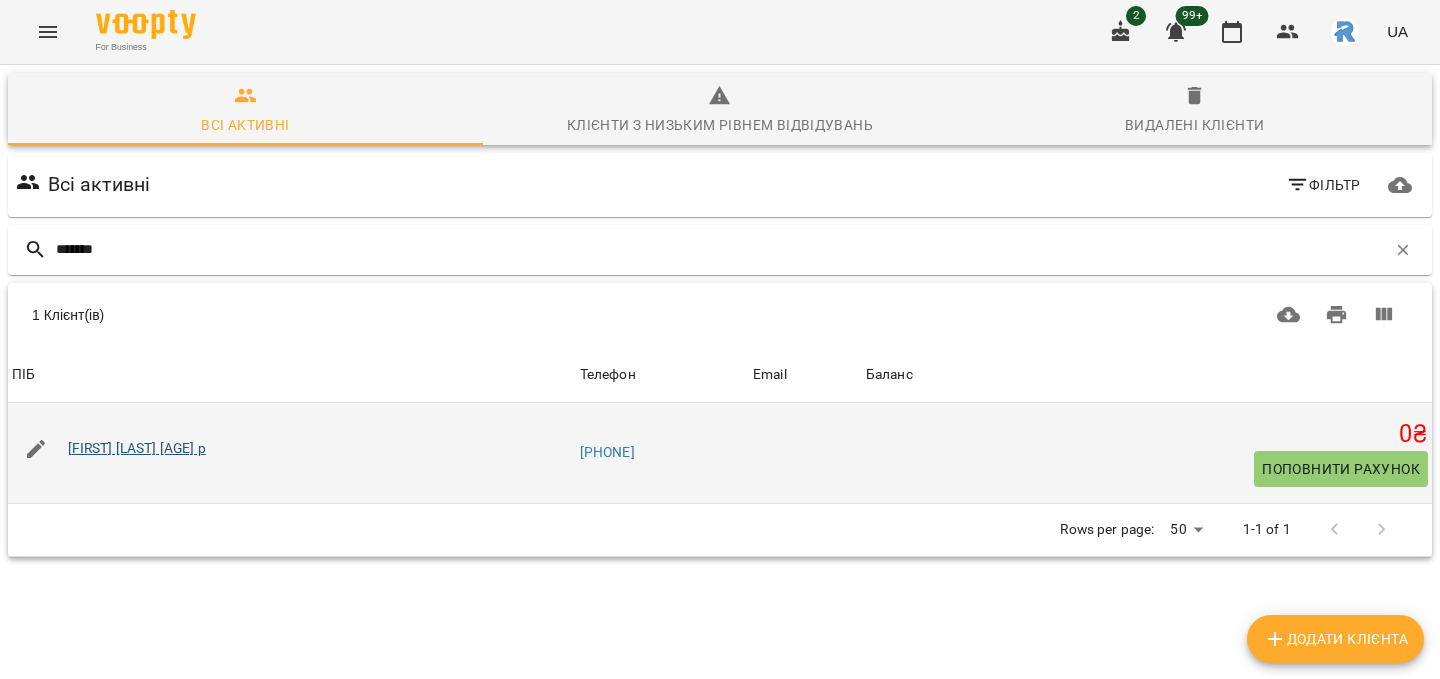 type on "*******" 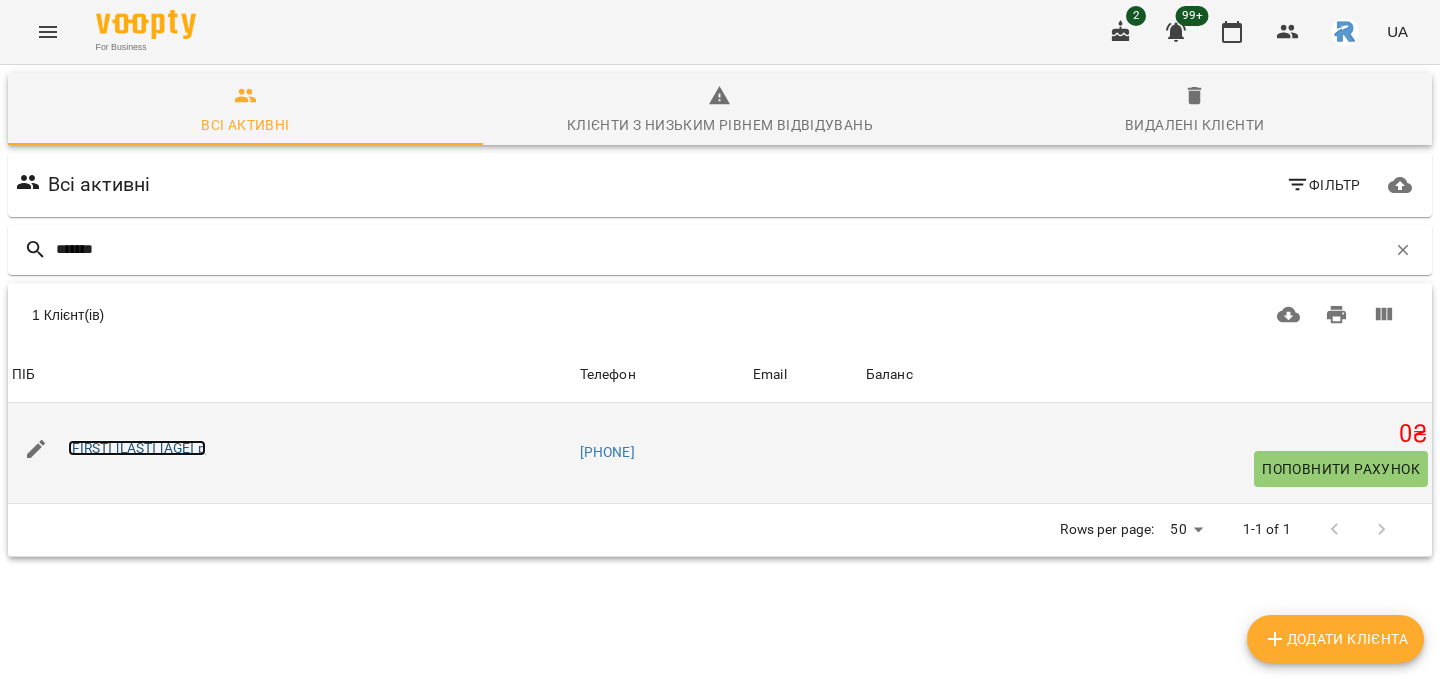 click on "[FIRST] [LAST] [AGE] р" at bounding box center [137, 448] 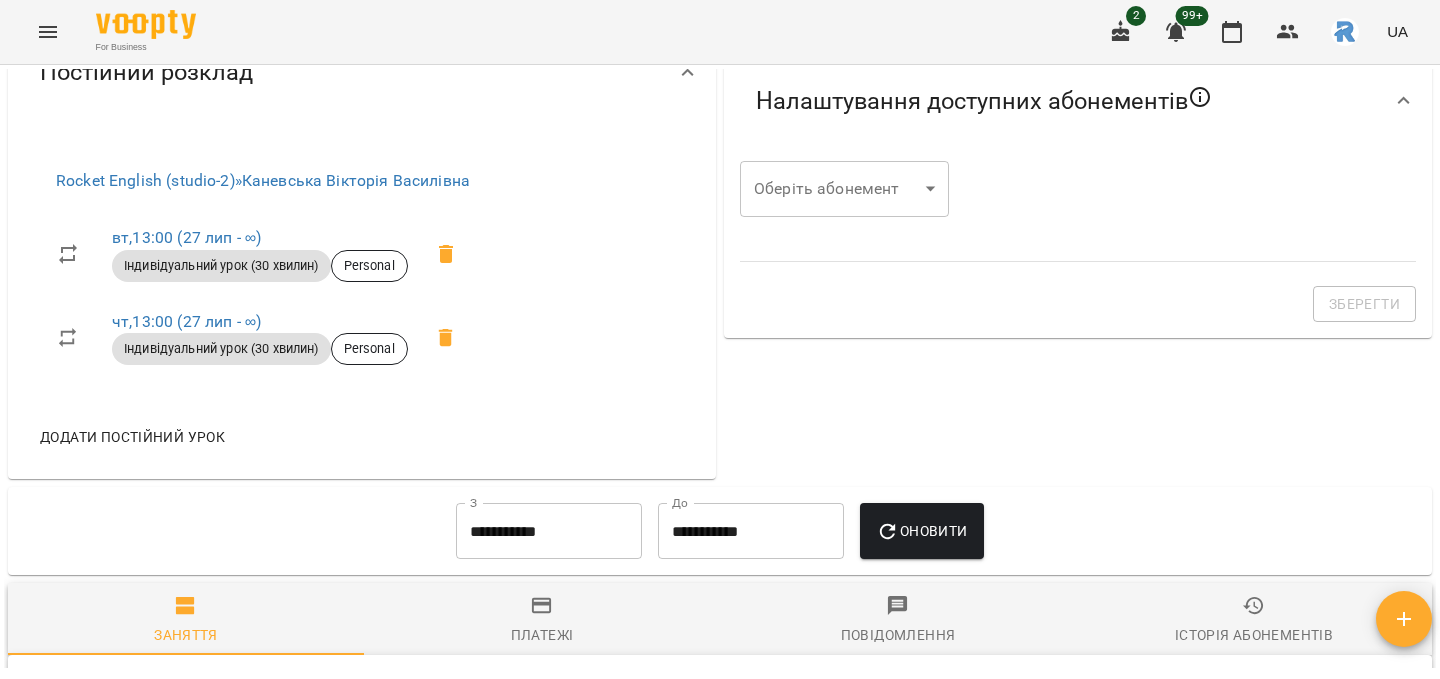 scroll, scrollTop: 654, scrollLeft: 0, axis: vertical 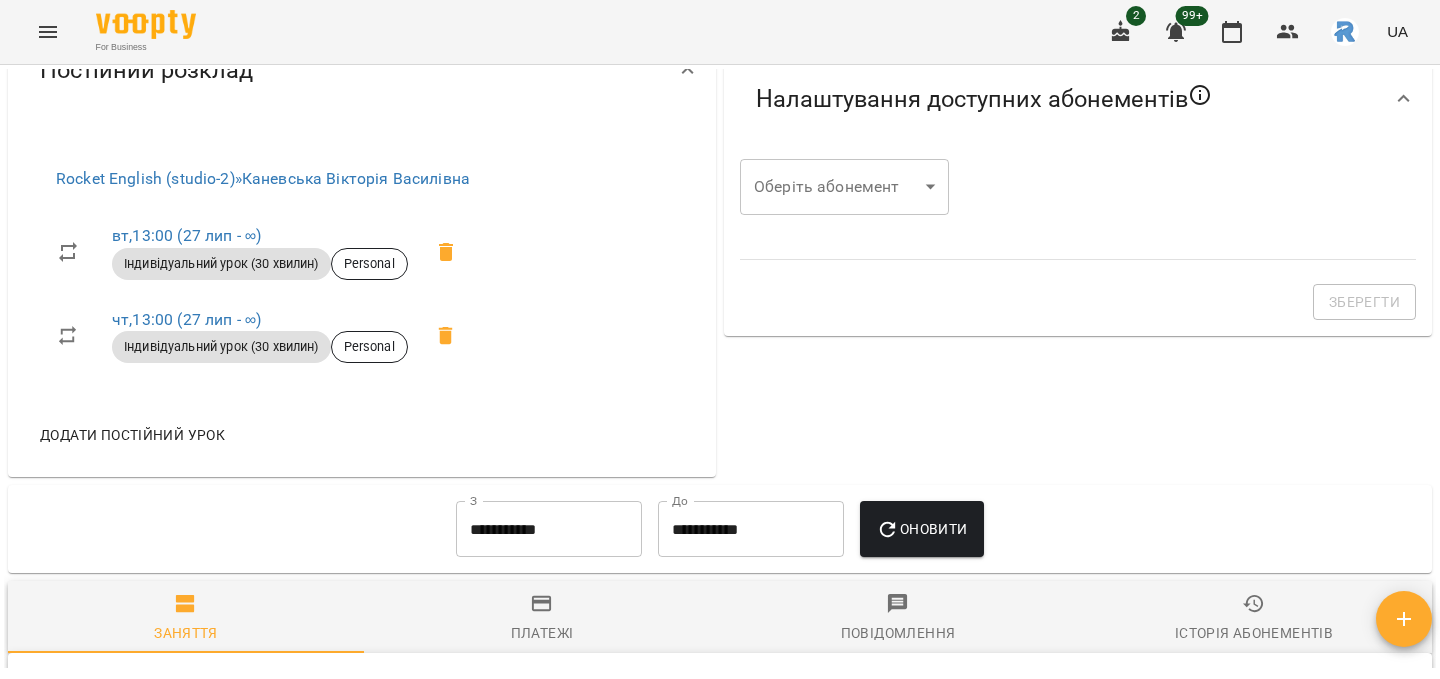 click at bounding box center [48, 32] 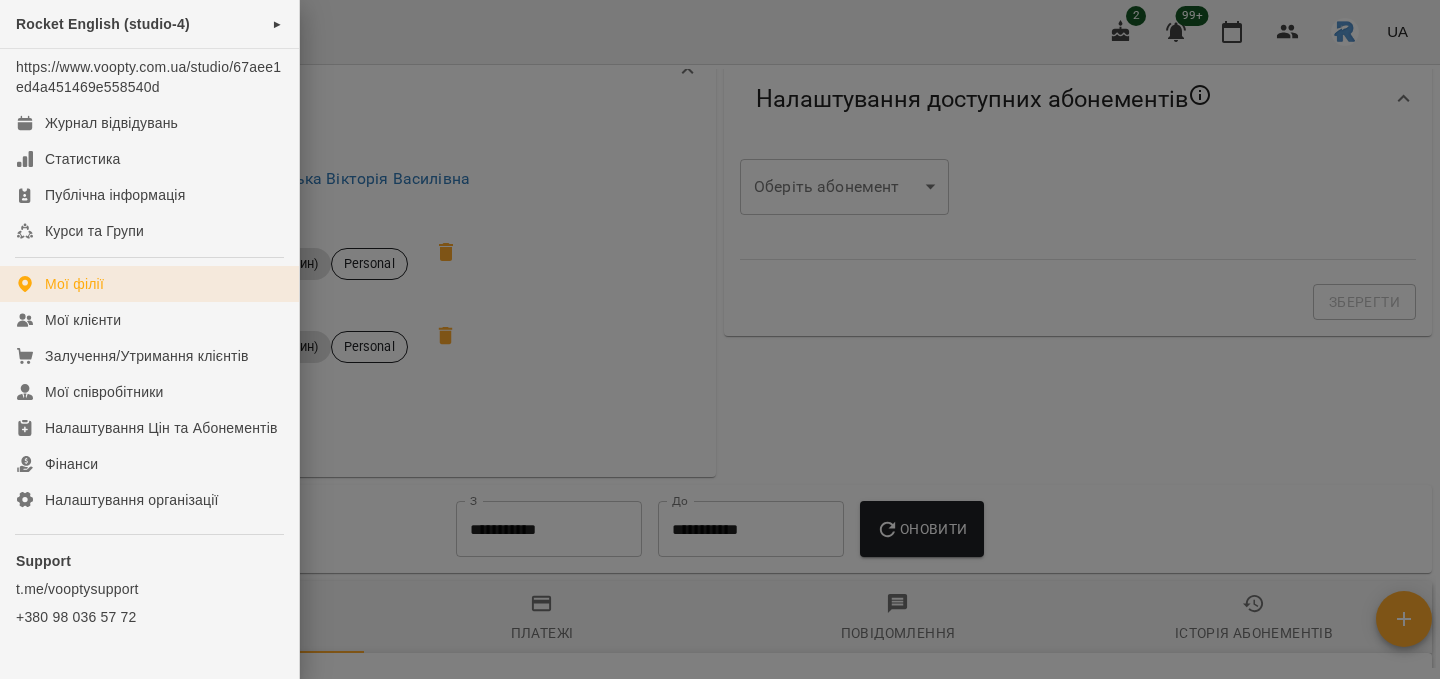 click on "Мої філії" at bounding box center (74, 284) 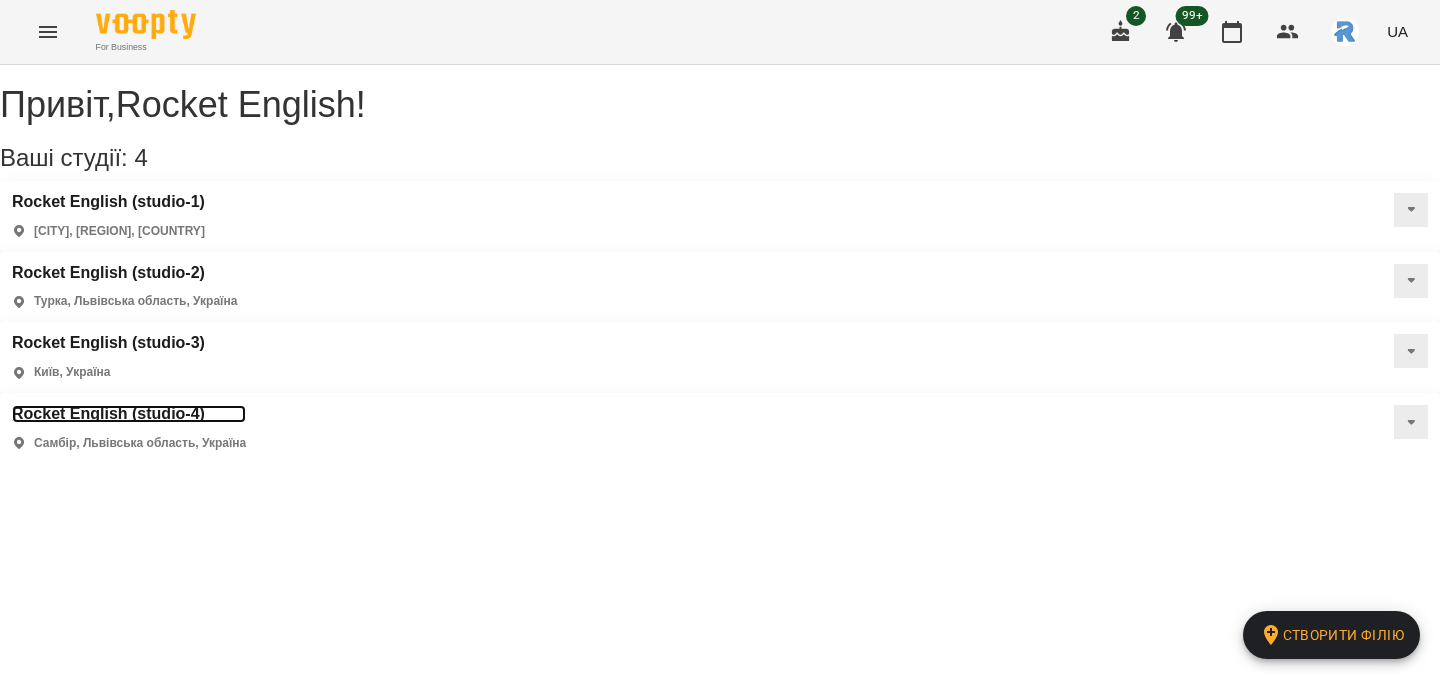 click on "Rocket English (studio-4)" at bounding box center (129, 414) 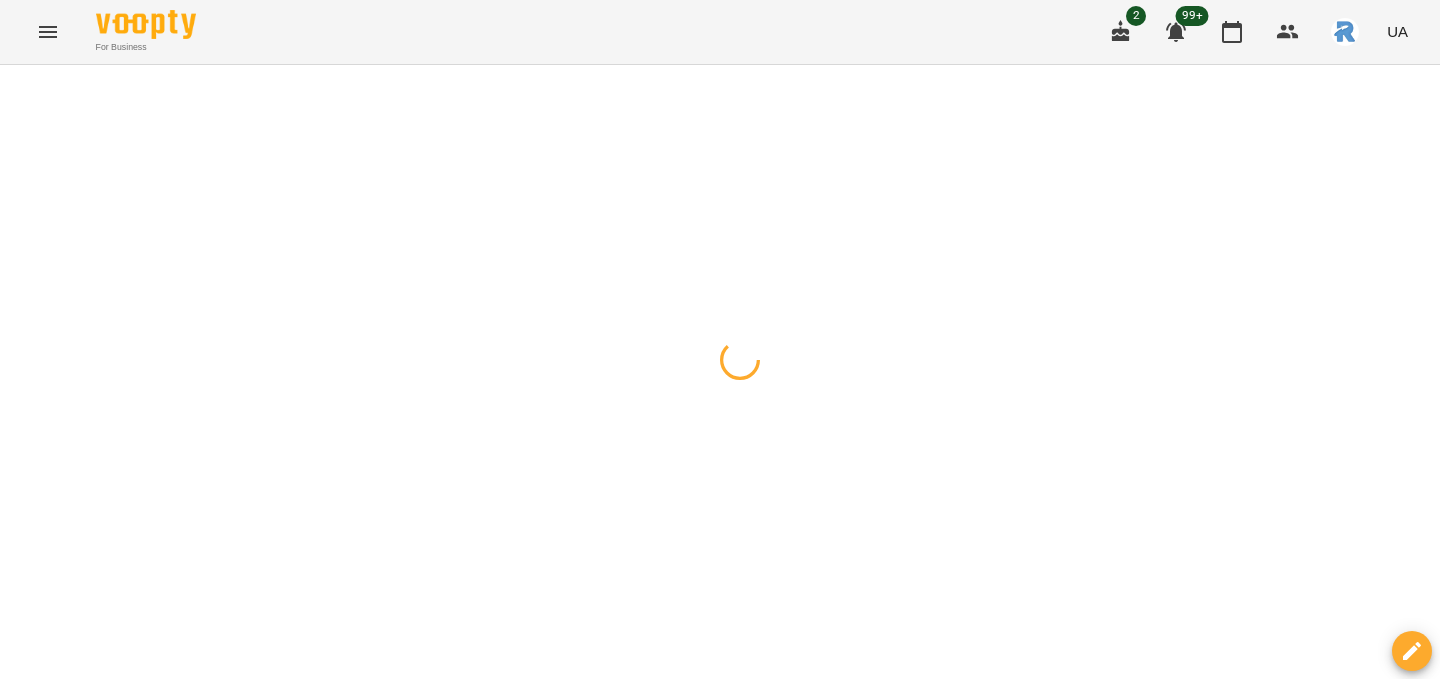click at bounding box center (20, 89) 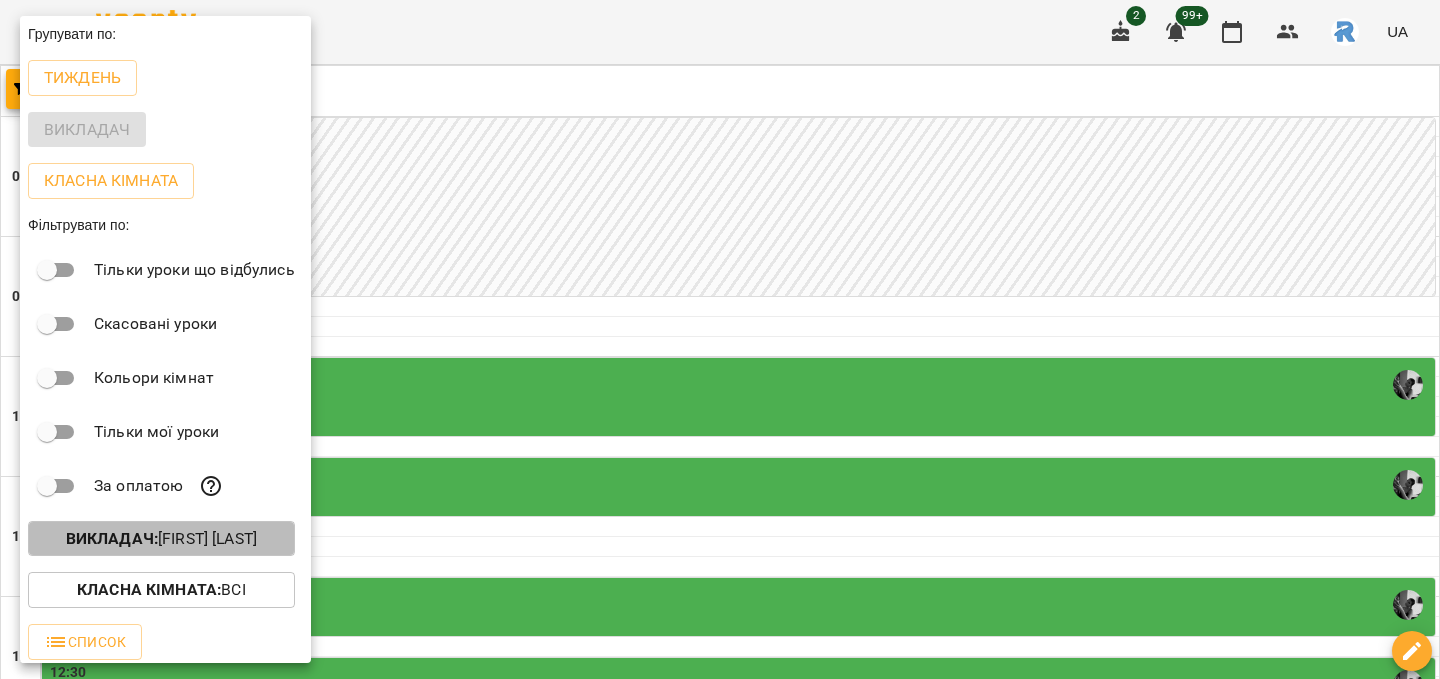 click on "Викладач :  Кирилова Софія Сергіївна" at bounding box center (161, 539) 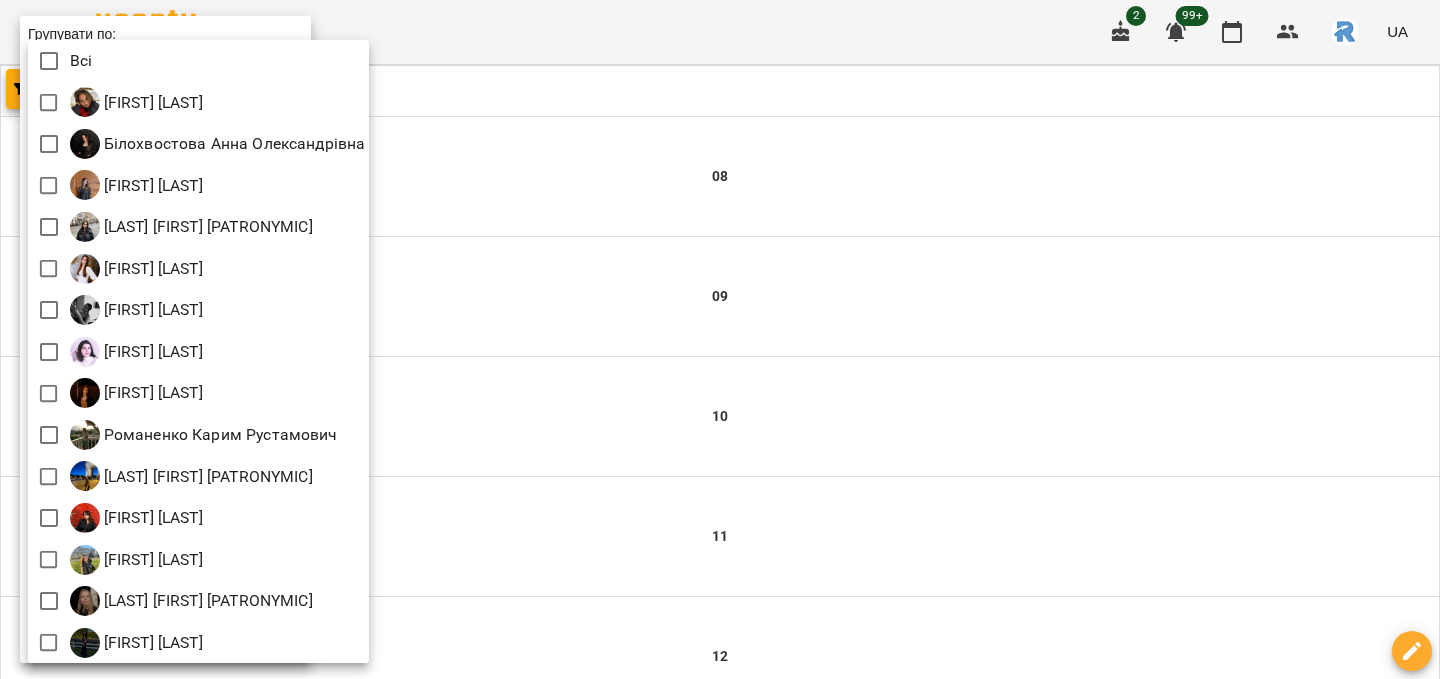 scroll, scrollTop: 4, scrollLeft: 0, axis: vertical 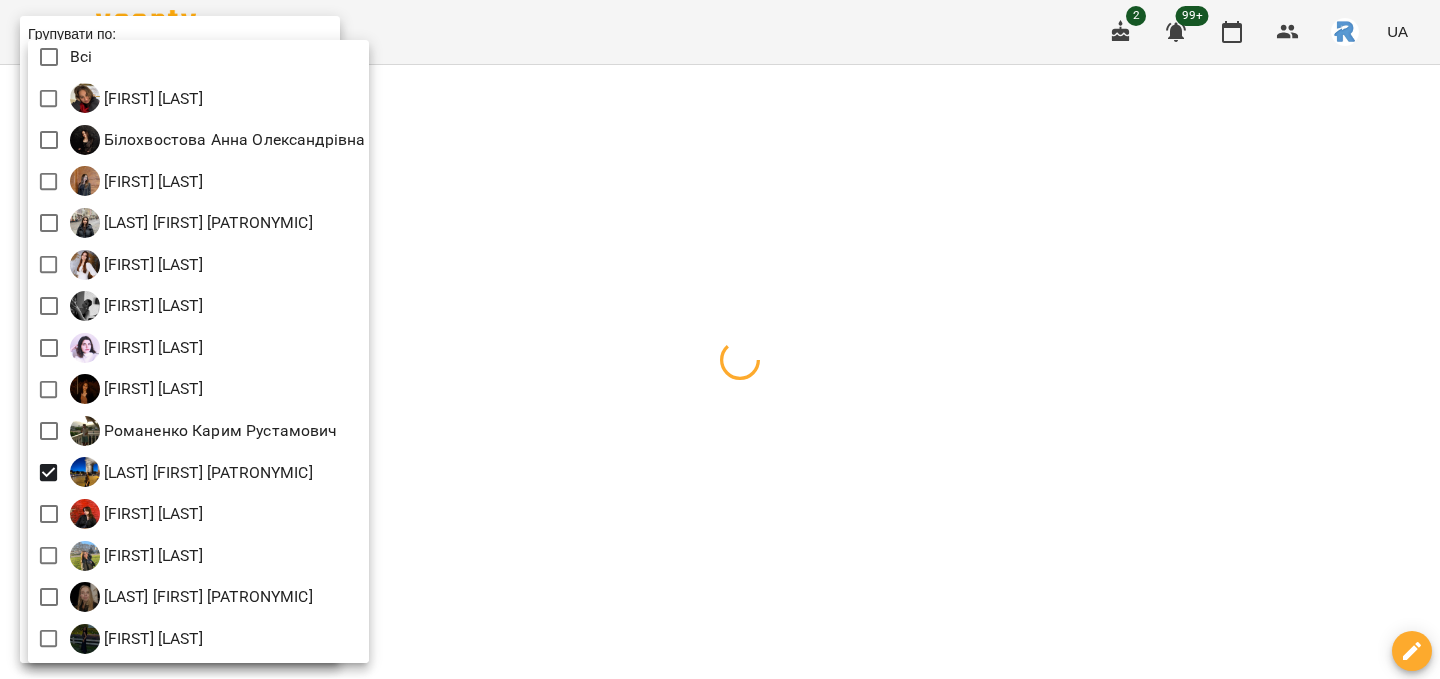 click at bounding box center [720, 339] 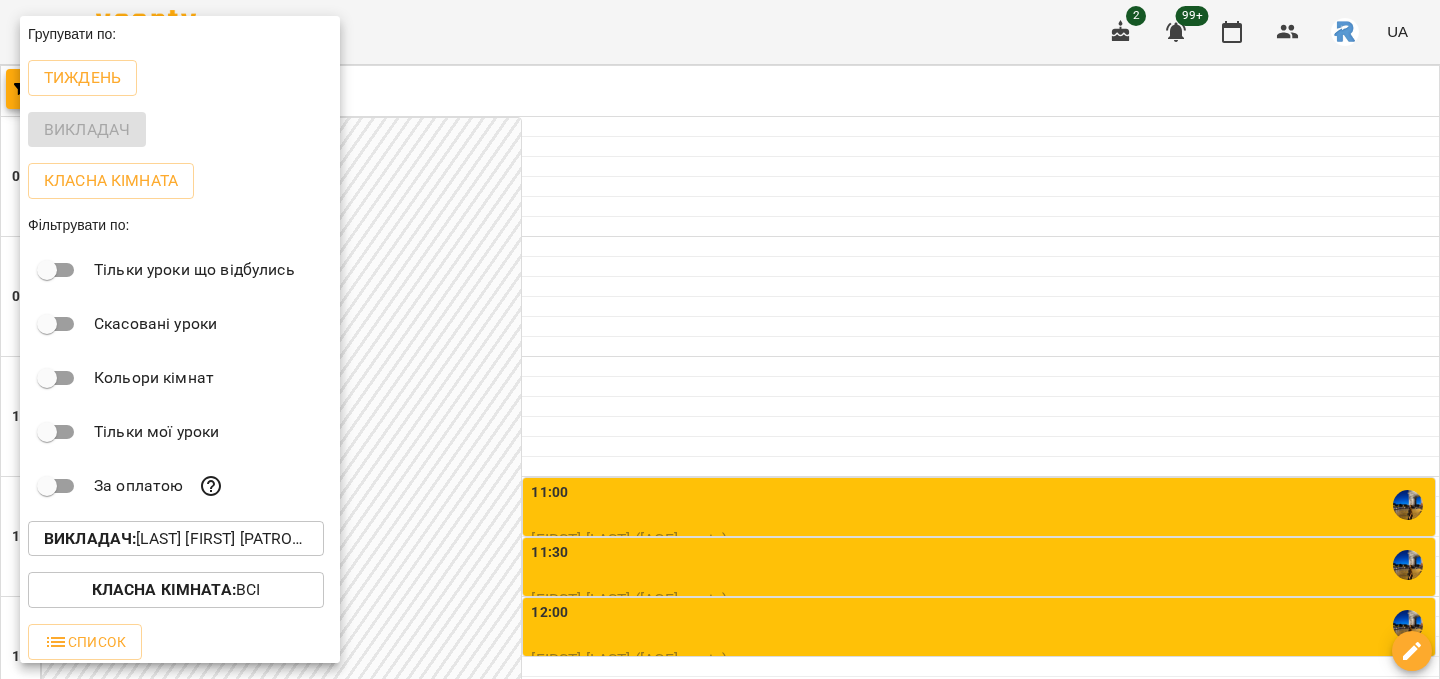click at bounding box center [720, 339] 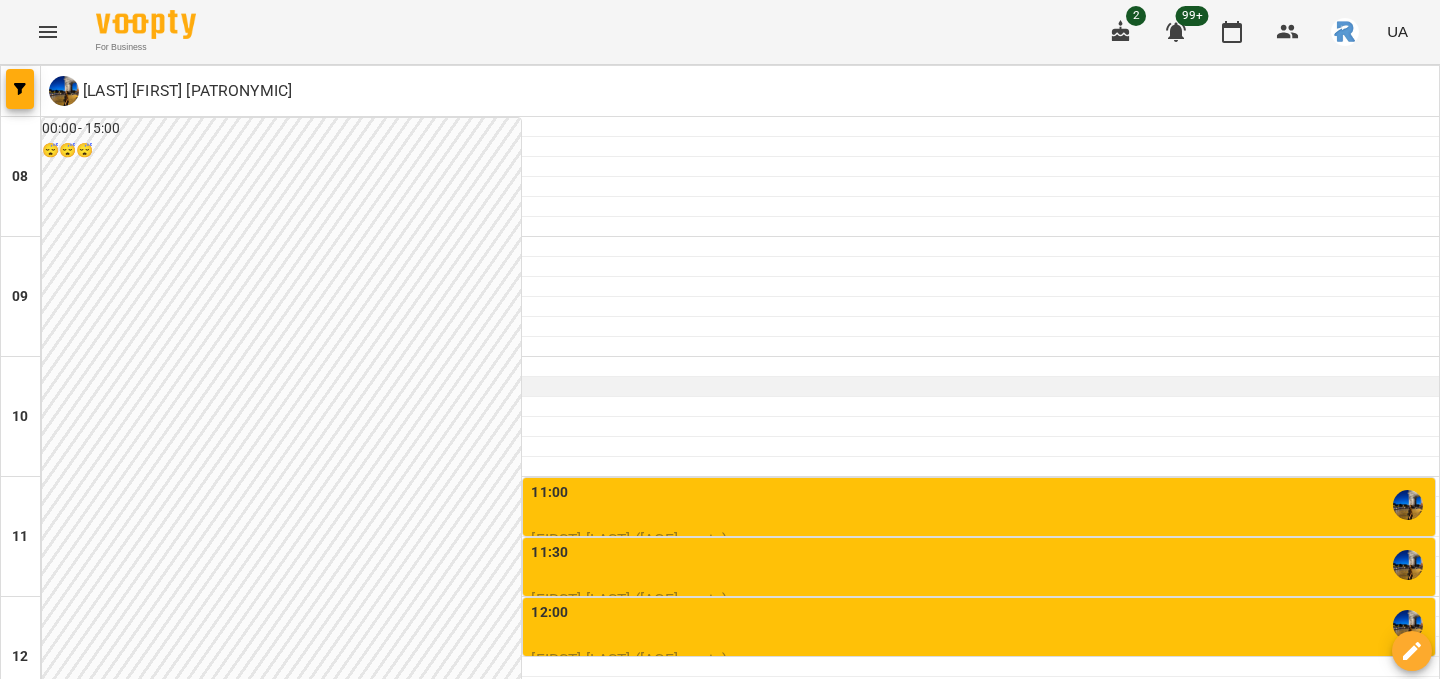 scroll, scrollTop: 249, scrollLeft: 0, axis: vertical 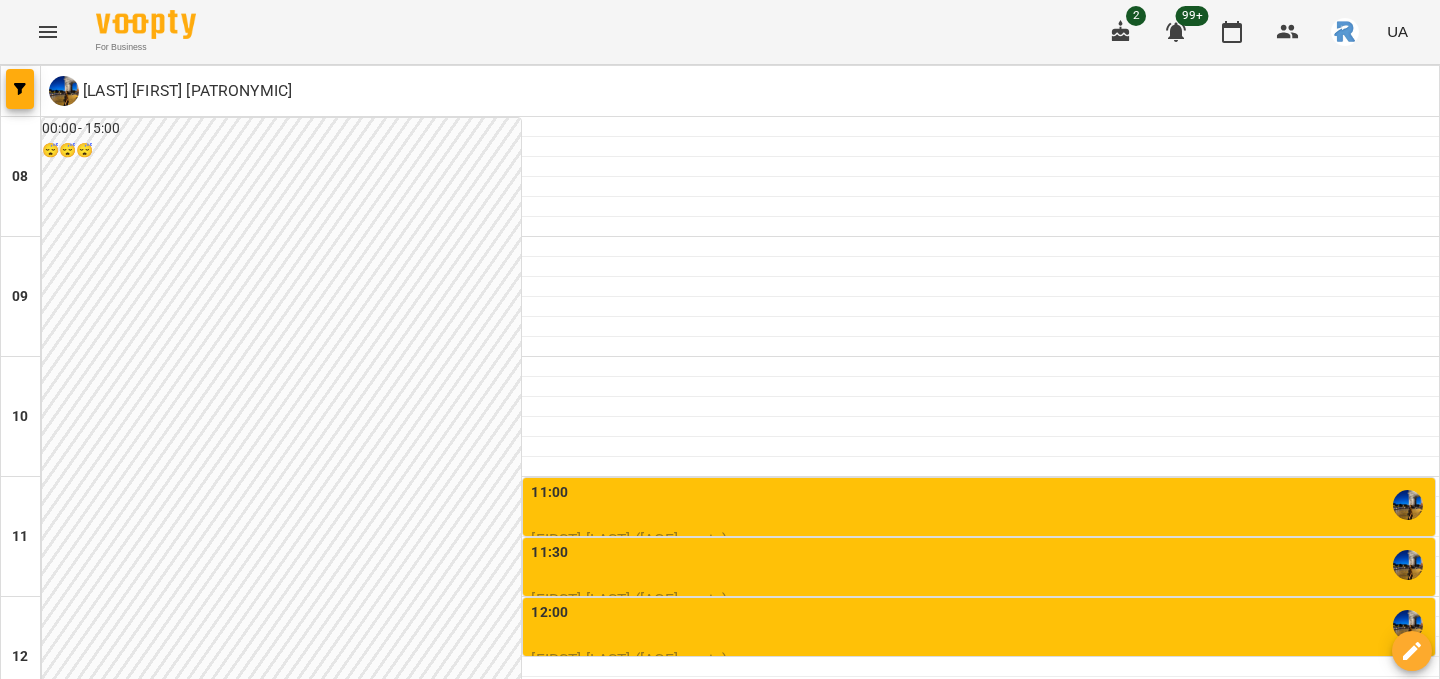 click at bounding box center (819, 1768) 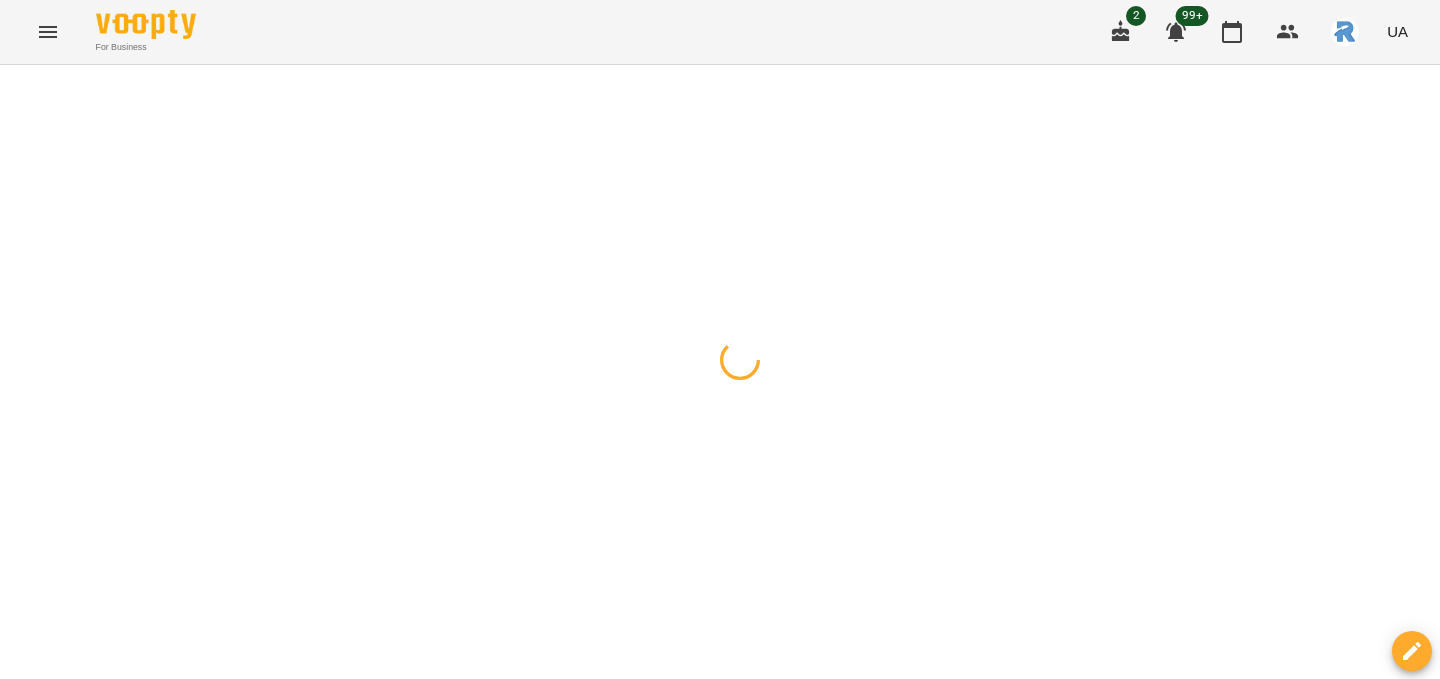 click at bounding box center [20, 89] 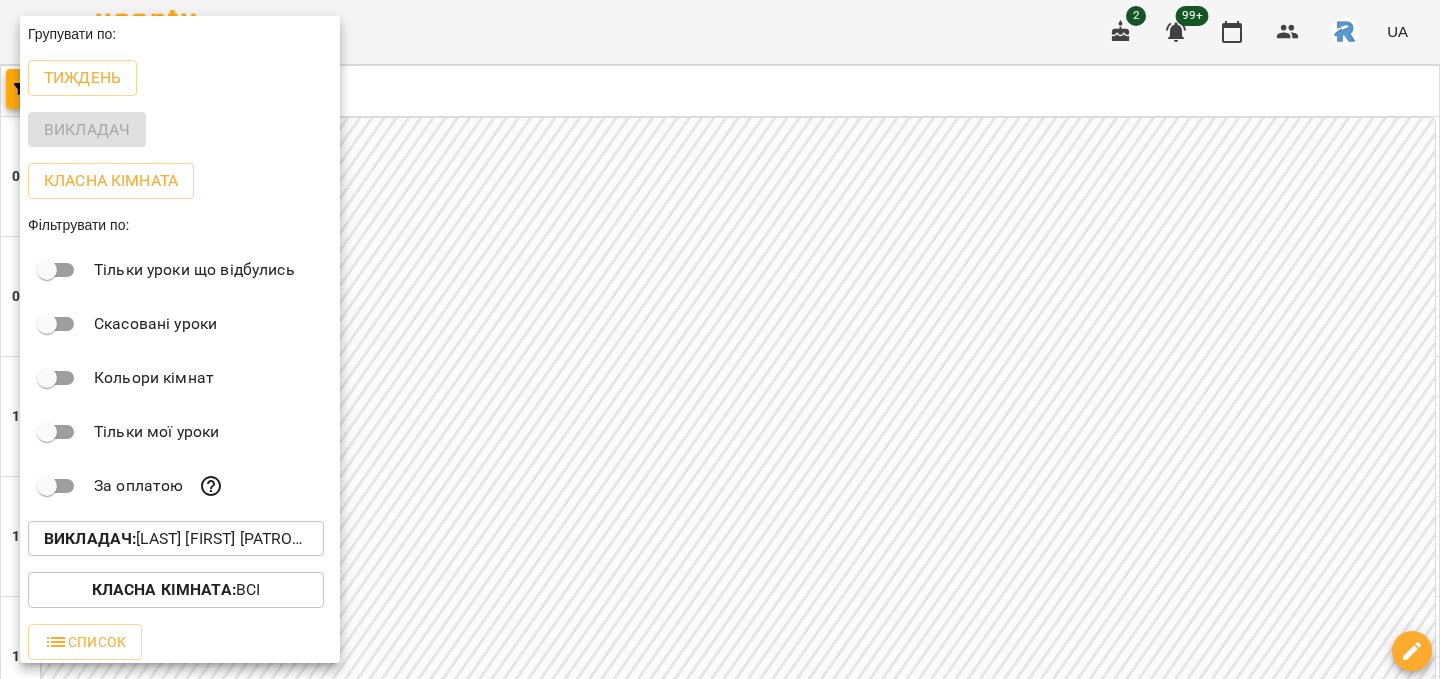 click at bounding box center [720, 339] 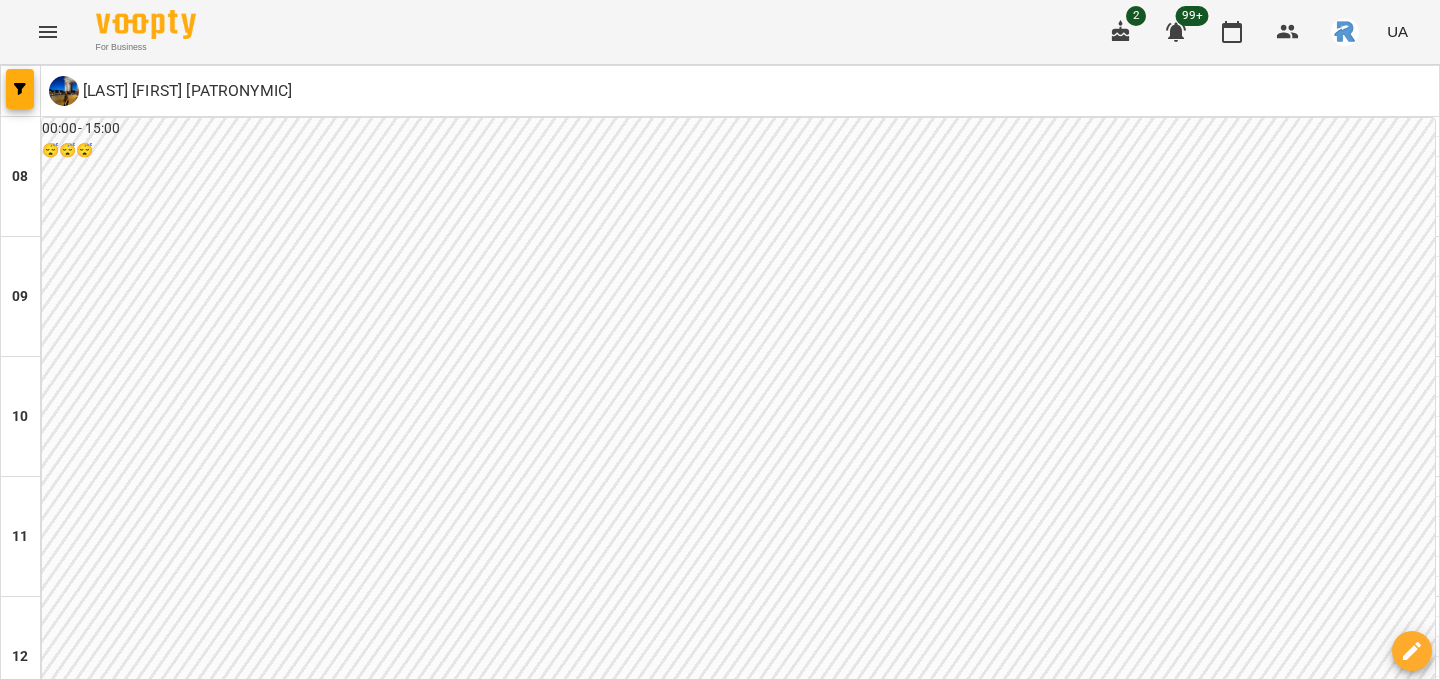 scroll, scrollTop: 1131, scrollLeft: 0, axis: vertical 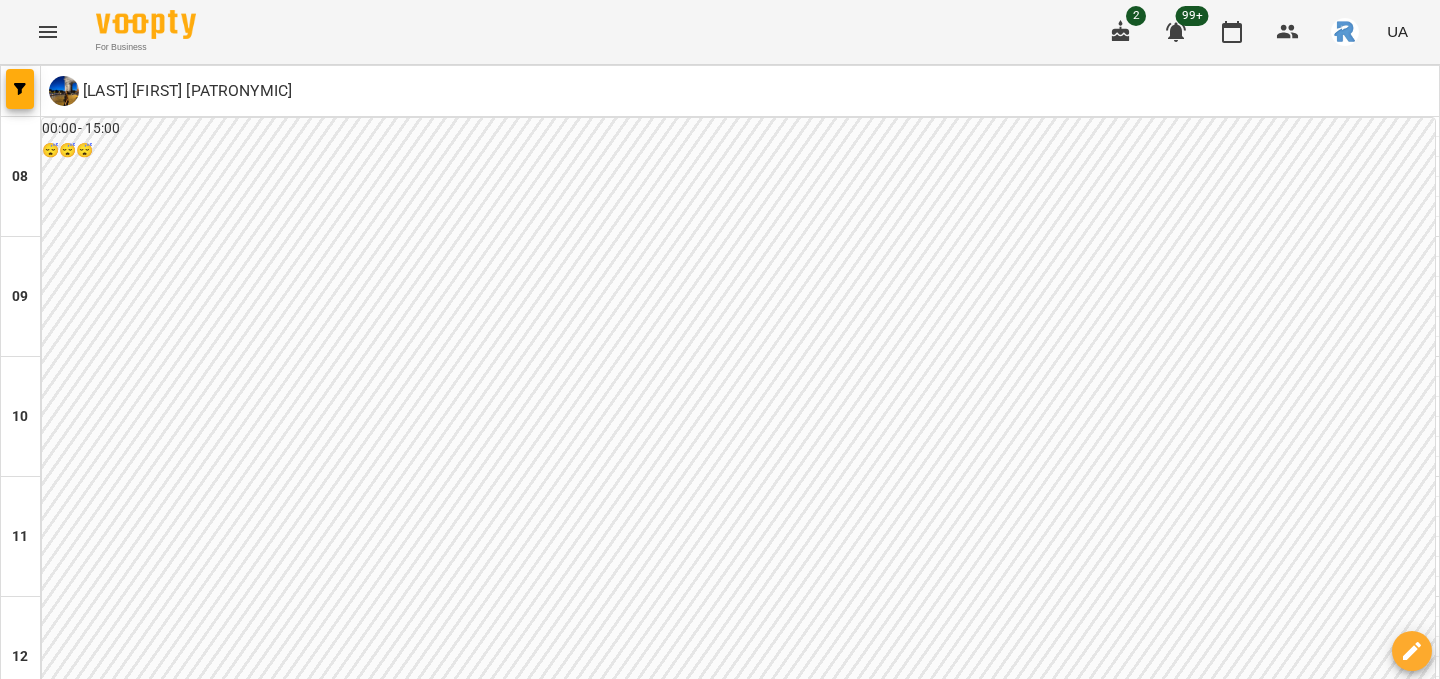 click on "вт" at bounding box center (454, 1703) 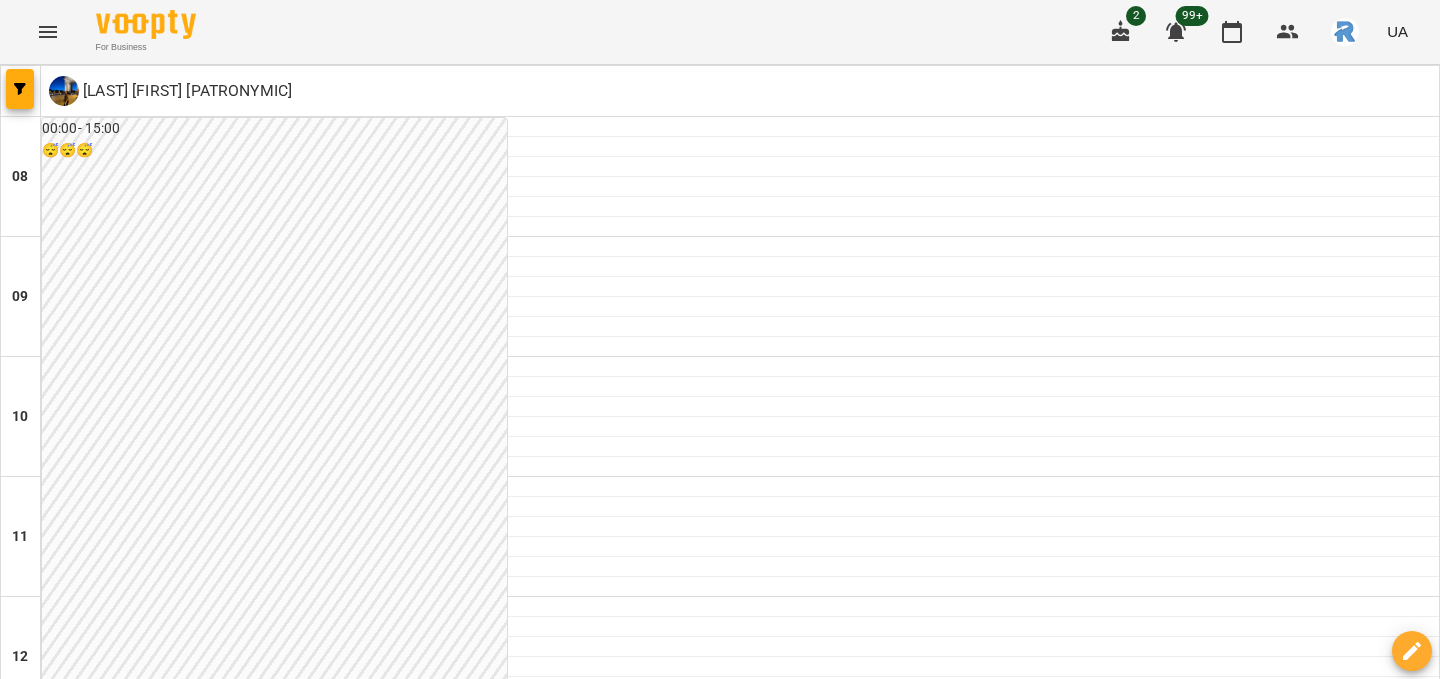 scroll, scrollTop: 570, scrollLeft: 0, axis: vertical 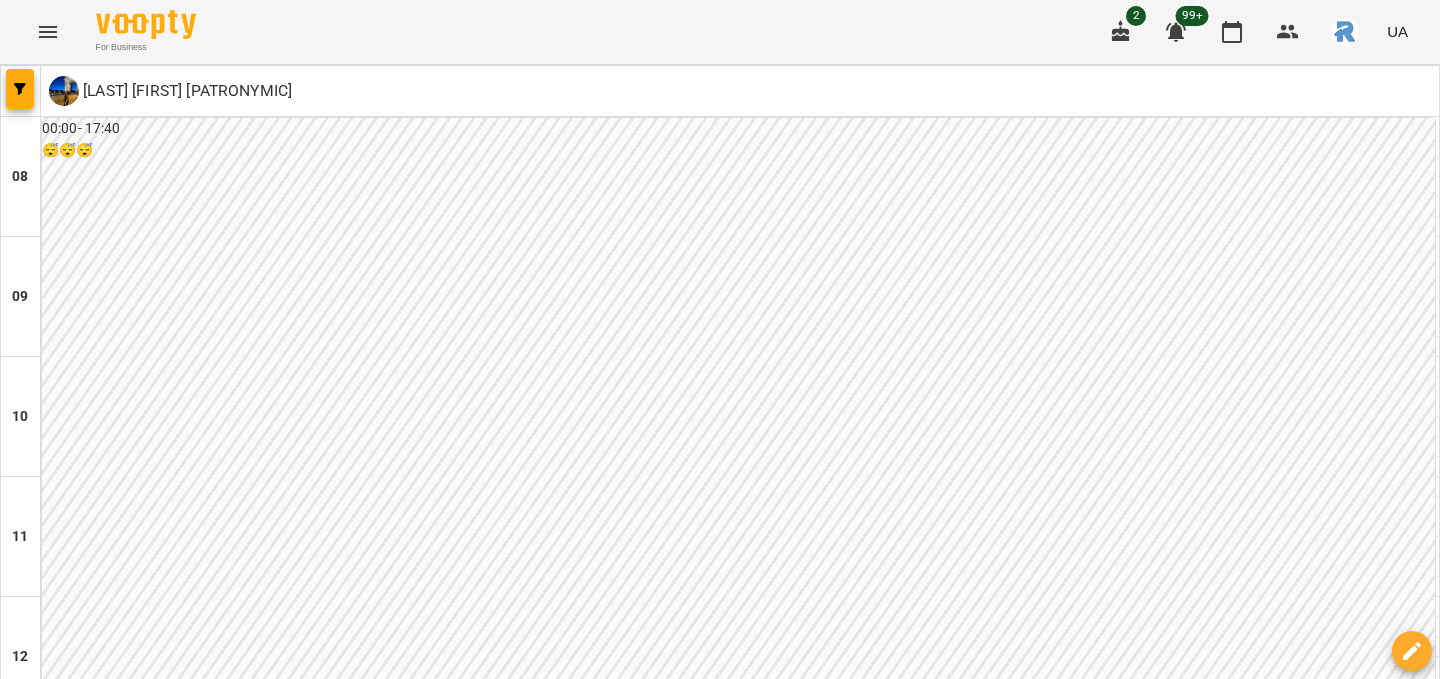 click on "ср" at bounding box center [513, 1703] 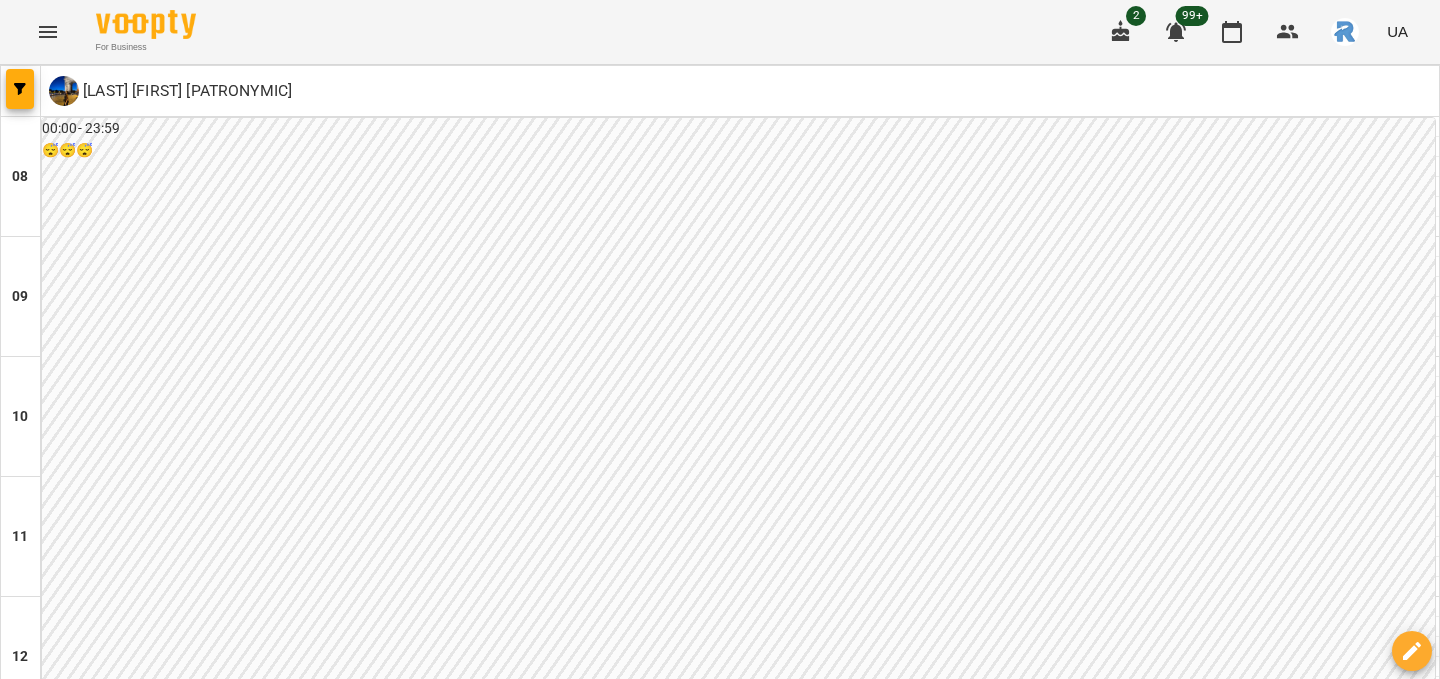 scroll, scrollTop: 1113, scrollLeft: 0, axis: vertical 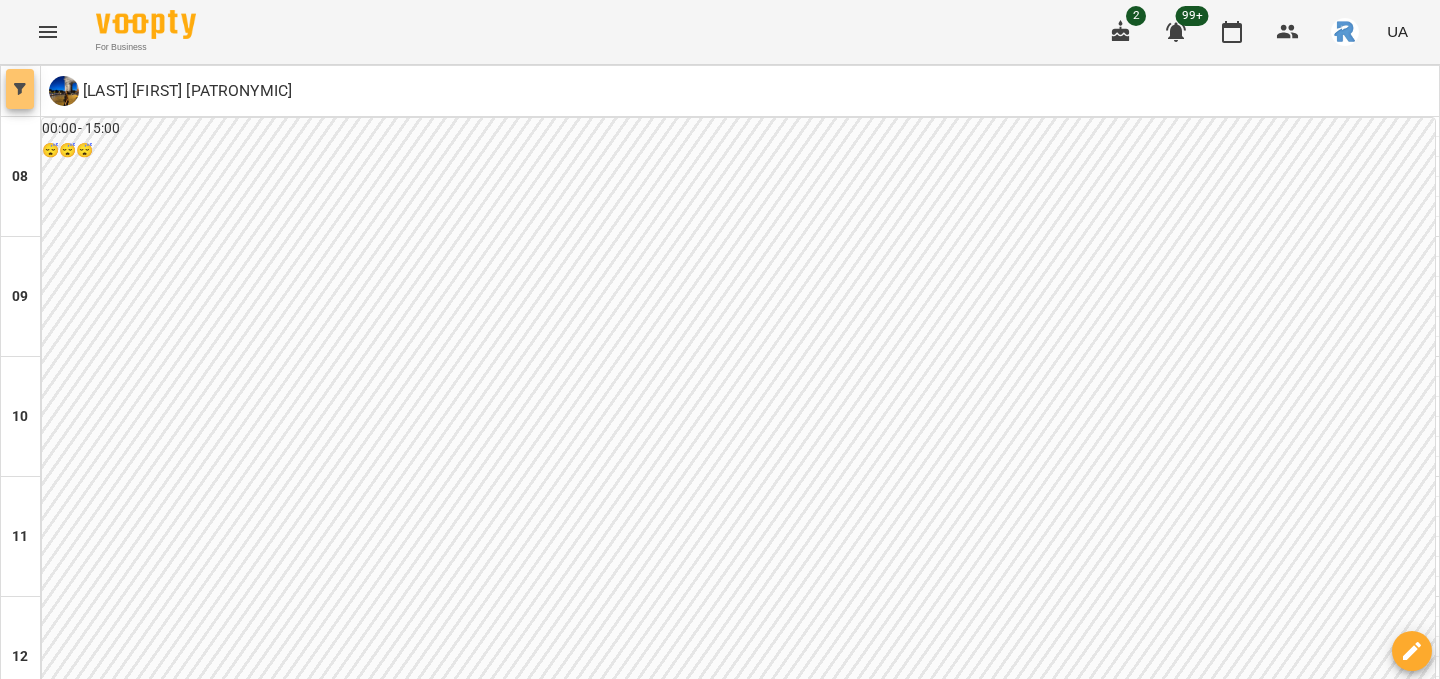 click 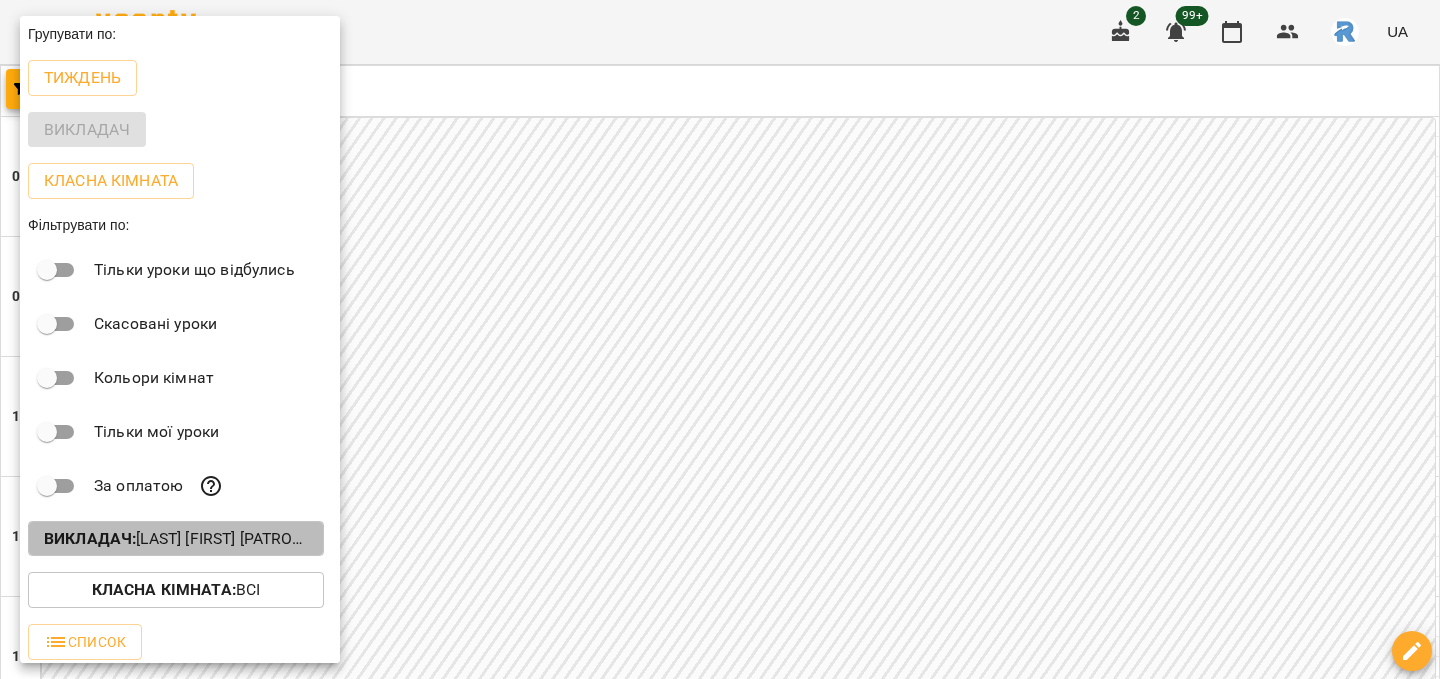 click on "Викладач :  Салань Юліанна Олегівна" at bounding box center [176, 539] 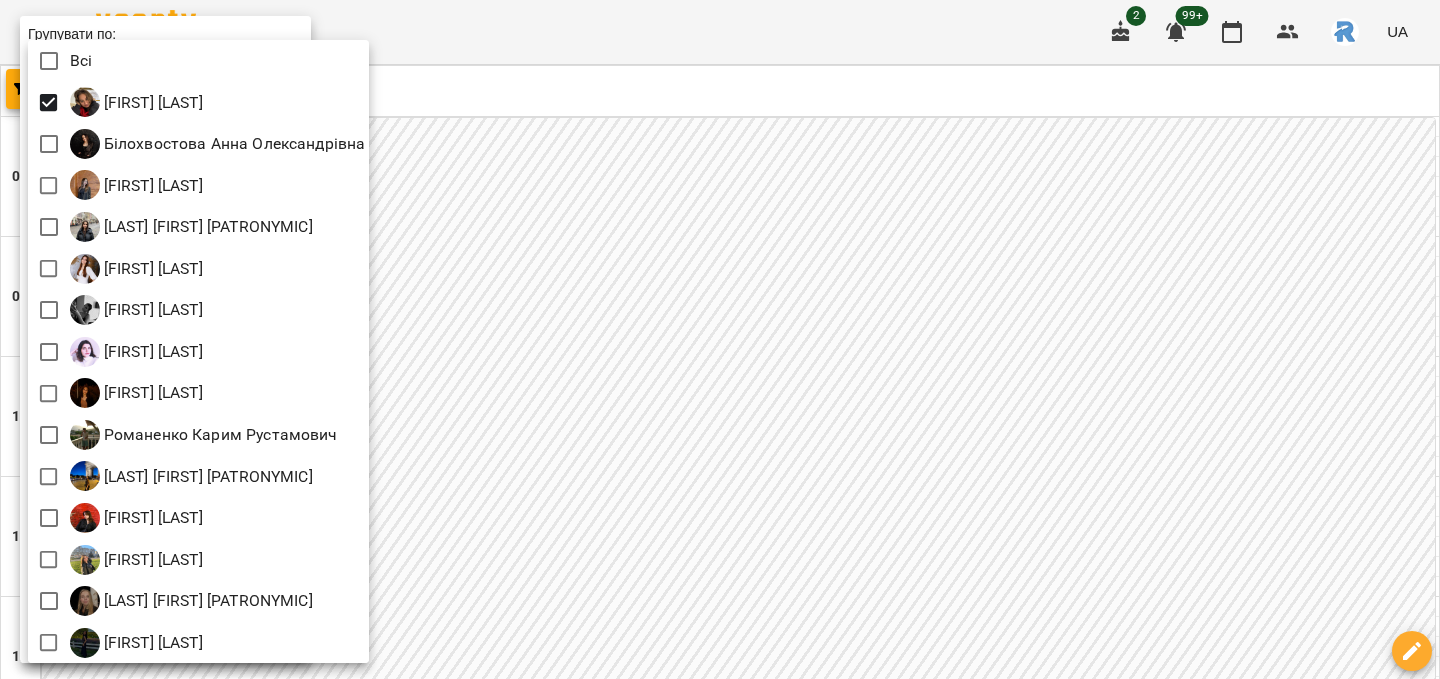 click at bounding box center [720, 339] 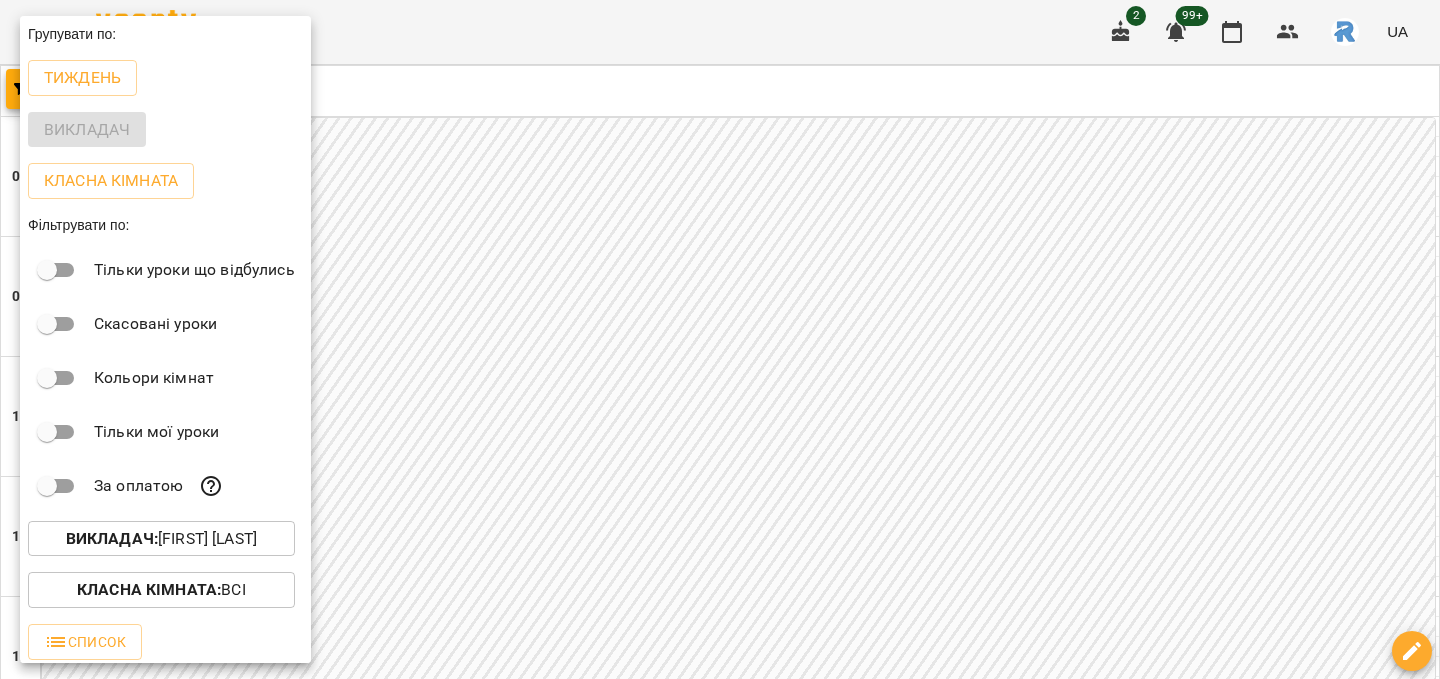click at bounding box center (720, 339) 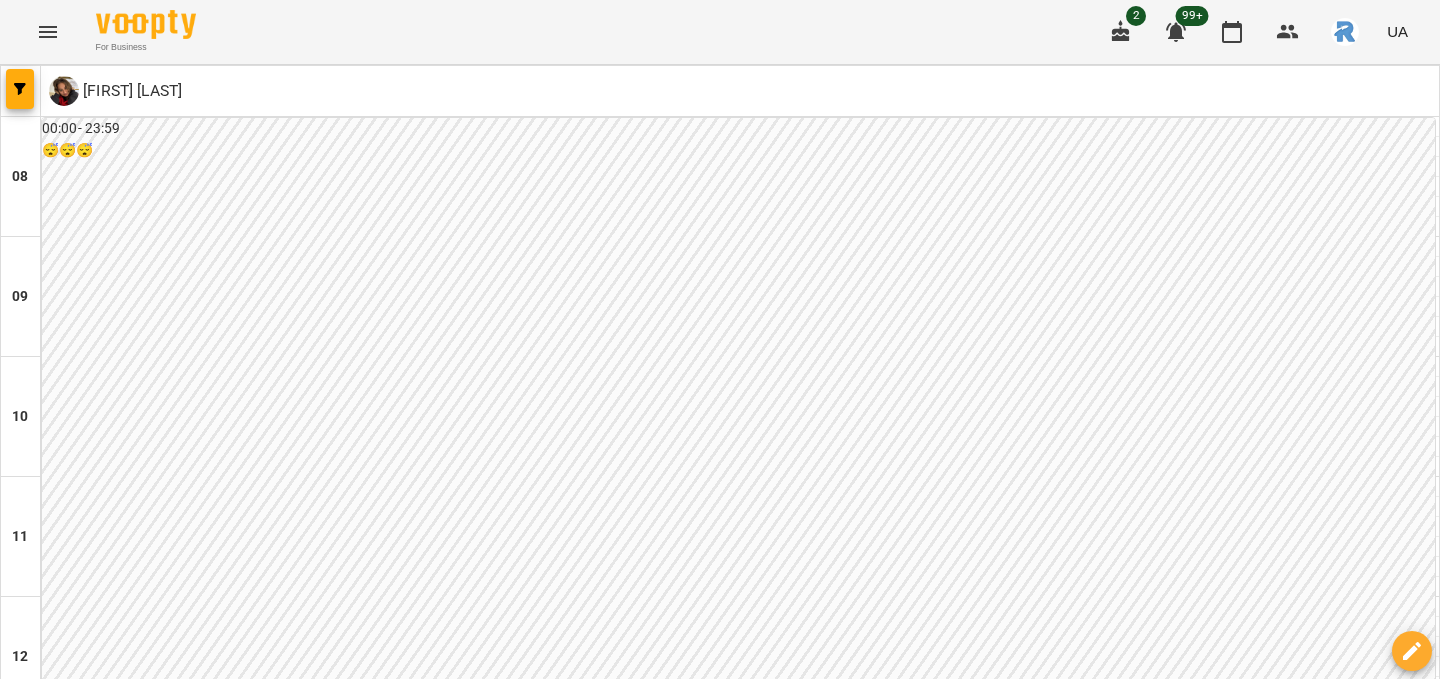 scroll, scrollTop: 581, scrollLeft: 0, axis: vertical 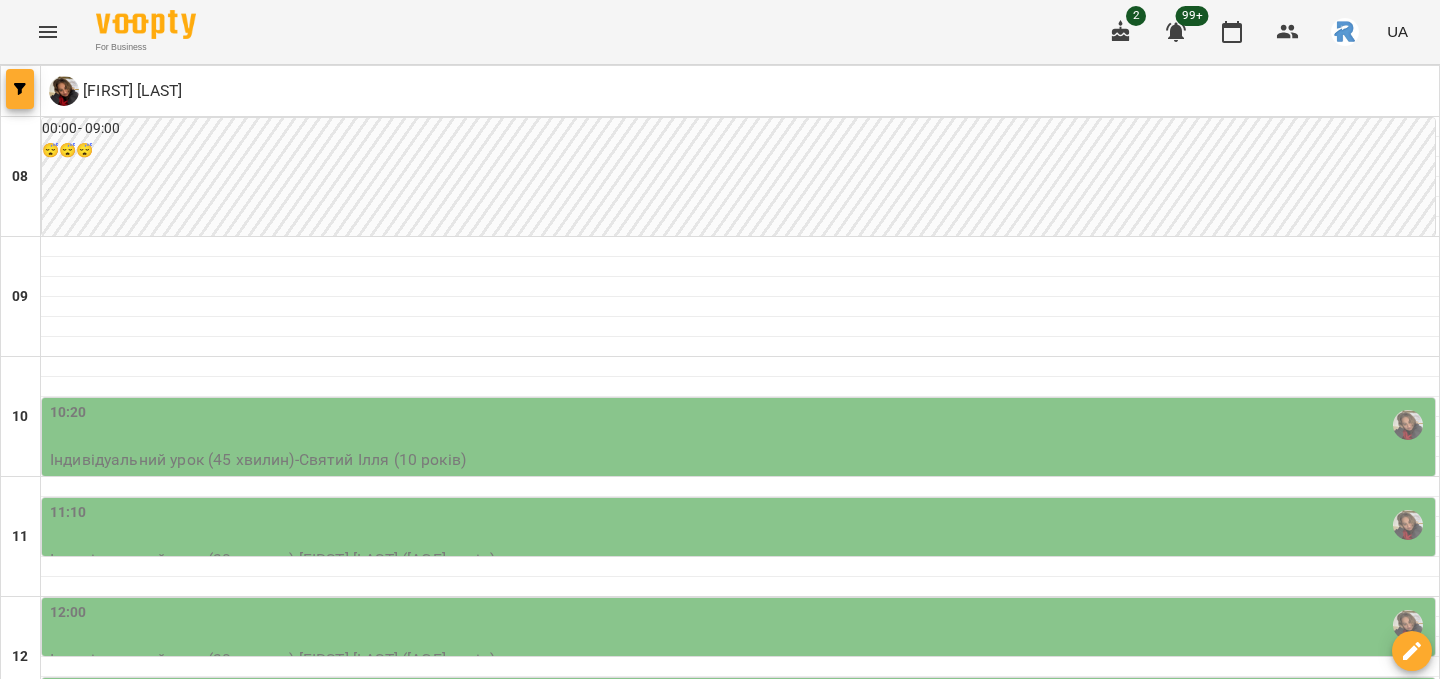 click 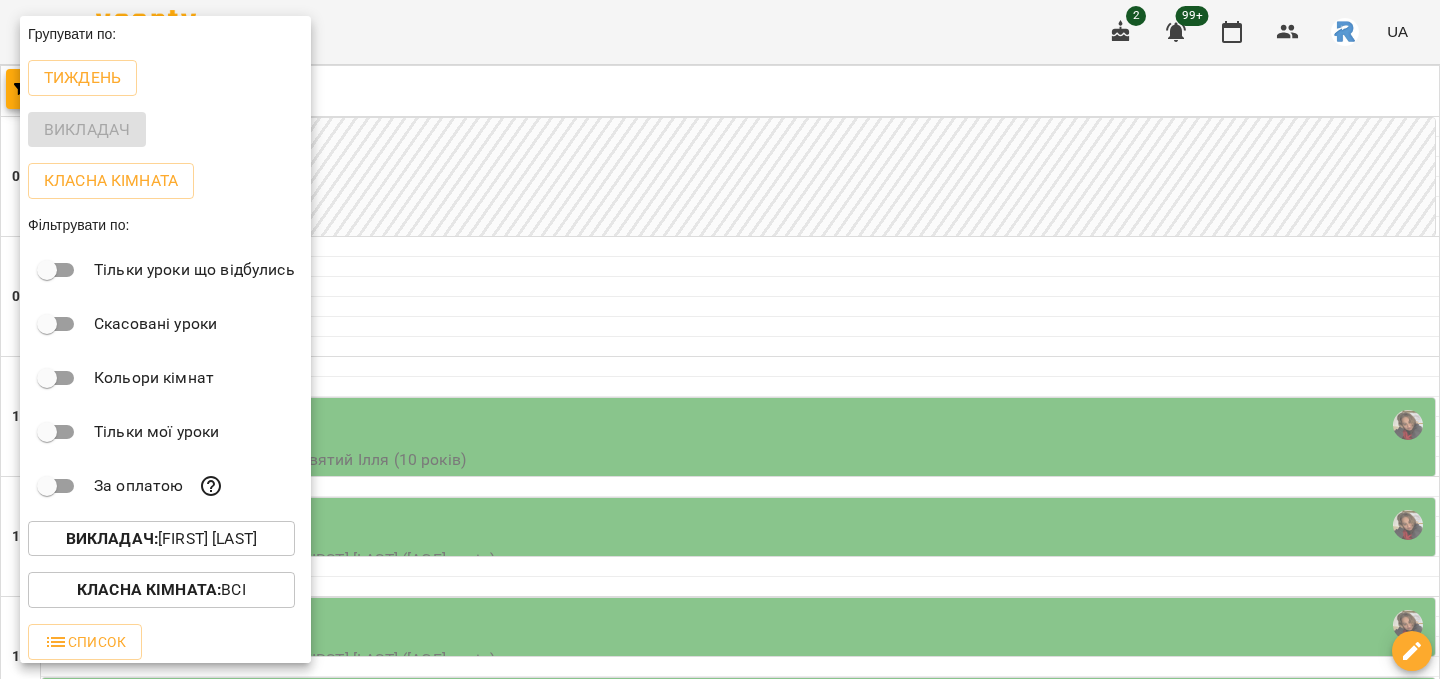 click at bounding box center (720, 339) 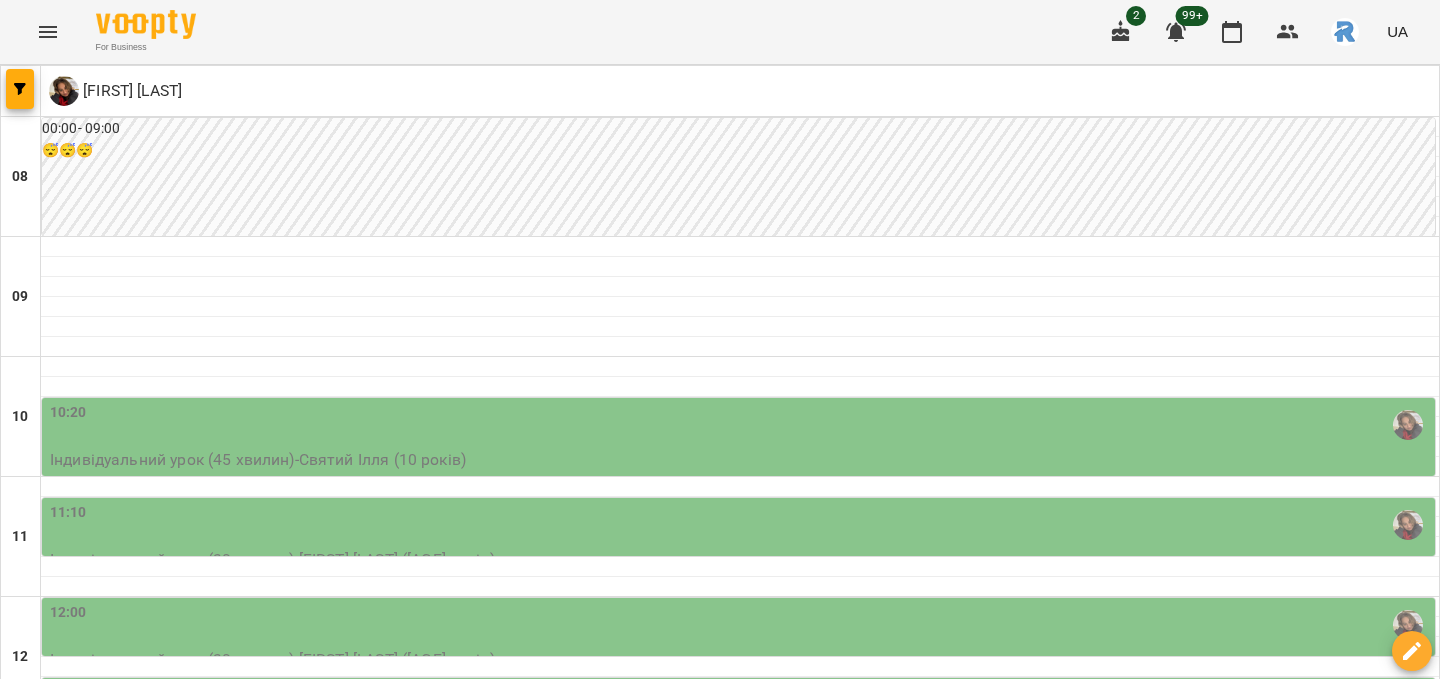 scroll, scrollTop: 292, scrollLeft: 0, axis: vertical 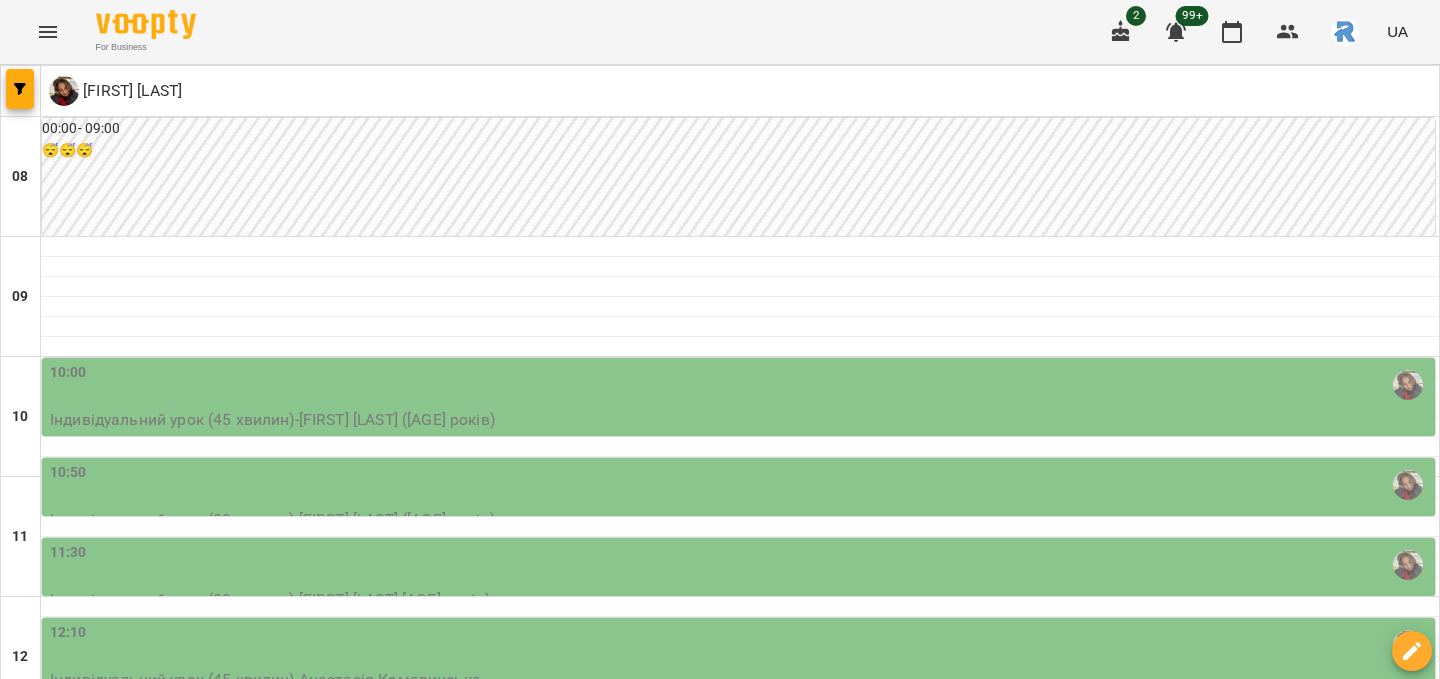 click on "пн" at bounding box center (41, 1703) 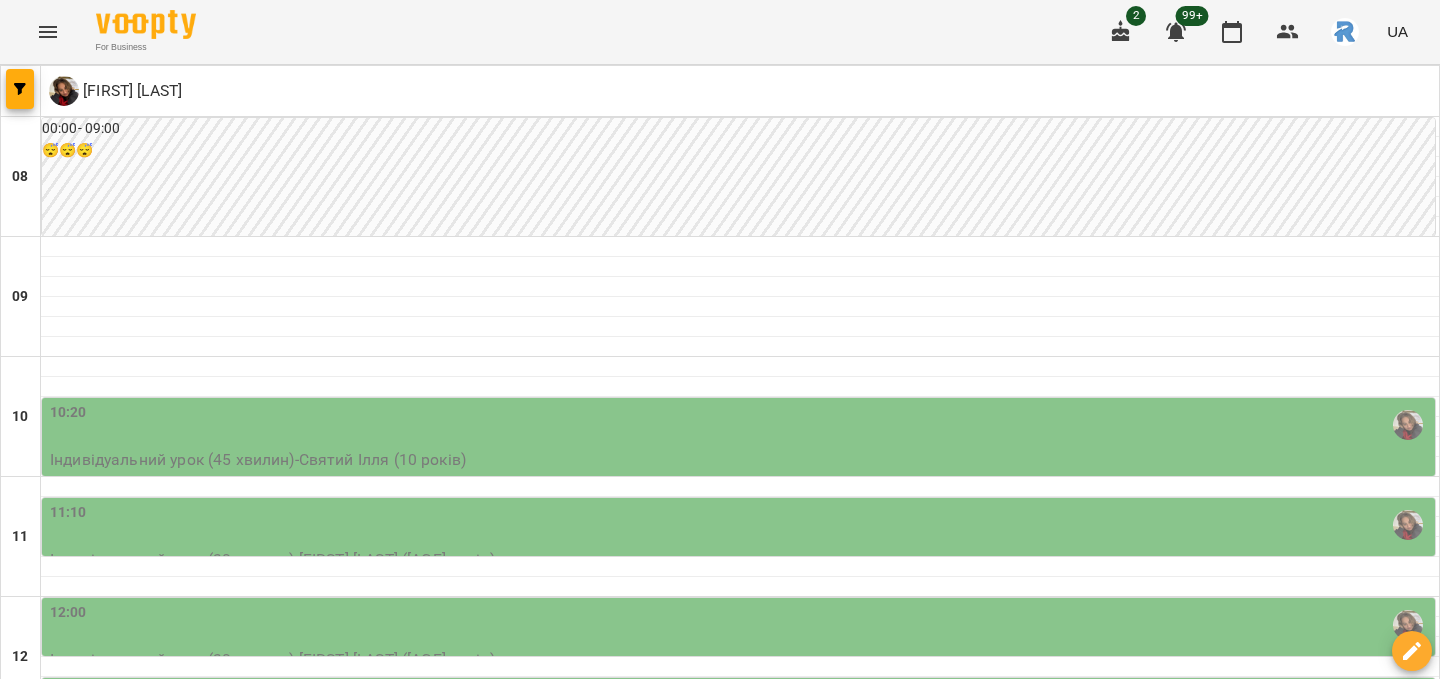 scroll, scrollTop: 186, scrollLeft: 0, axis: vertical 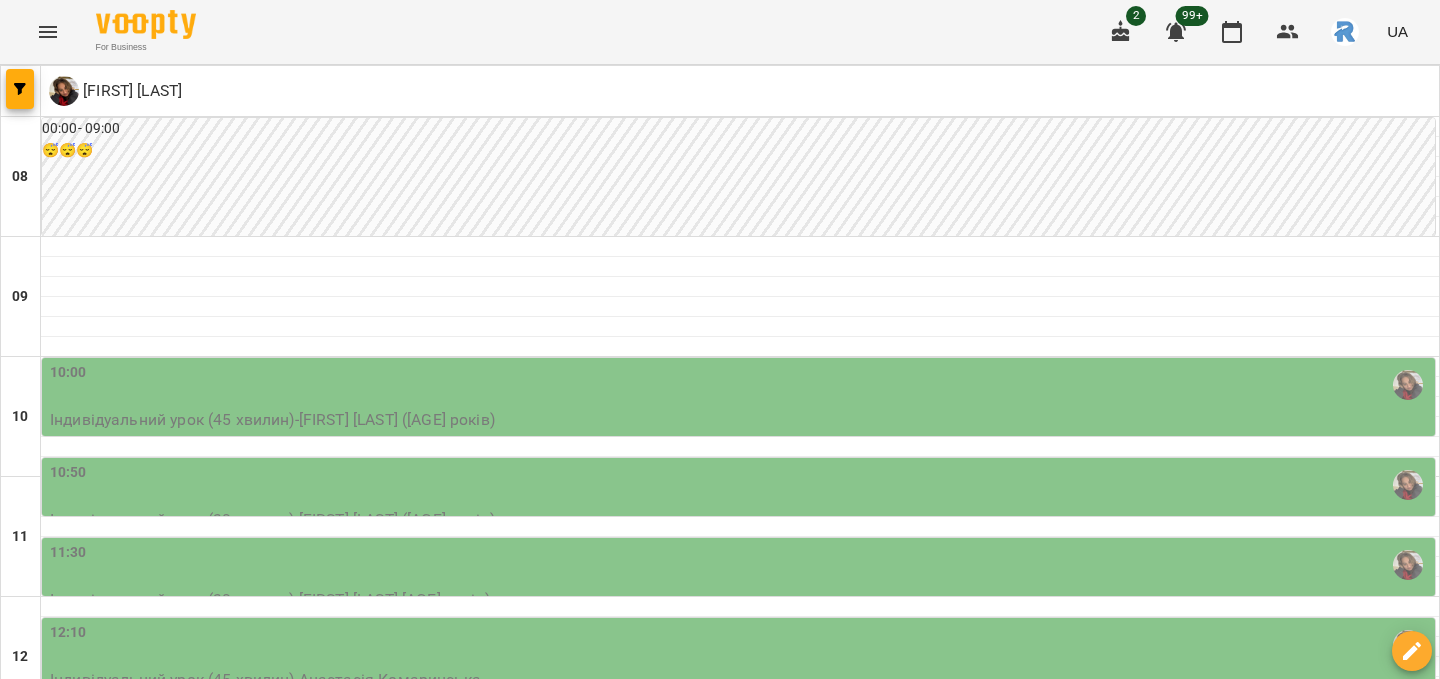click on "13:50" at bounding box center (740, 845) 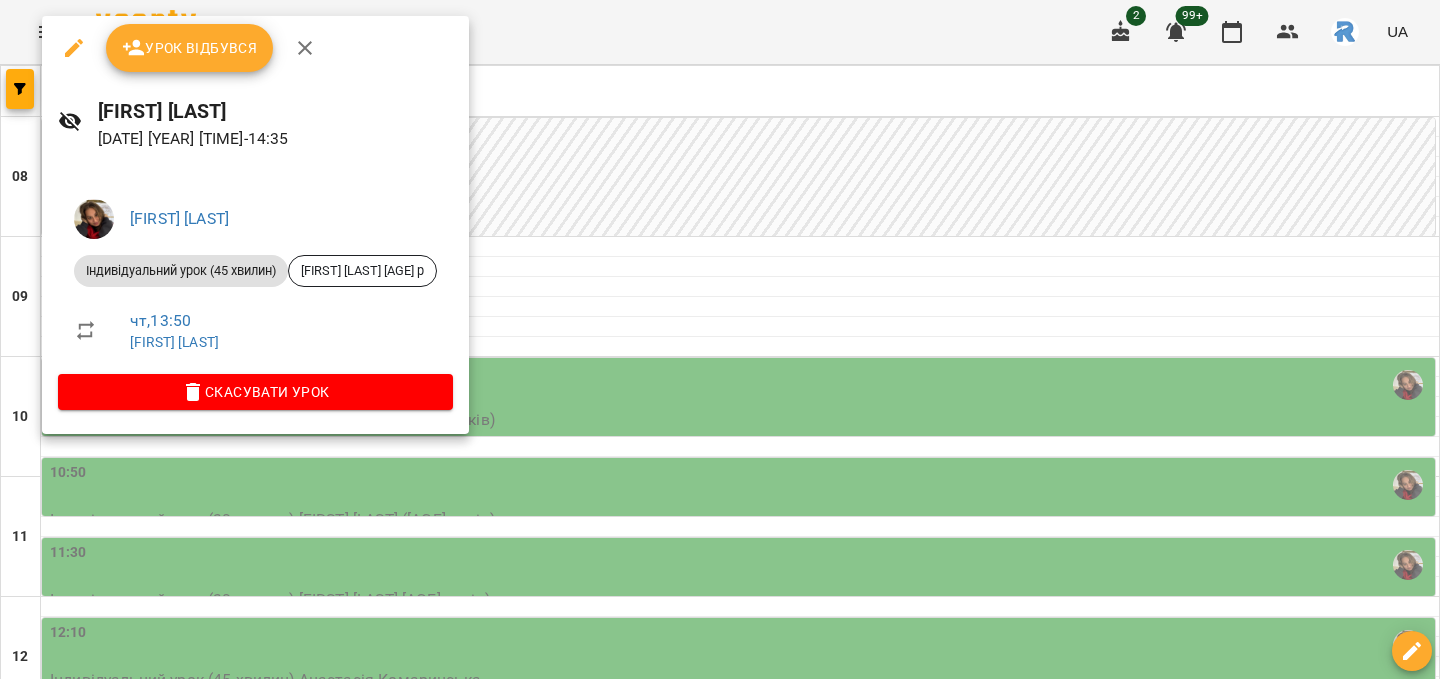 click at bounding box center [720, 339] 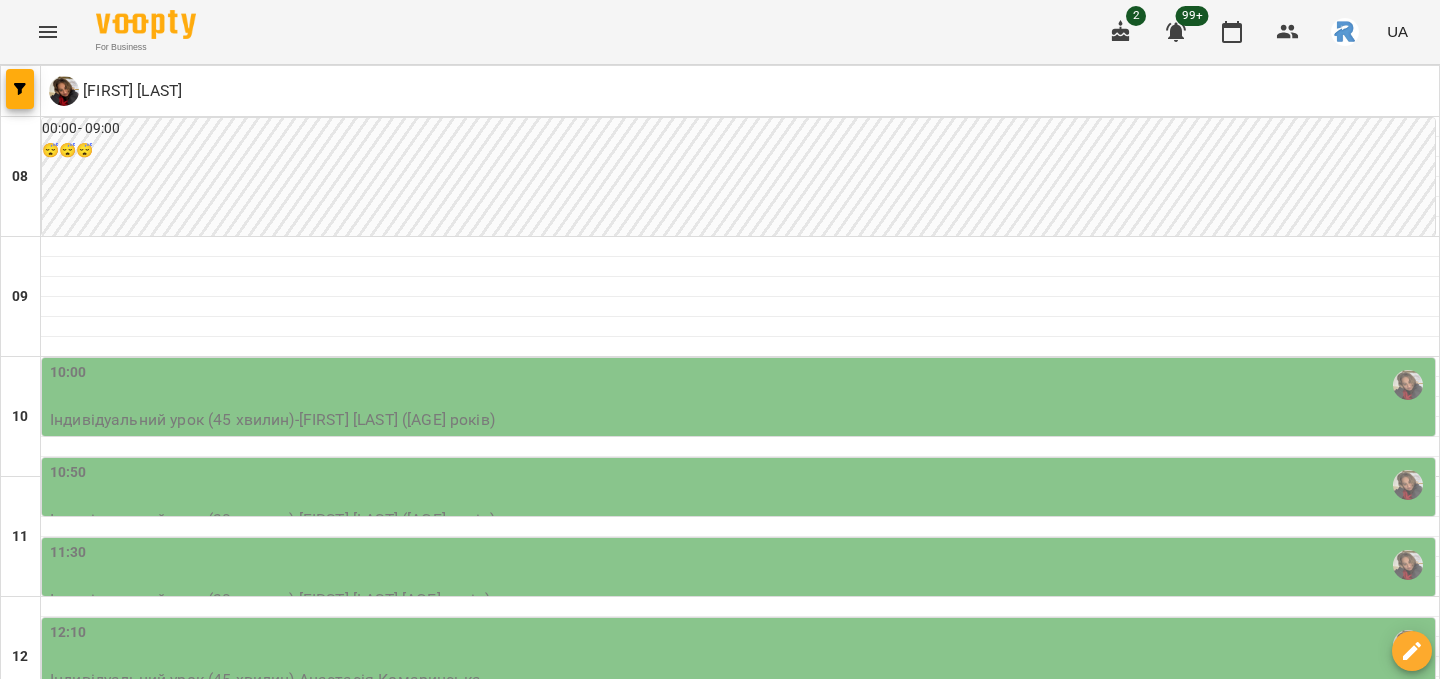 click on "вт" at bounding box center (277, 1703) 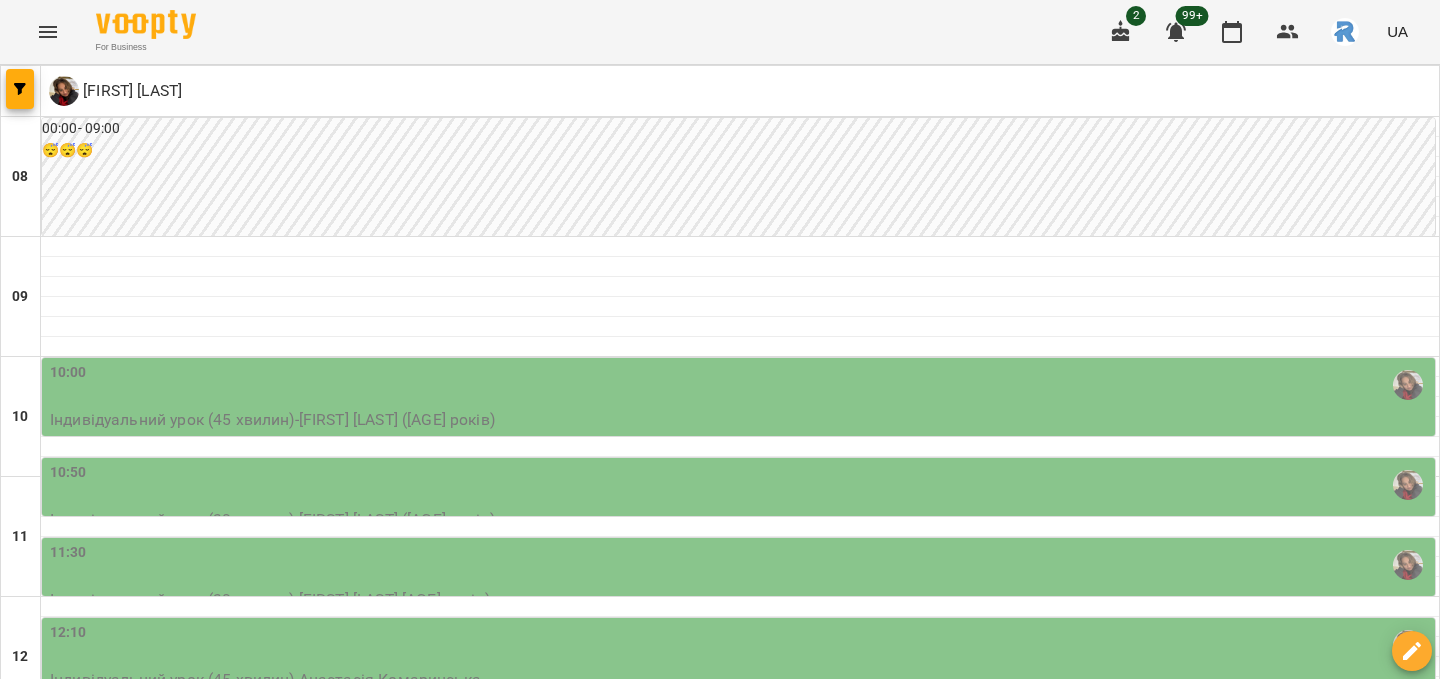 scroll, scrollTop: 633, scrollLeft: 0, axis: vertical 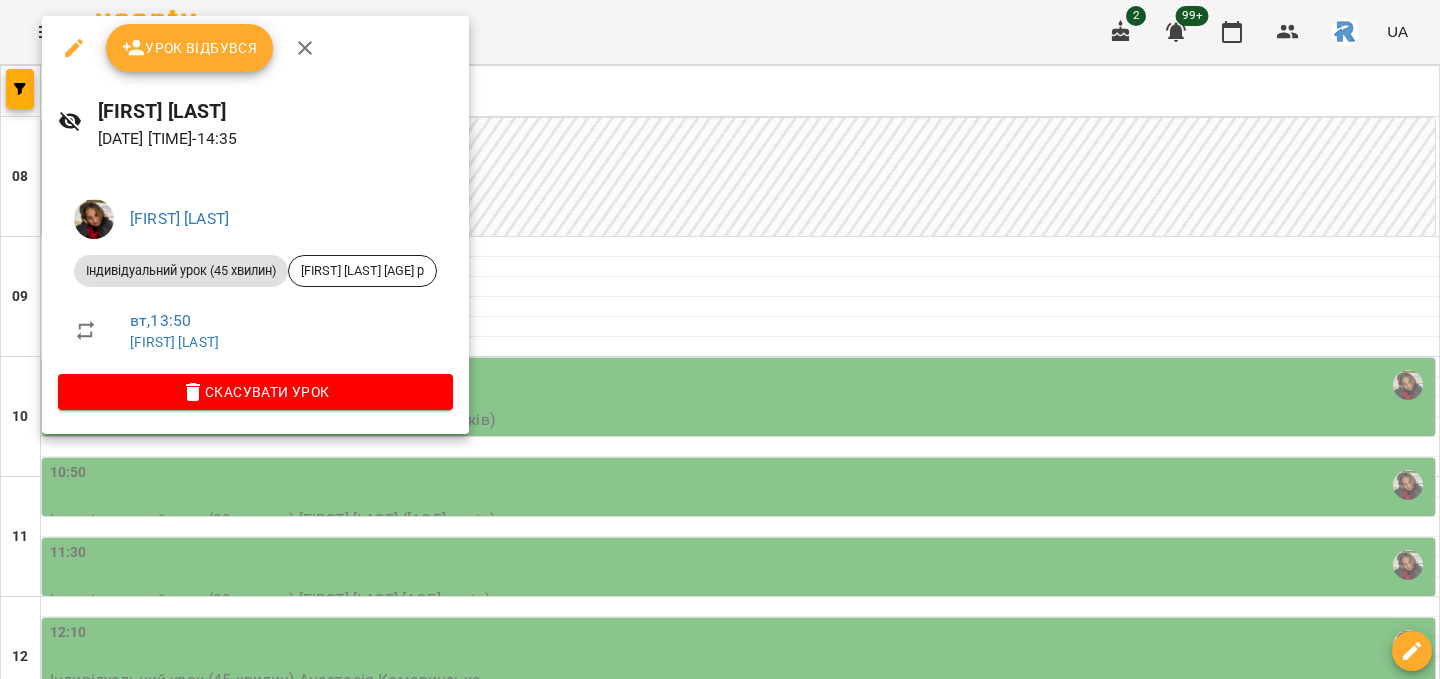 click at bounding box center (720, 339) 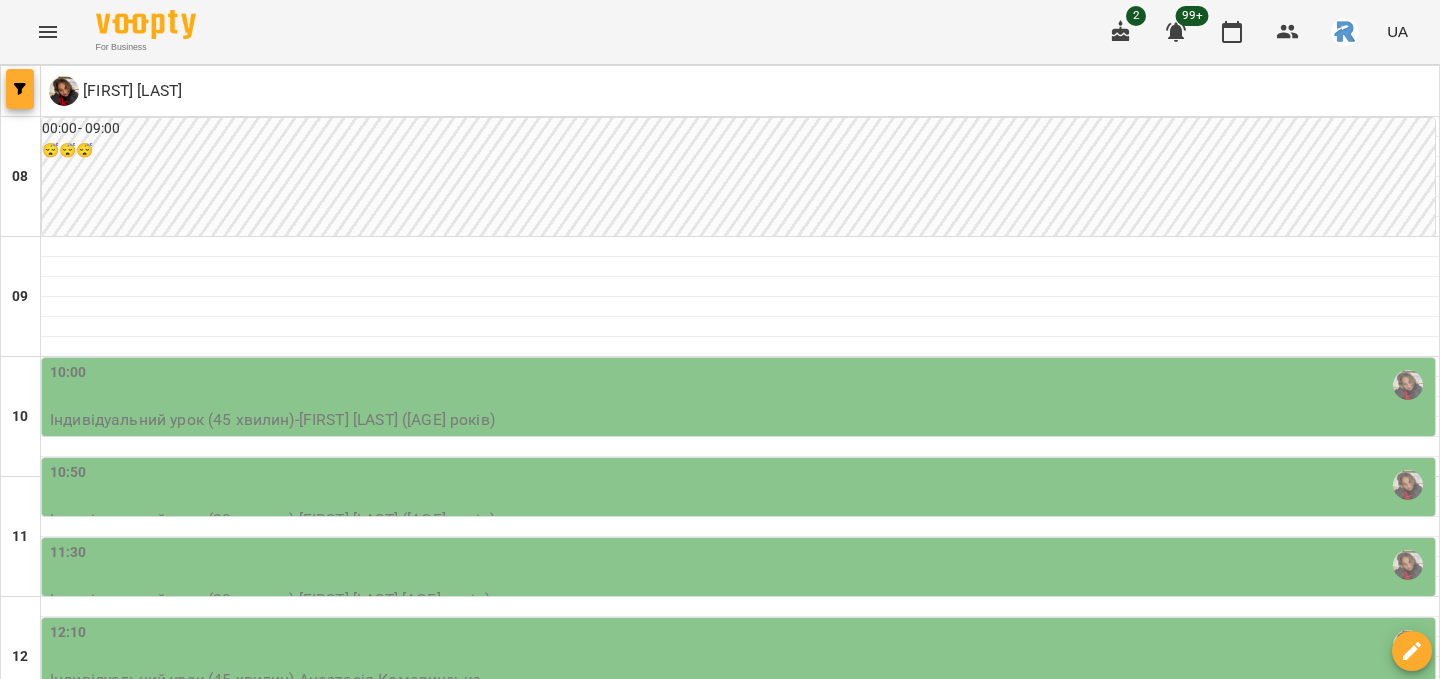 click 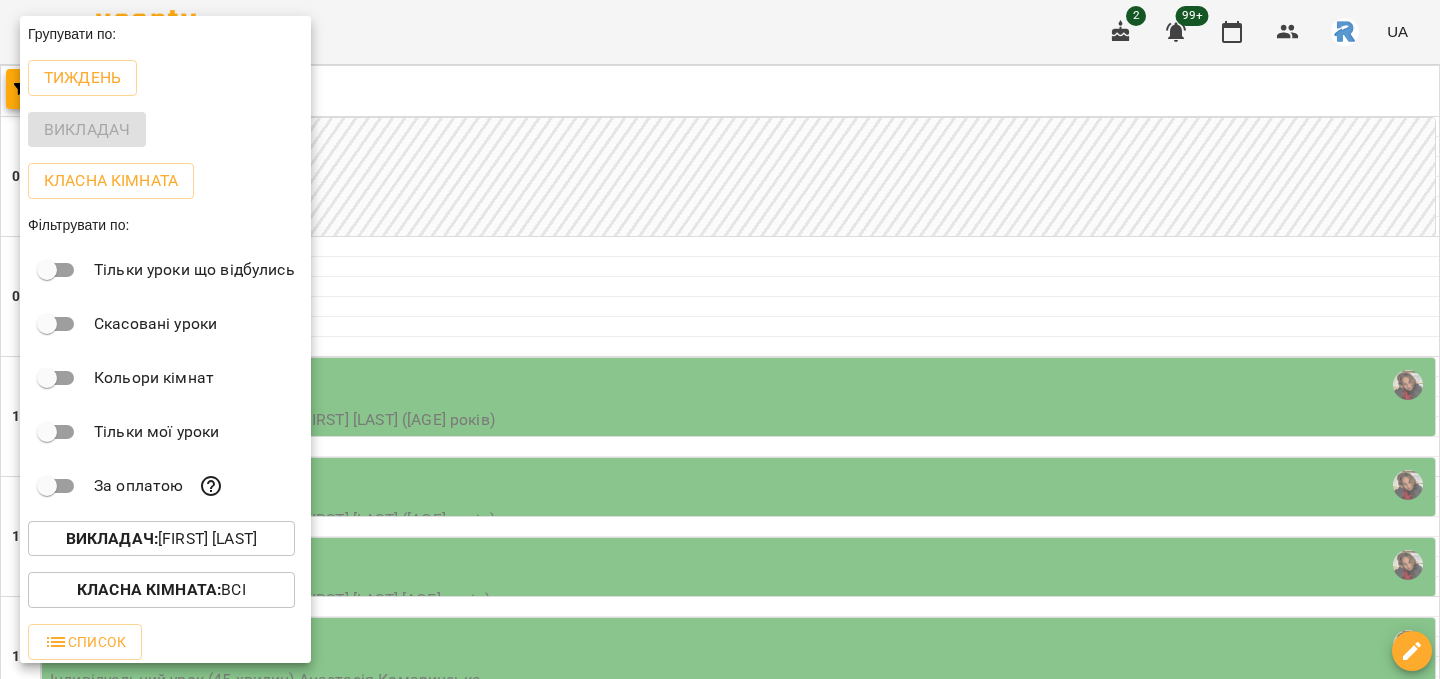 click at bounding box center [720, 339] 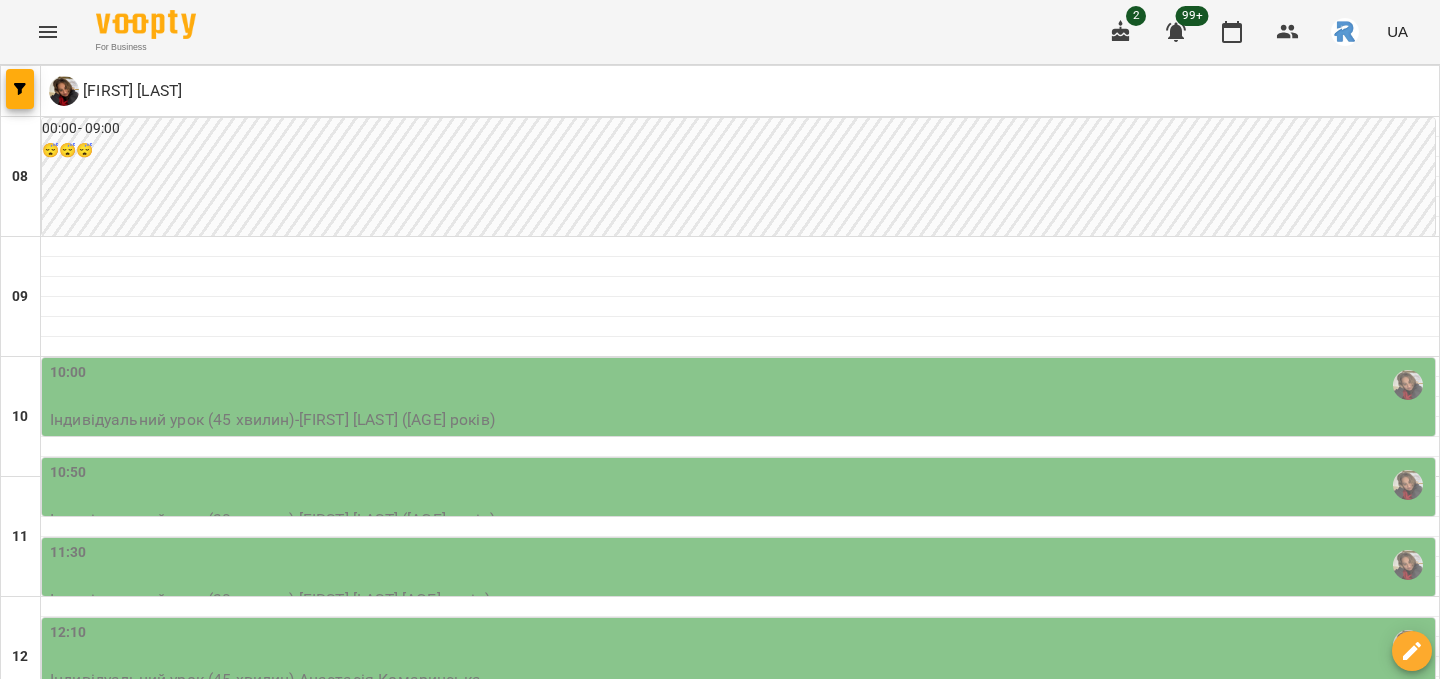 click 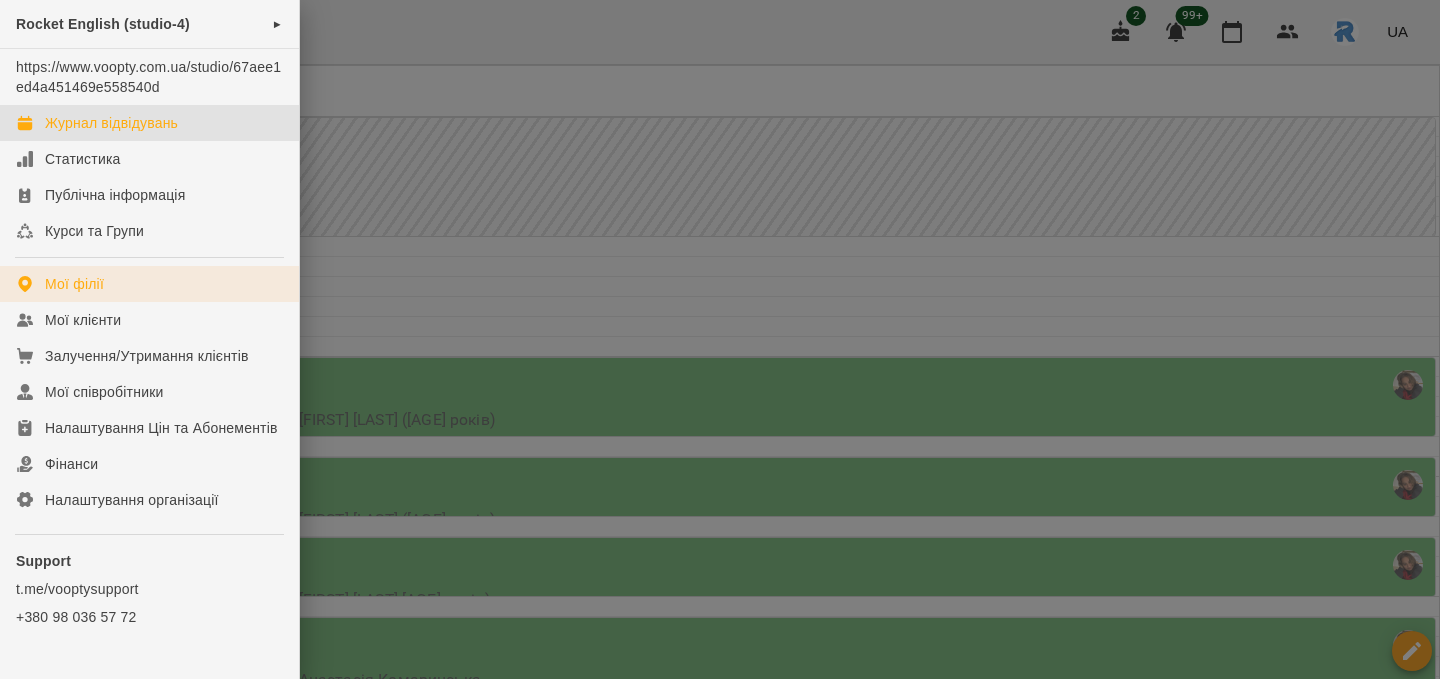 click on "Мої філії" at bounding box center (74, 284) 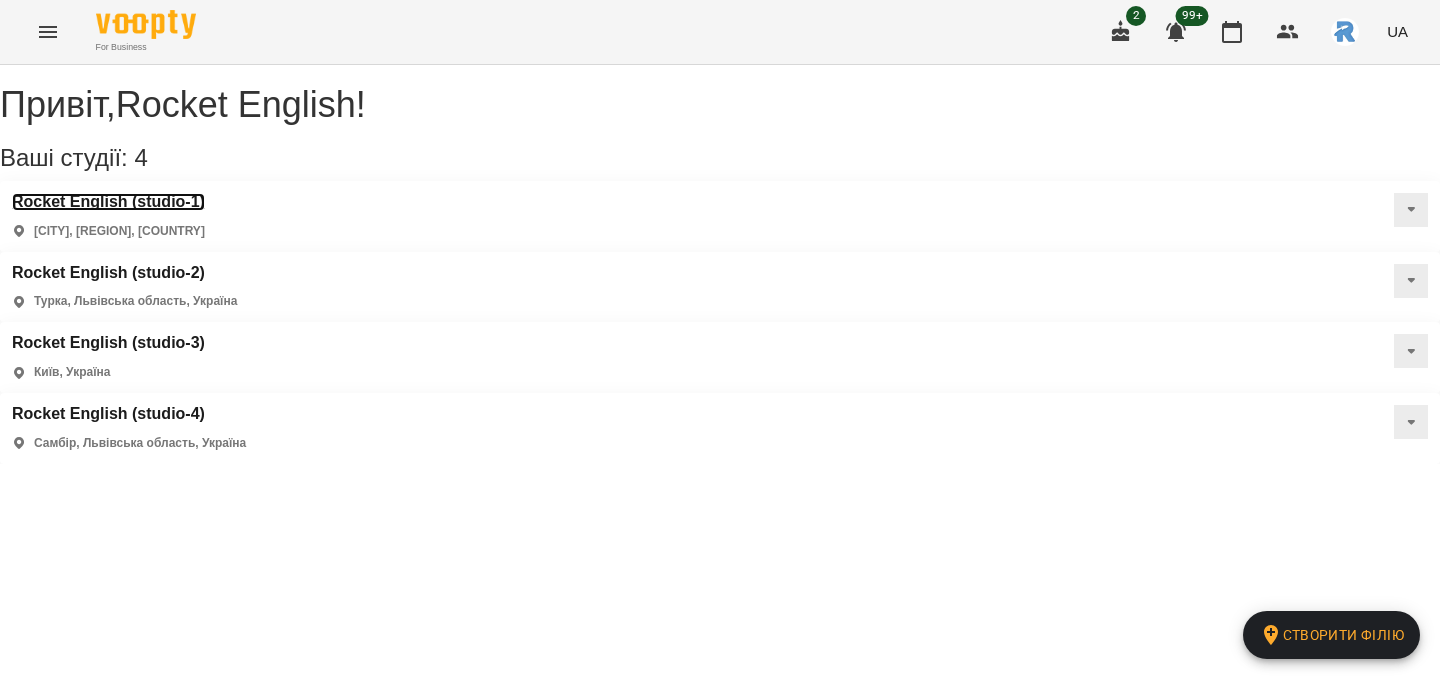 click on "Rocket English (studio-1)" at bounding box center [108, 202] 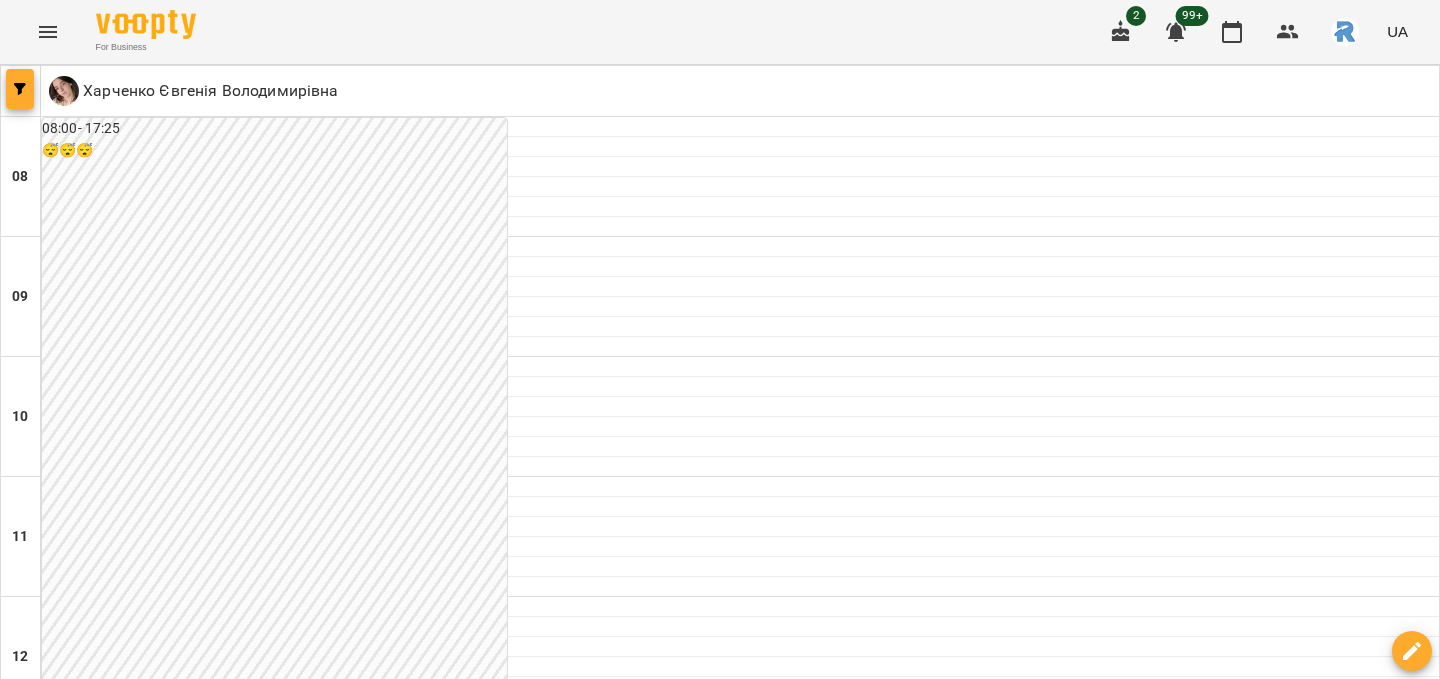 click 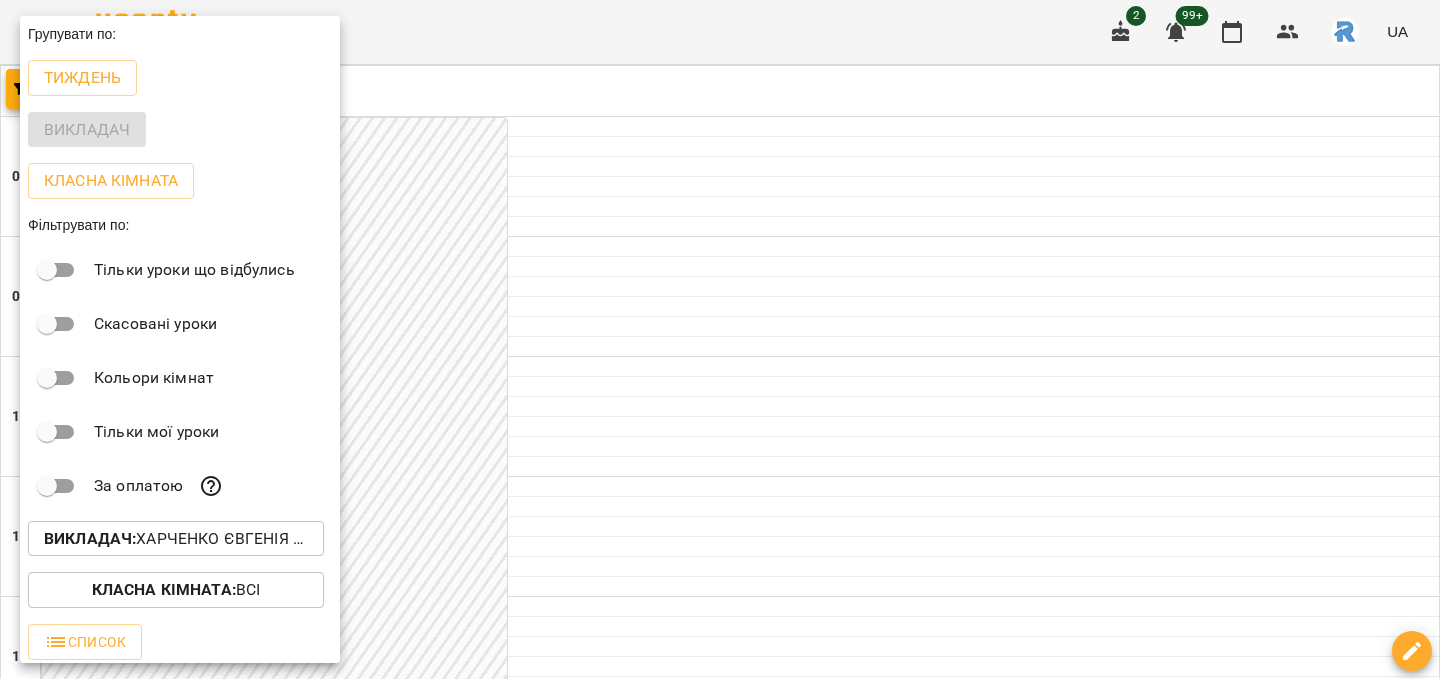 click on "Викладач : [FIRST] [LAST] [LAST]" at bounding box center (176, 539) 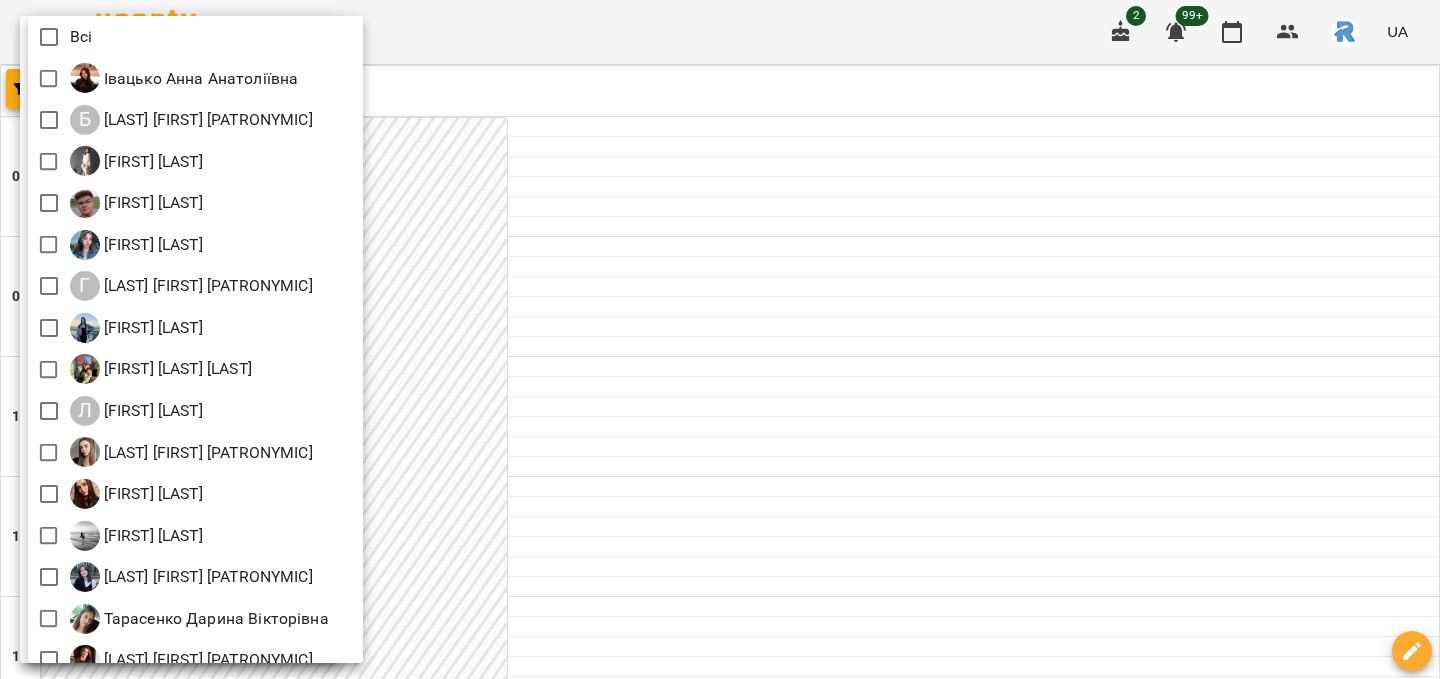 scroll, scrollTop: 230, scrollLeft: 0, axis: vertical 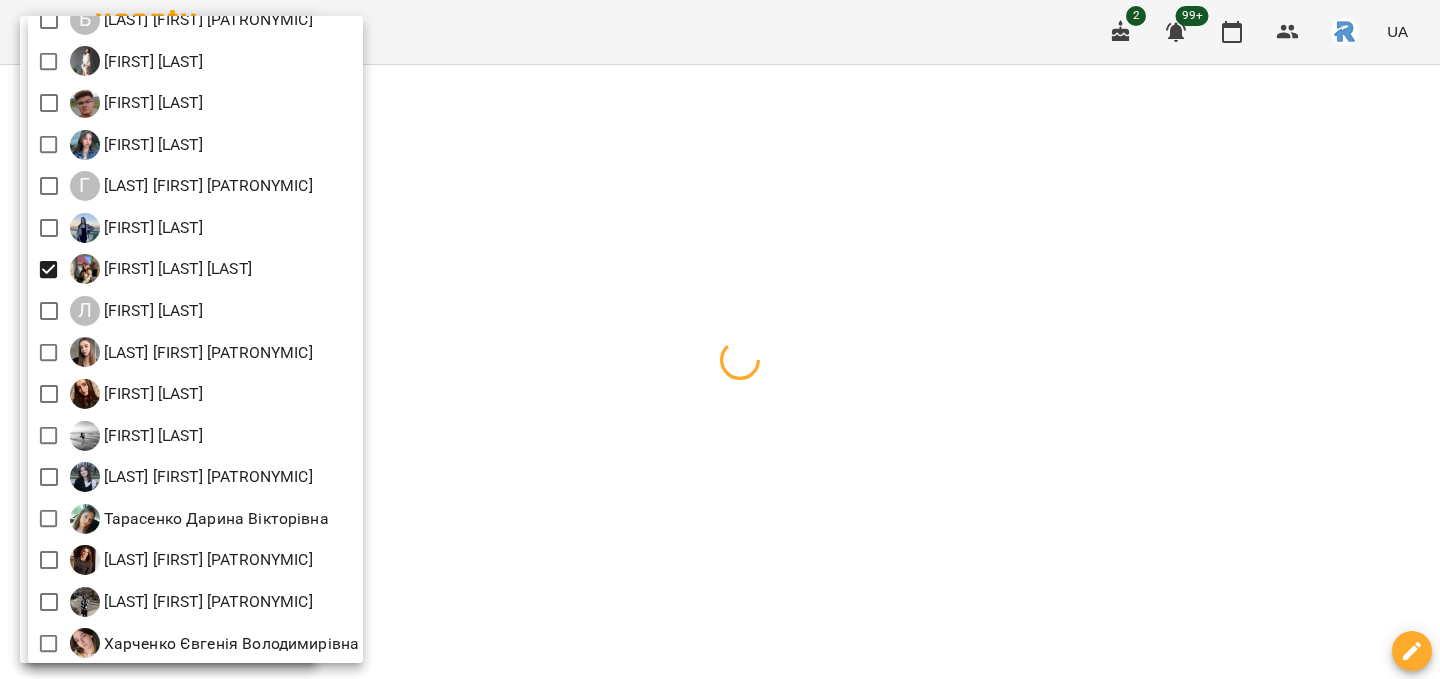 click at bounding box center [720, 339] 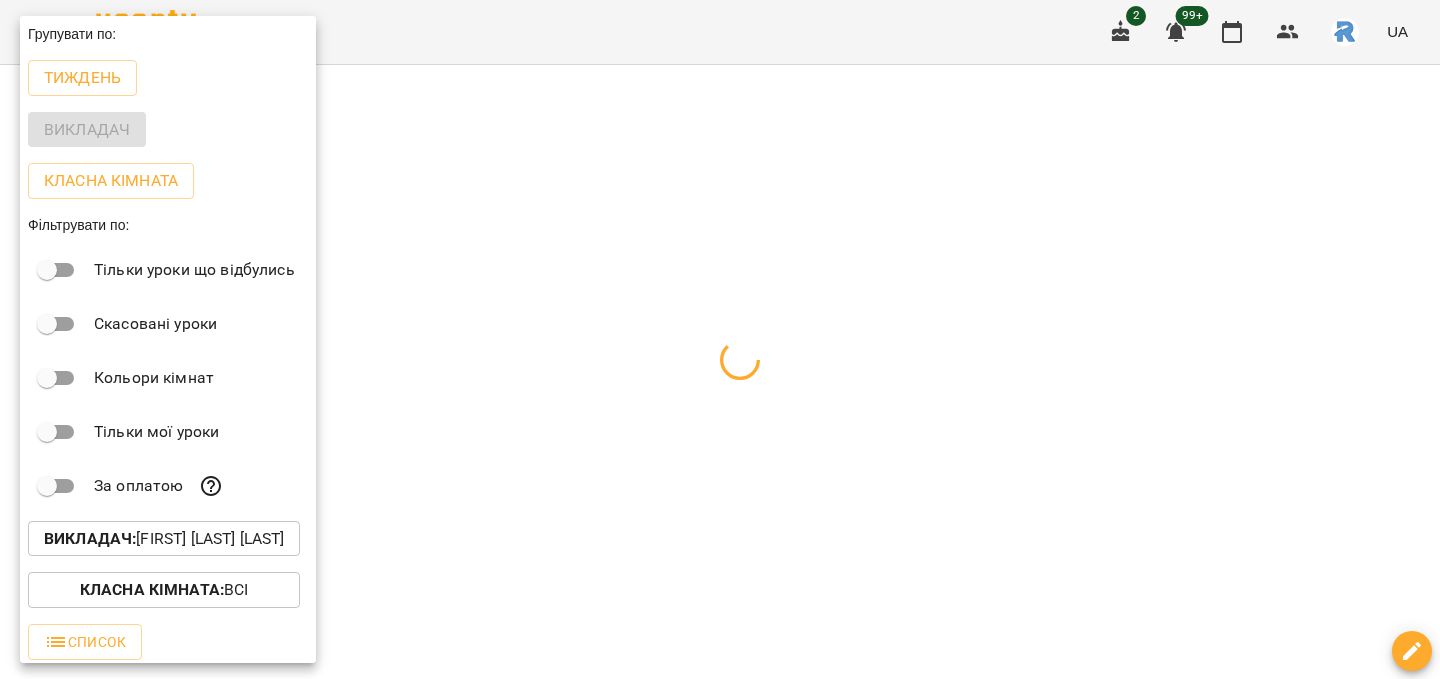 click at bounding box center (720, 339) 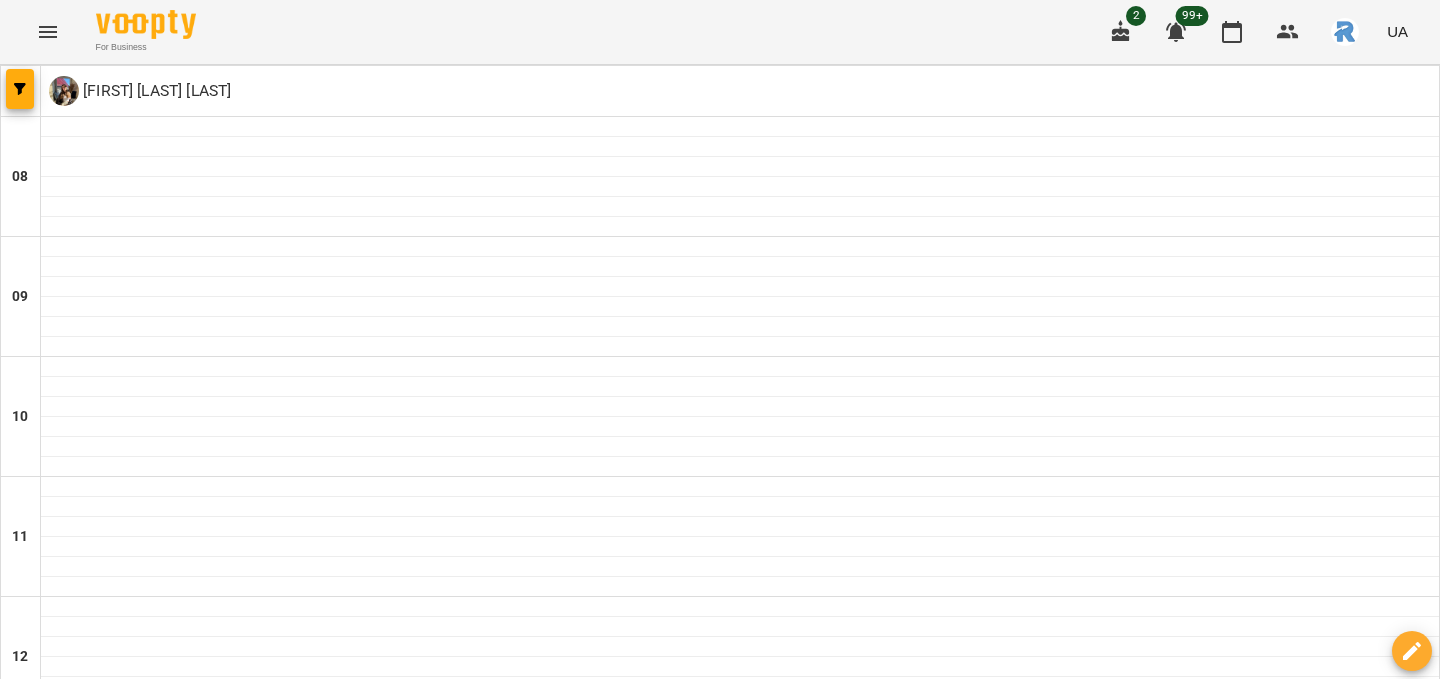 scroll, scrollTop: 442, scrollLeft: 0, axis: vertical 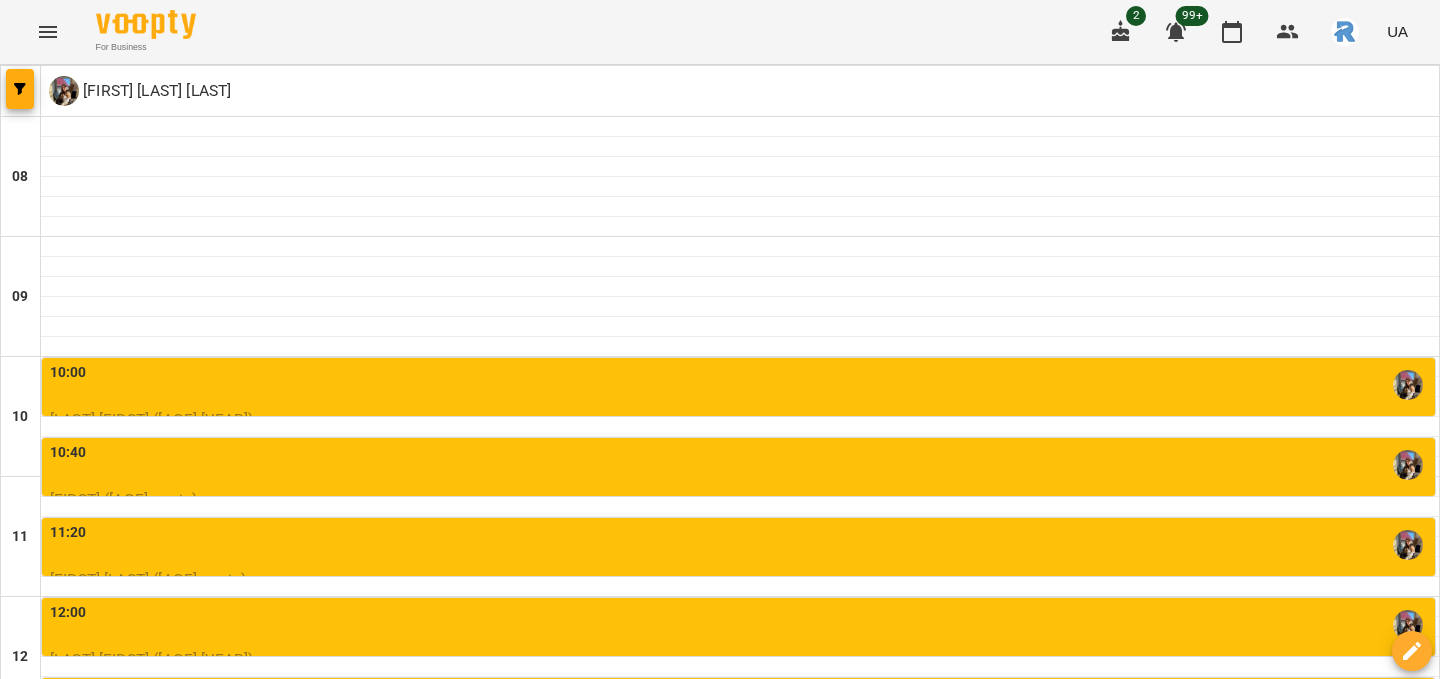 click on "16:20" at bounding box center [740, 1145] 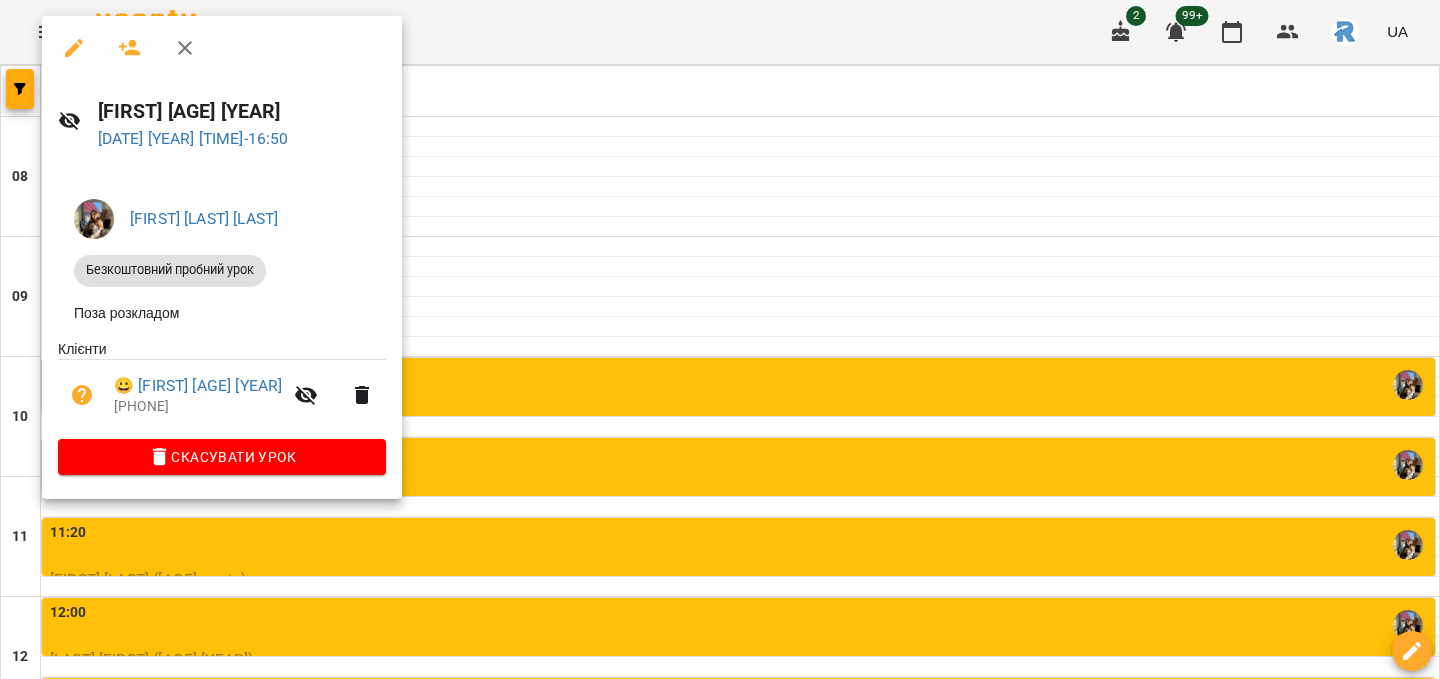 click at bounding box center [720, 339] 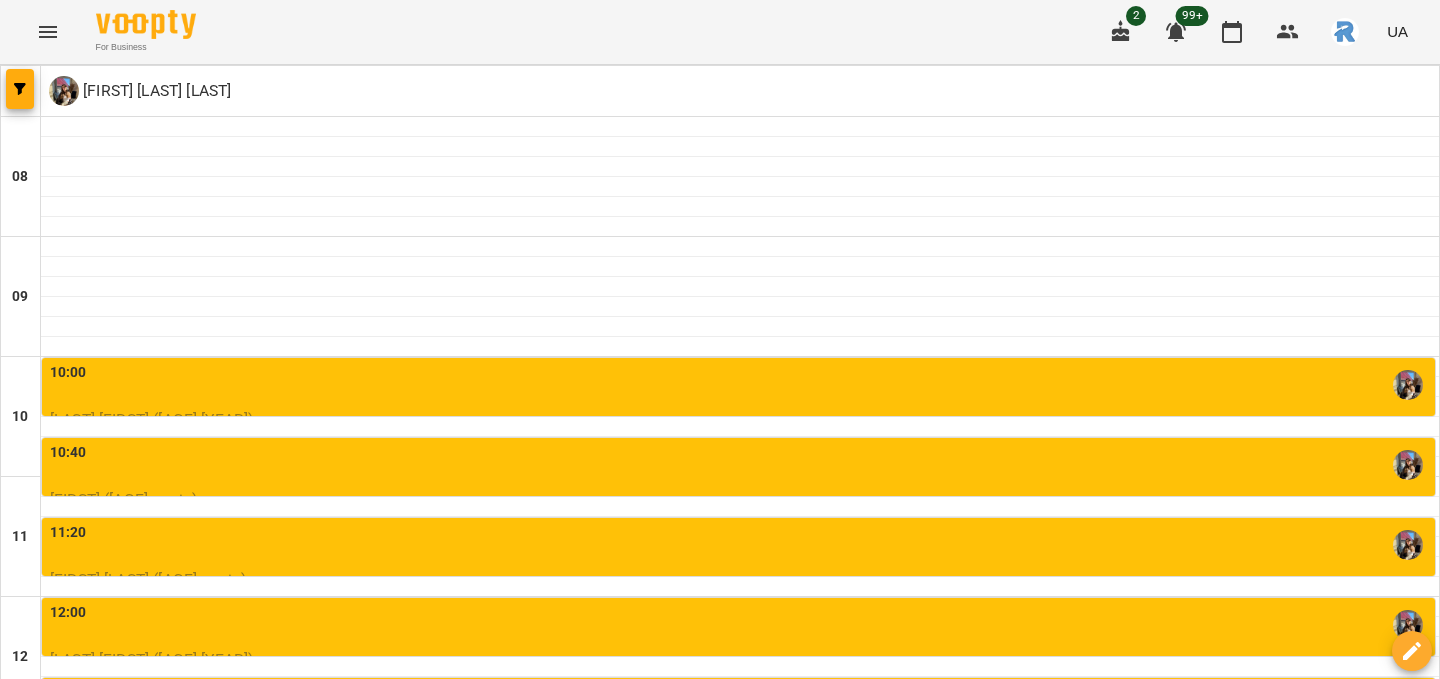 click 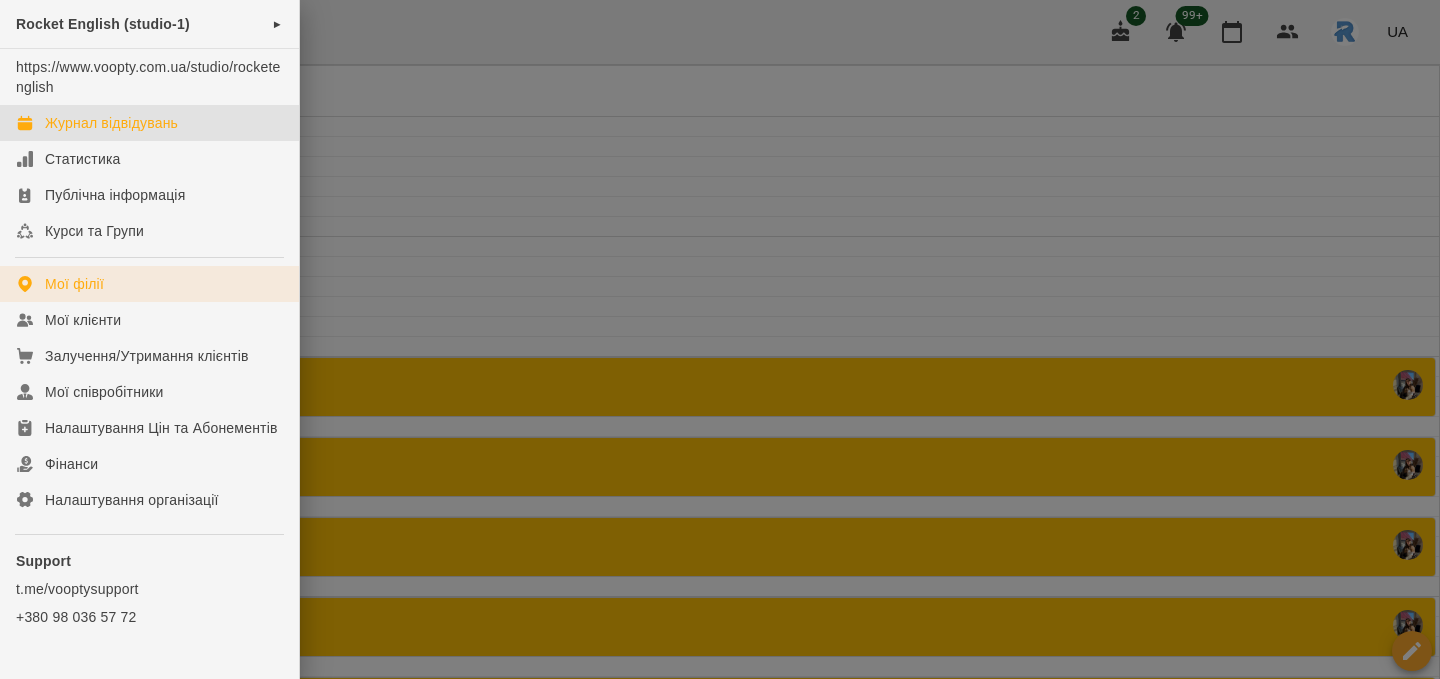 click on "Мої філії" at bounding box center (74, 284) 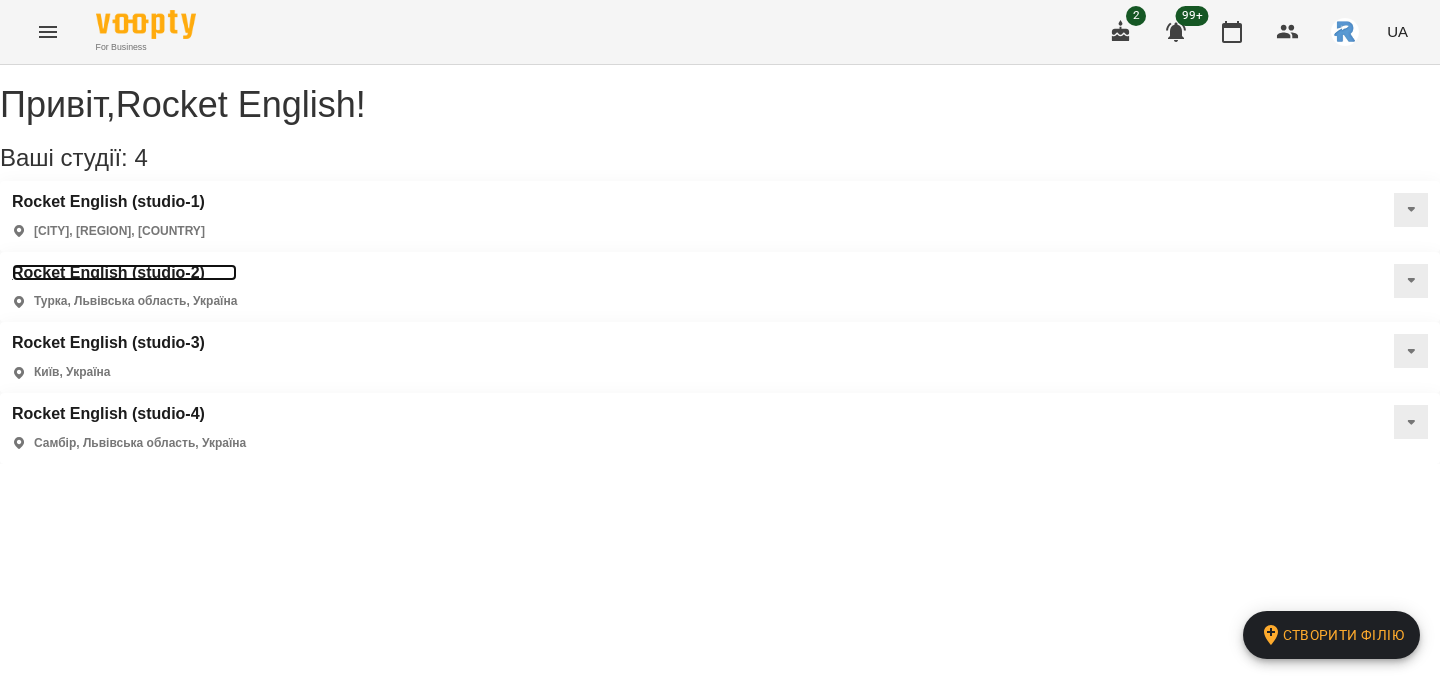 click on "Rocket English (studio-2)" at bounding box center (124, 273) 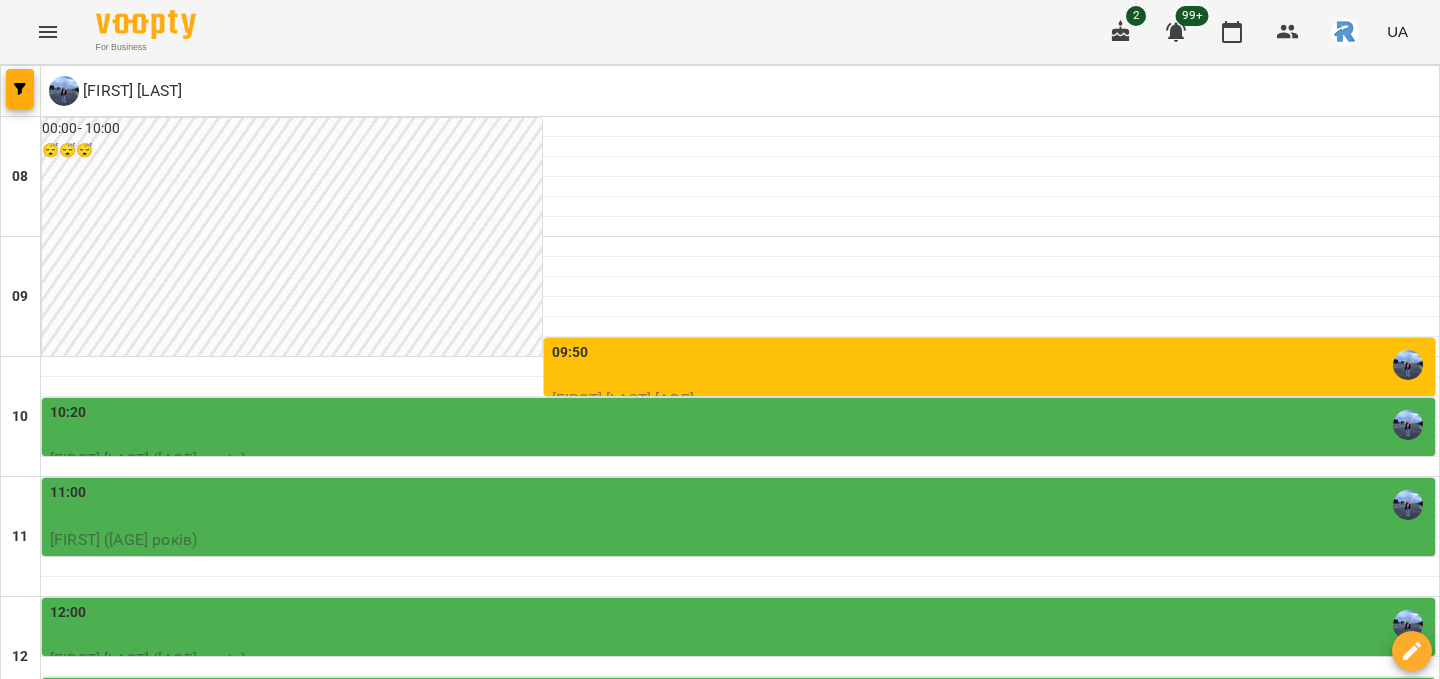 scroll, scrollTop: 599, scrollLeft: 0, axis: vertical 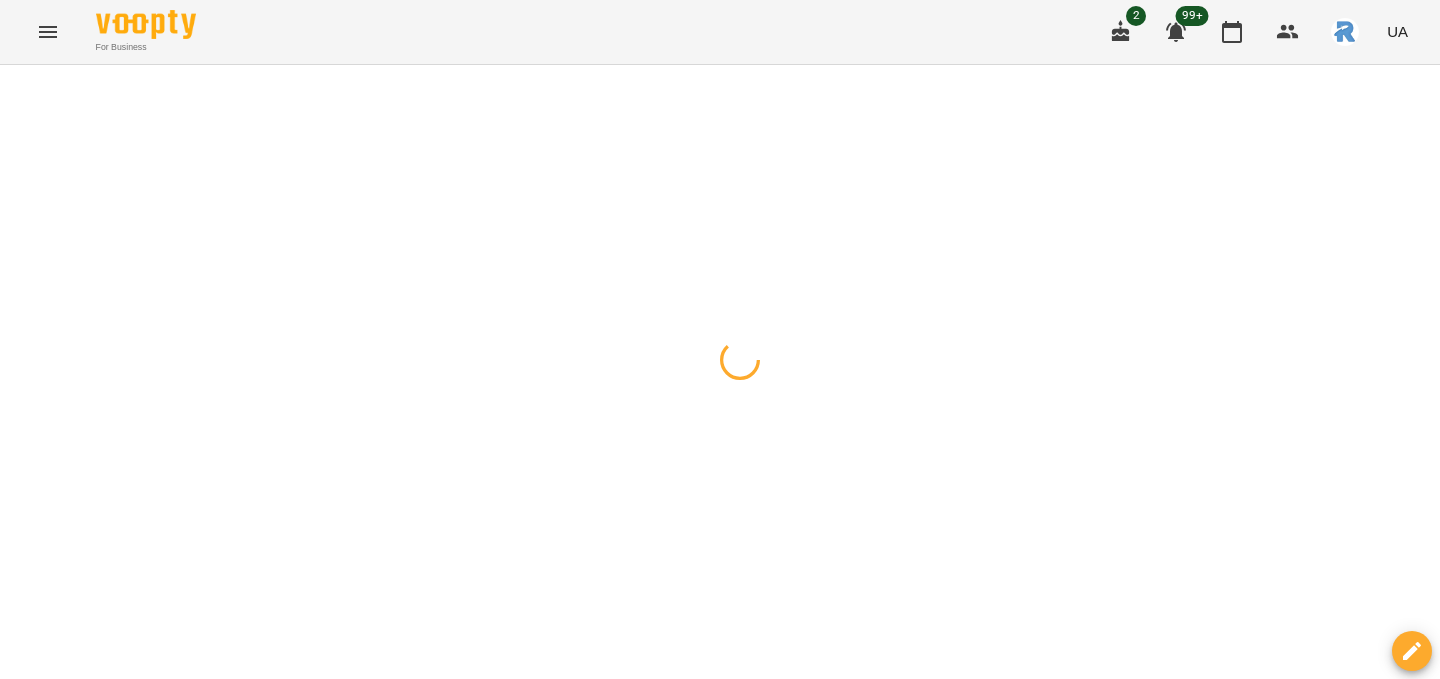 click at bounding box center (20, 89) 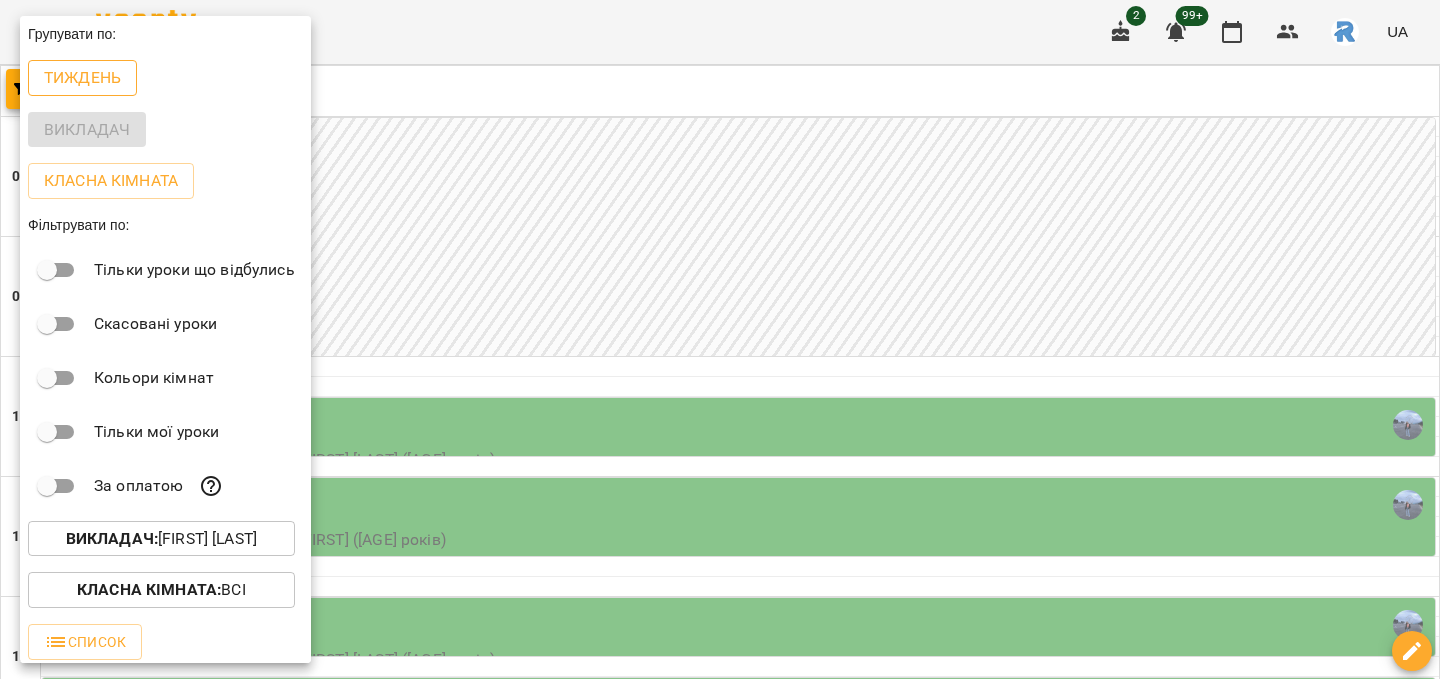 click on "Тиждень" at bounding box center (82, 78) 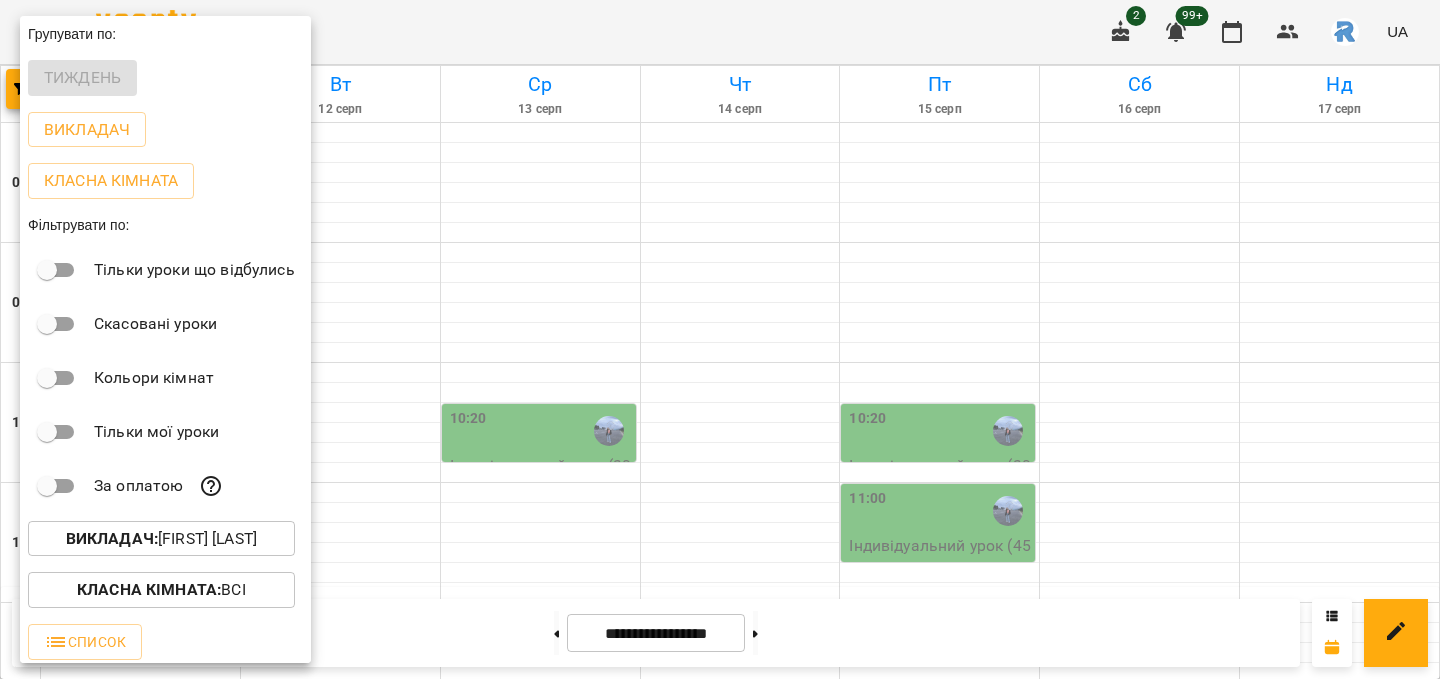 click at bounding box center [720, 339] 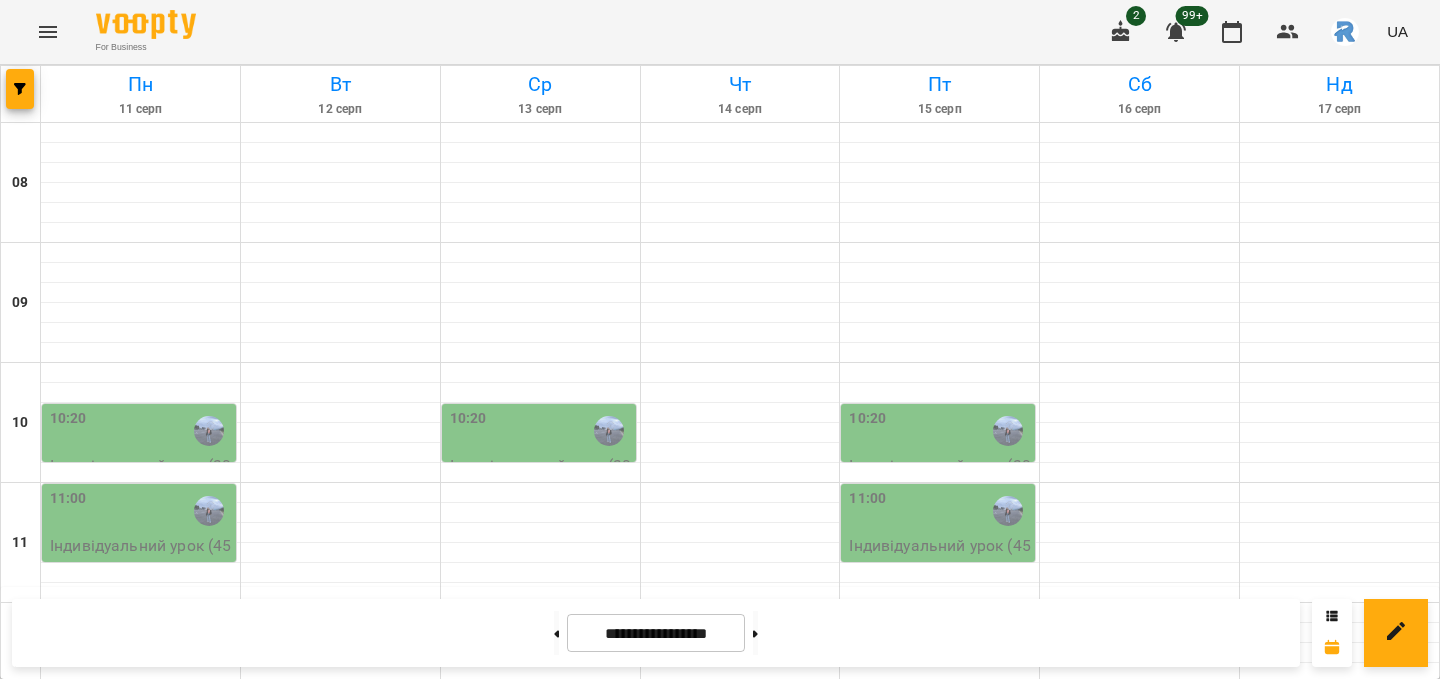 scroll, scrollTop: 702, scrollLeft: 0, axis: vertical 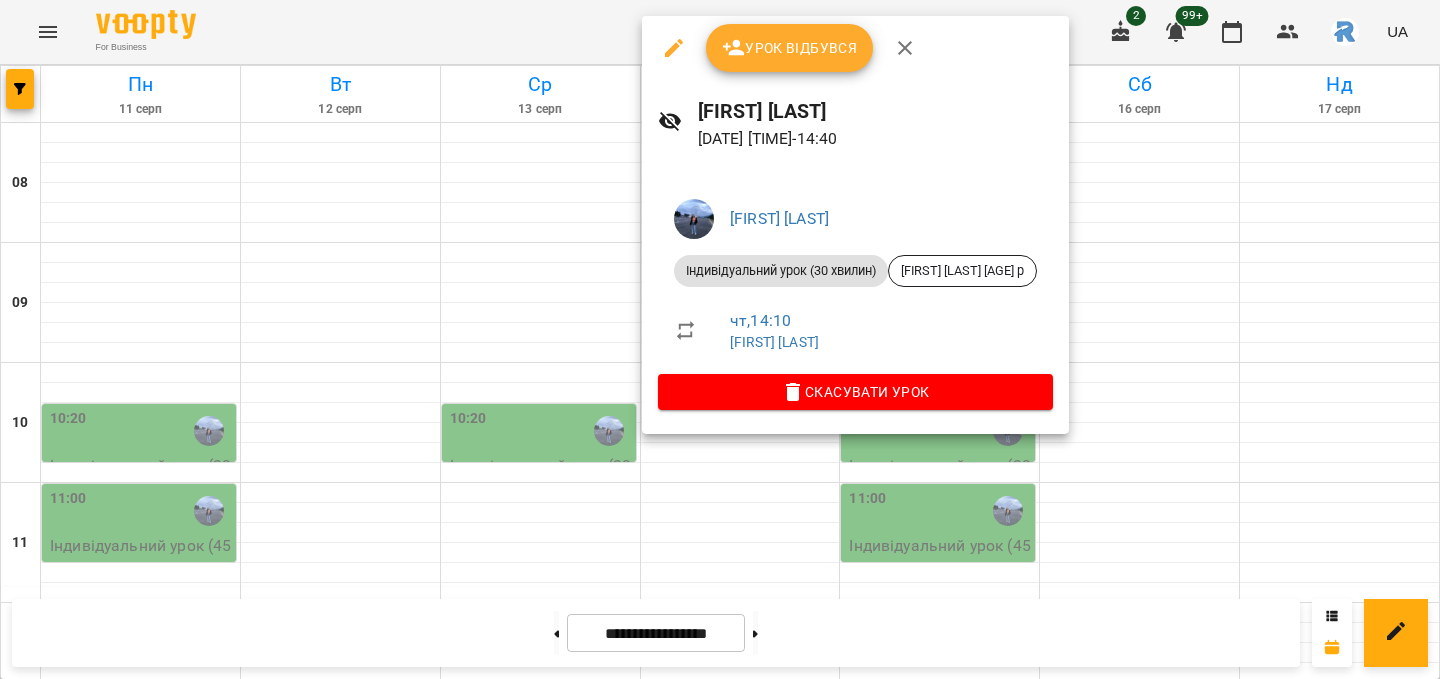 click at bounding box center [720, 339] 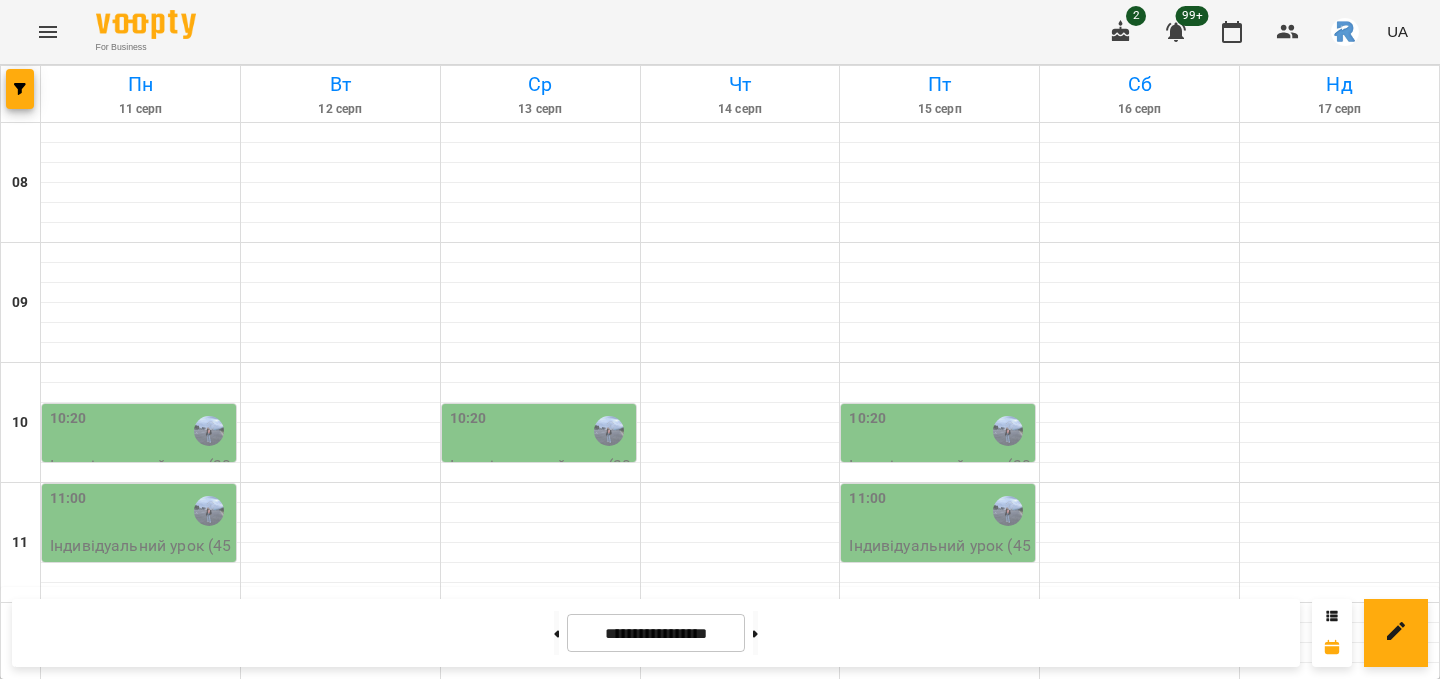 scroll, scrollTop: 459, scrollLeft: 0, axis: vertical 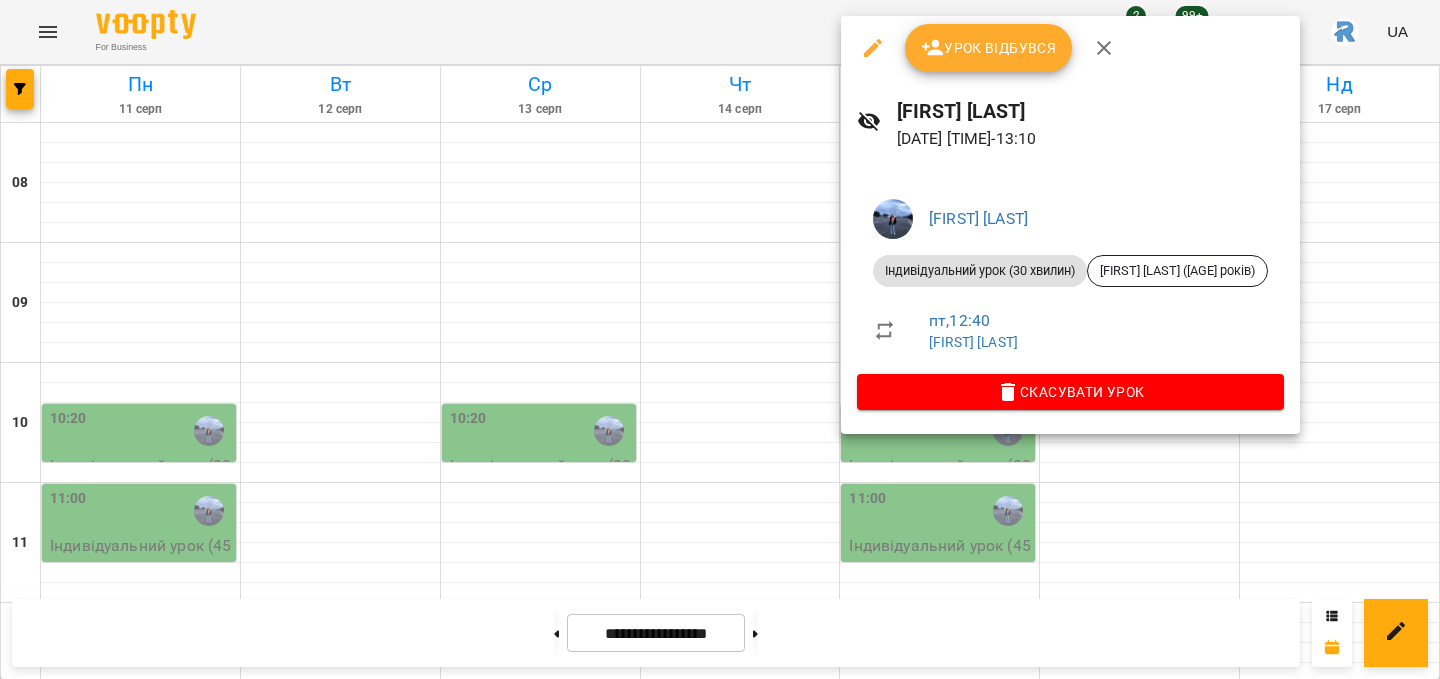 click at bounding box center [720, 339] 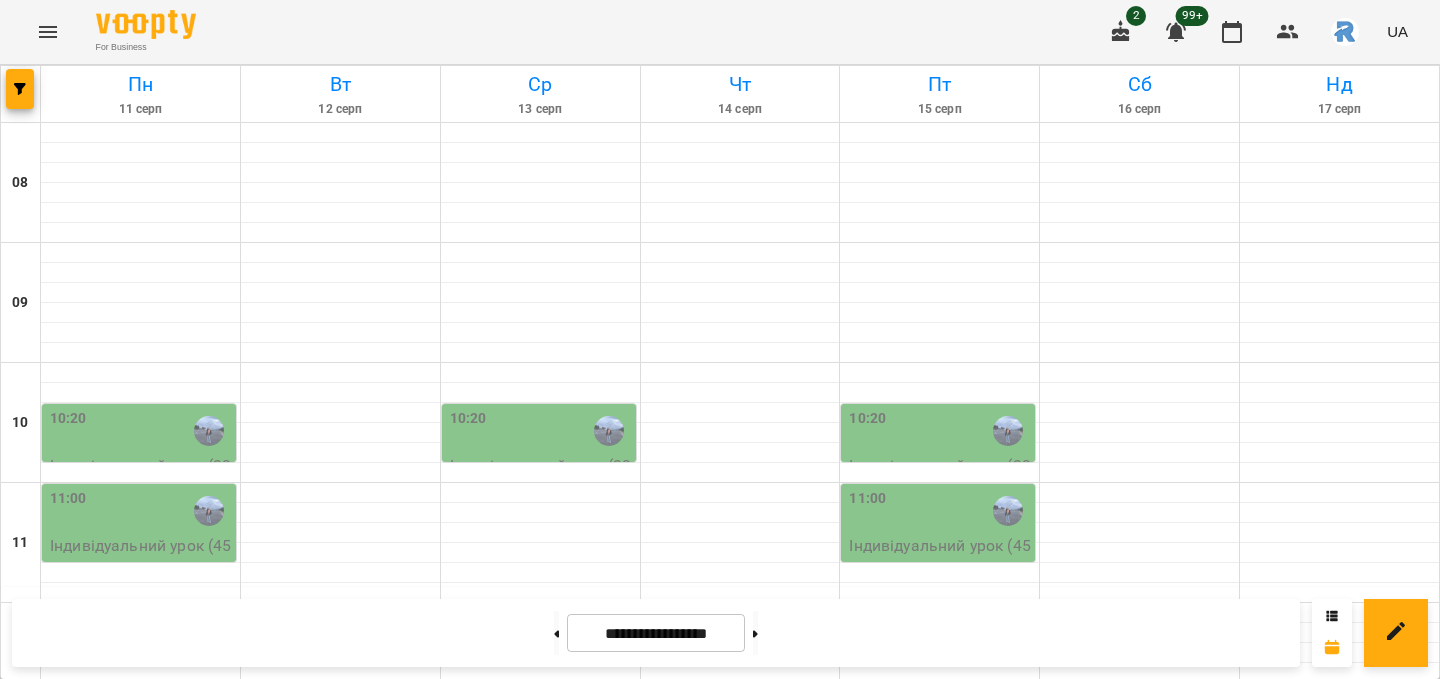 scroll, scrollTop: 311, scrollLeft: 0, axis: vertical 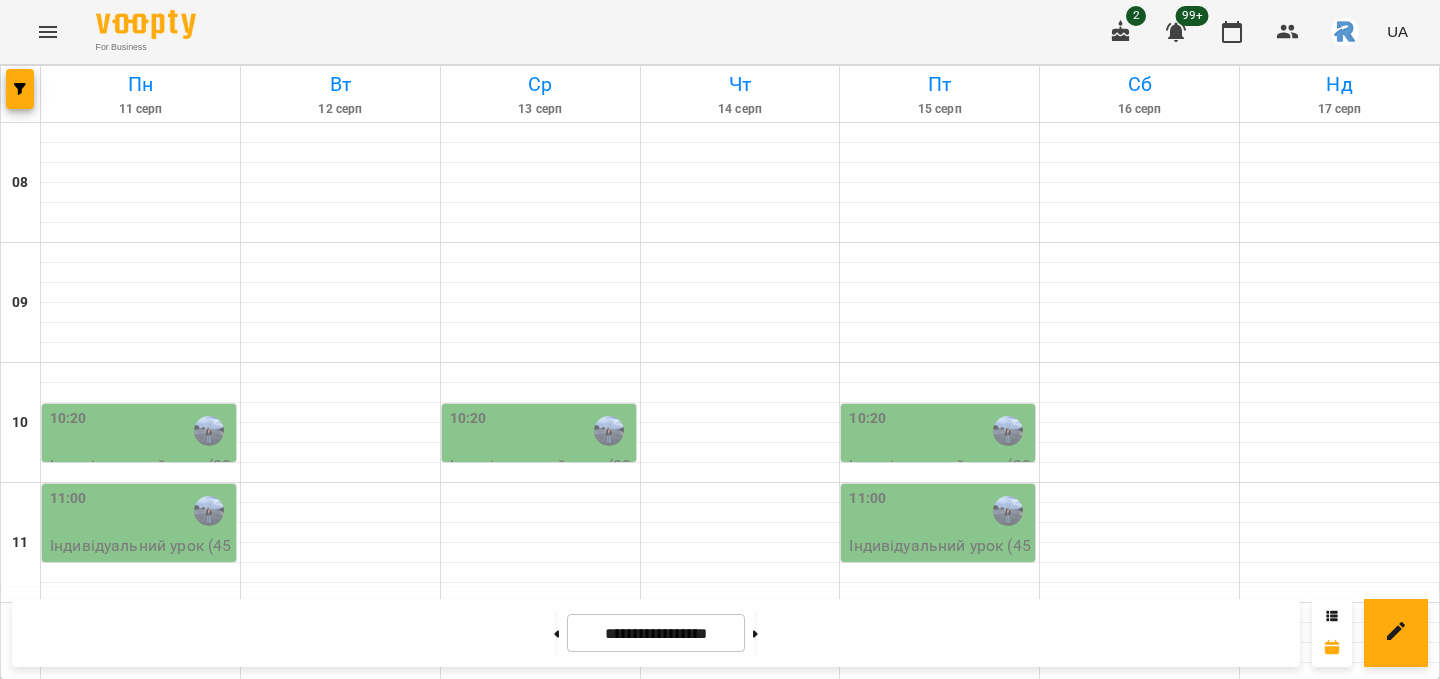 click 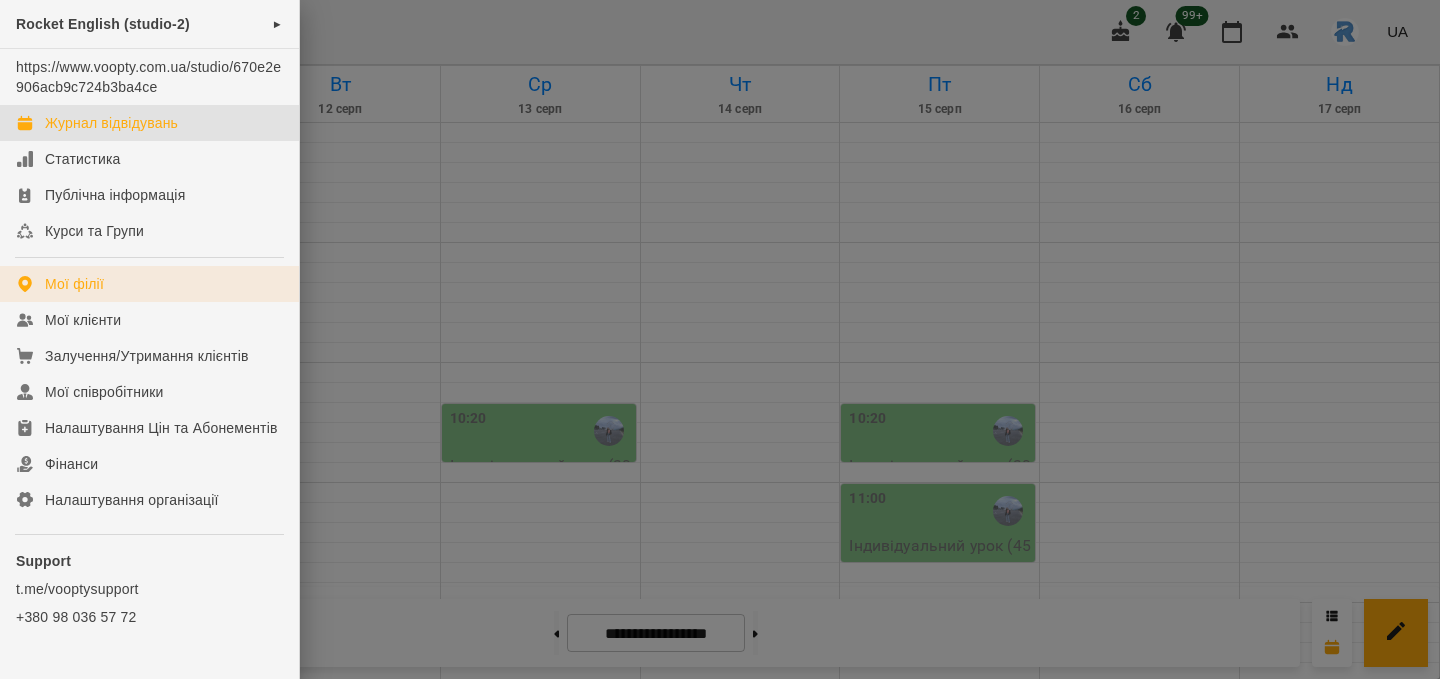 click on "Мої філії" at bounding box center [149, 284] 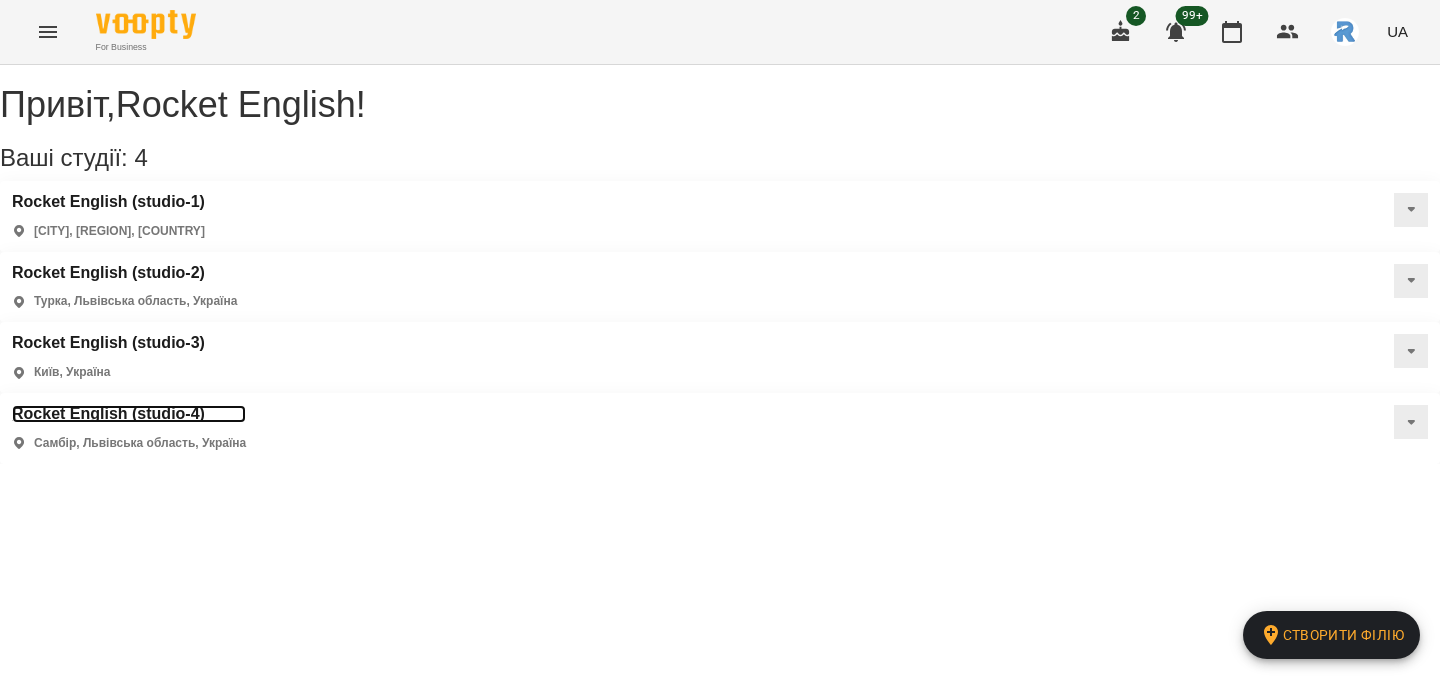 click on "Rocket English (studio-4)" at bounding box center [129, 414] 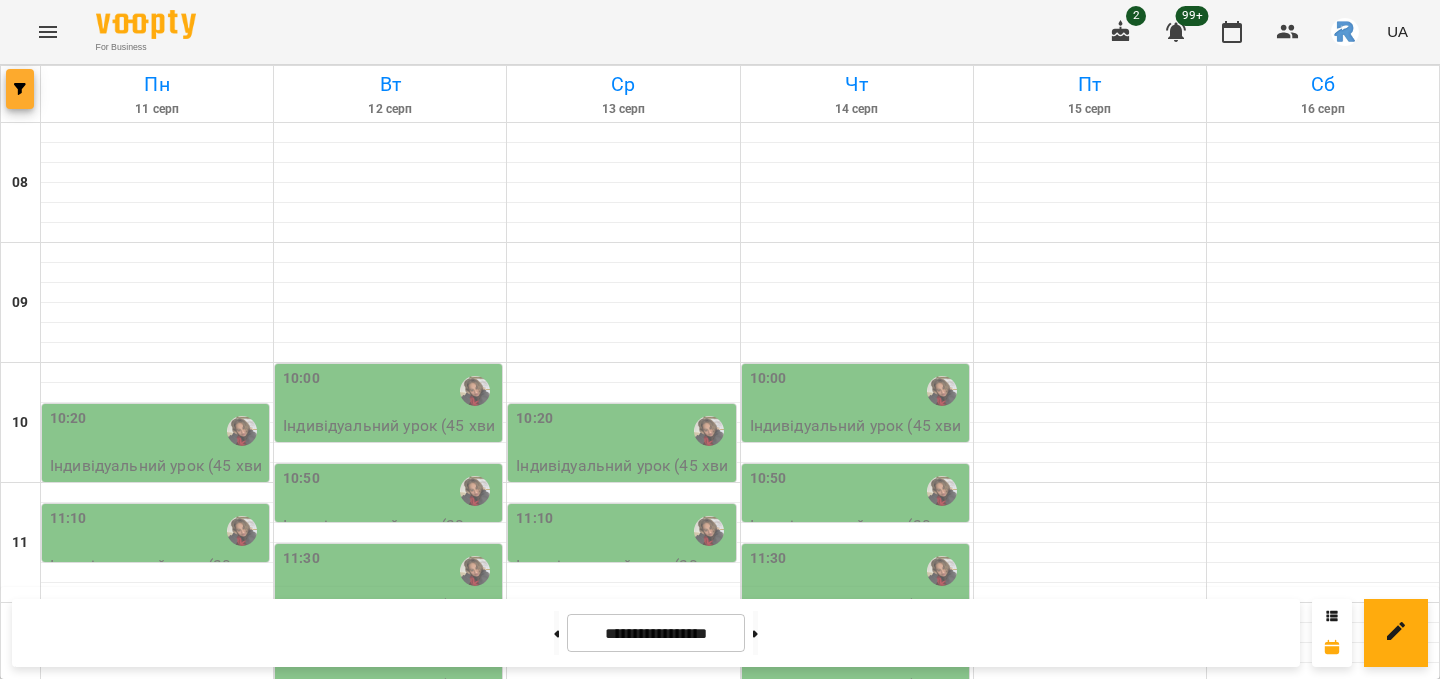 click 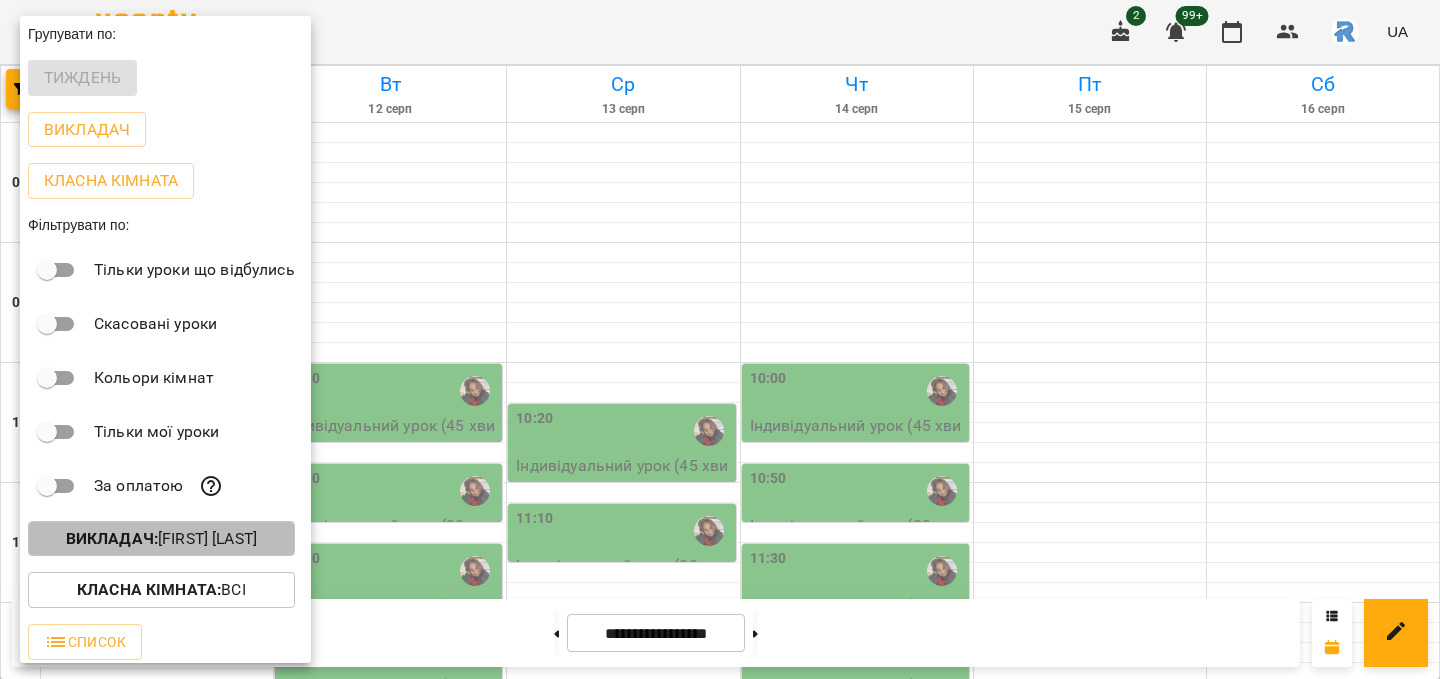 click on "Викладач :  Бондар Влада Сергіївна" at bounding box center [161, 539] 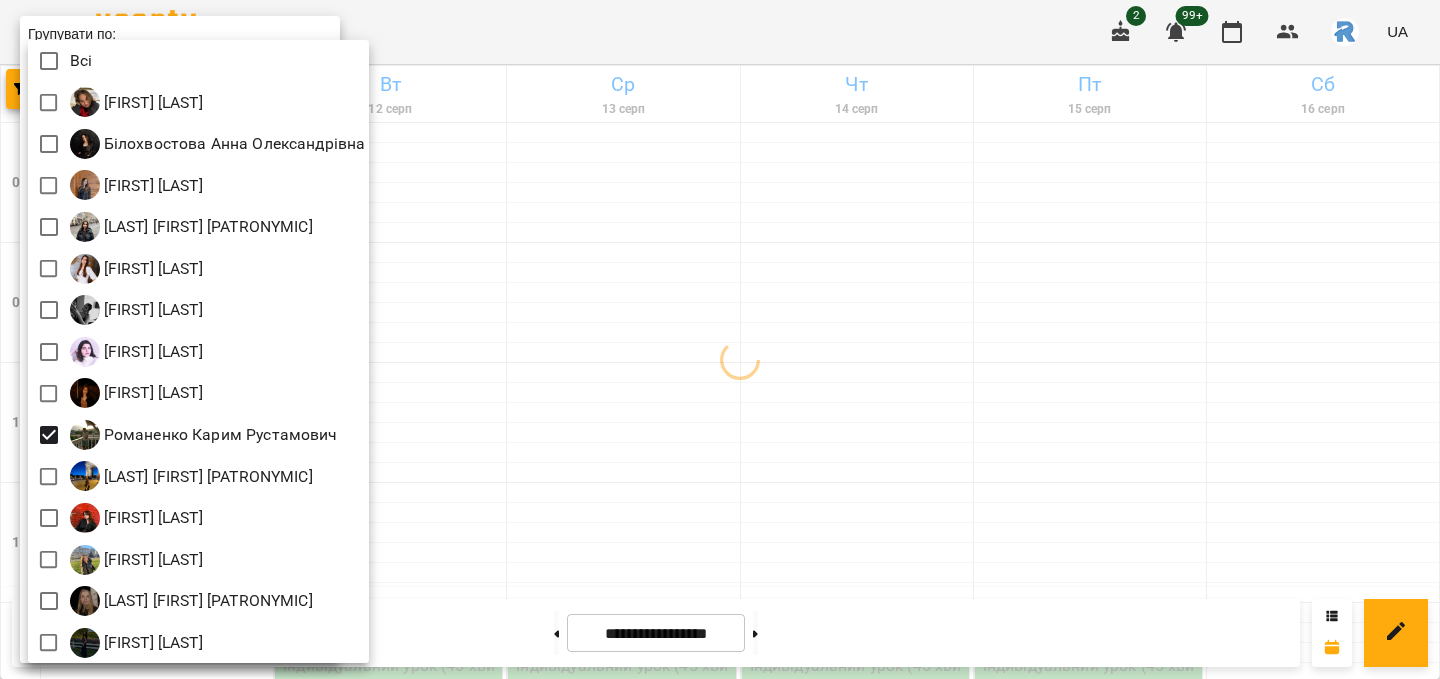 click at bounding box center (720, 339) 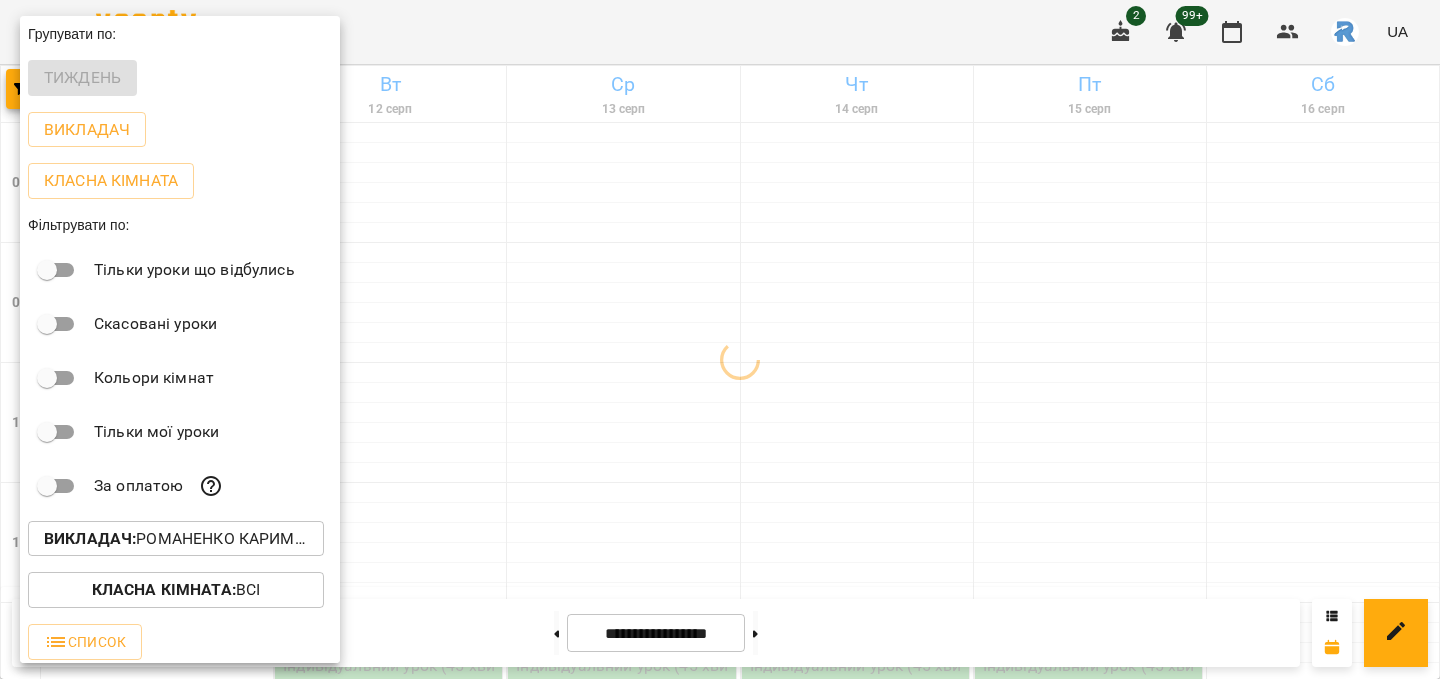click at bounding box center (720, 339) 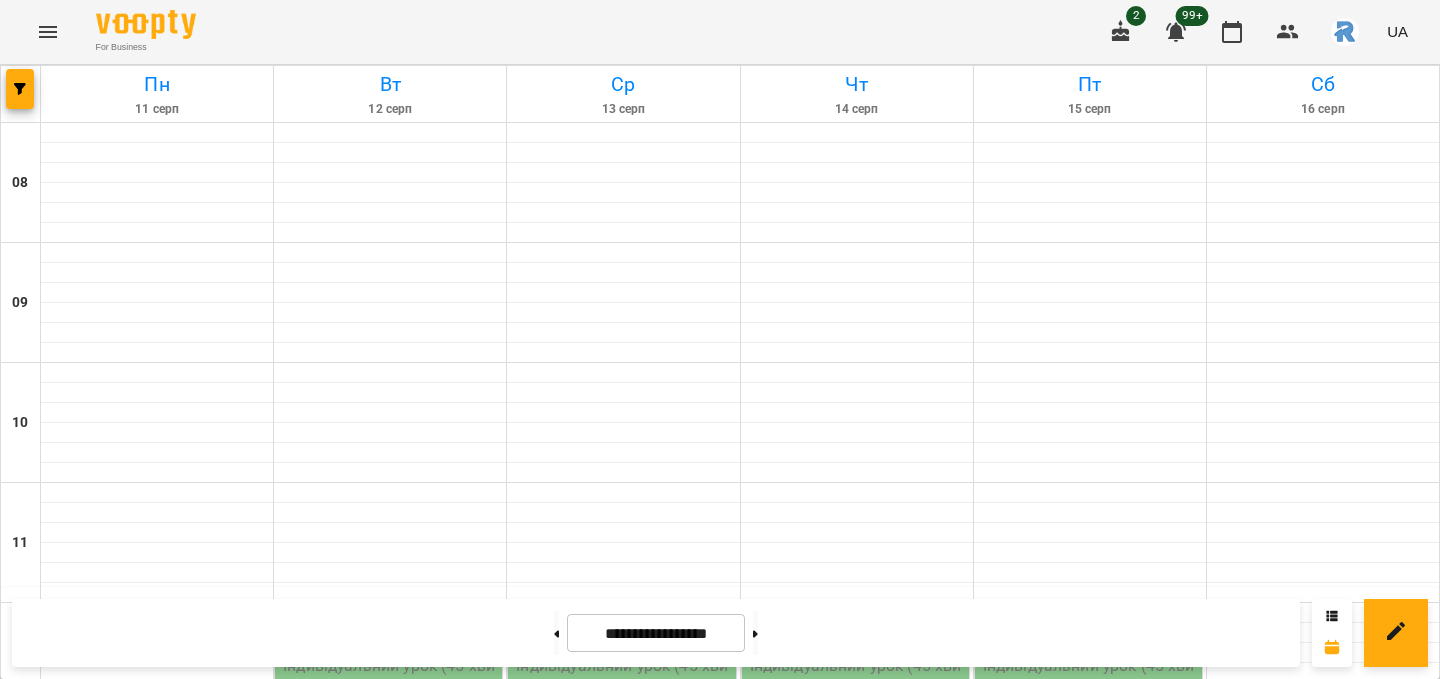 scroll, scrollTop: 399, scrollLeft: 0, axis: vertical 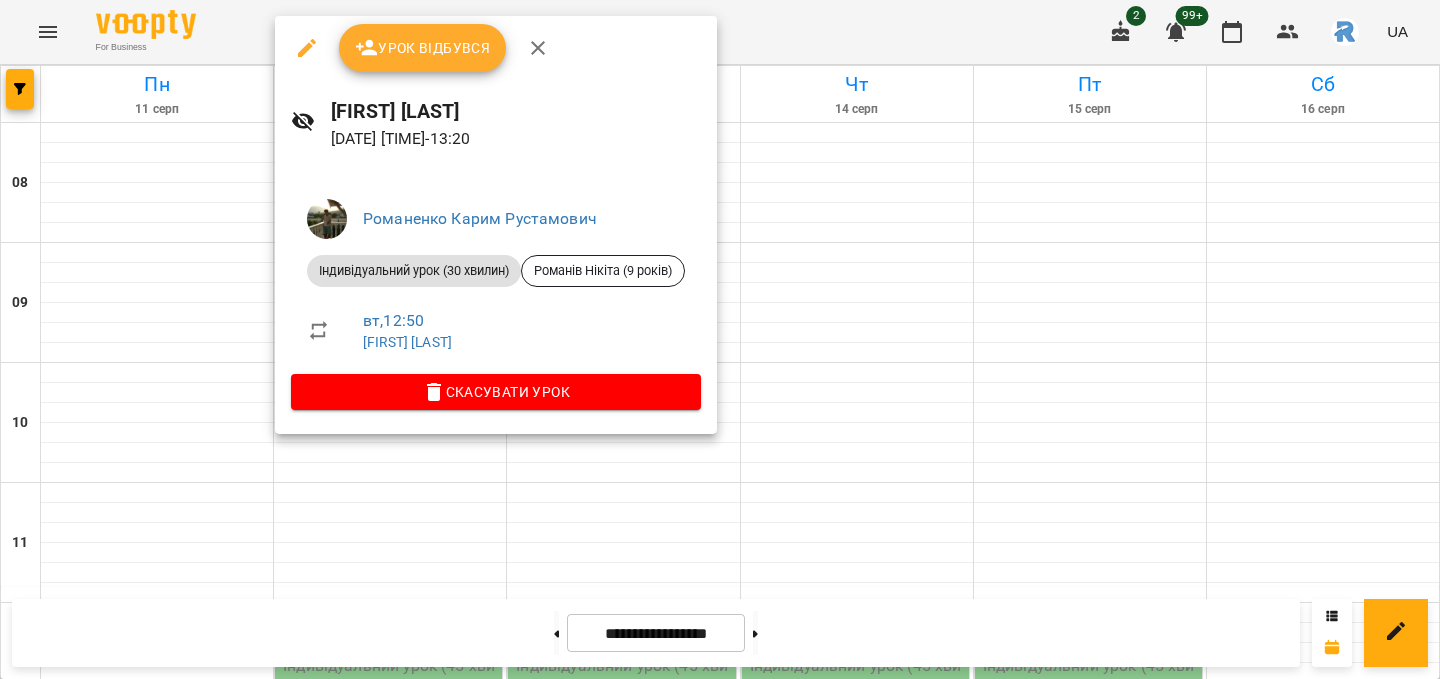 click at bounding box center (720, 339) 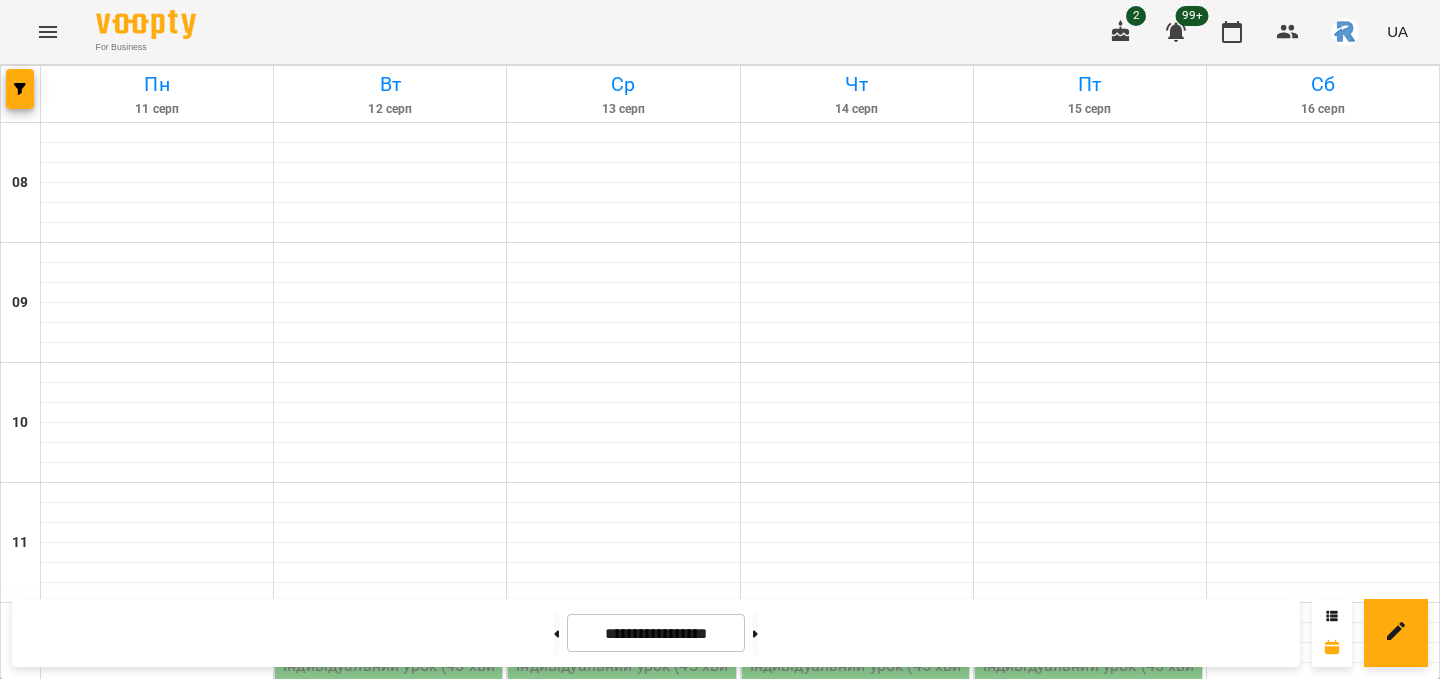 click on "12:00" at bounding box center [390, 631] 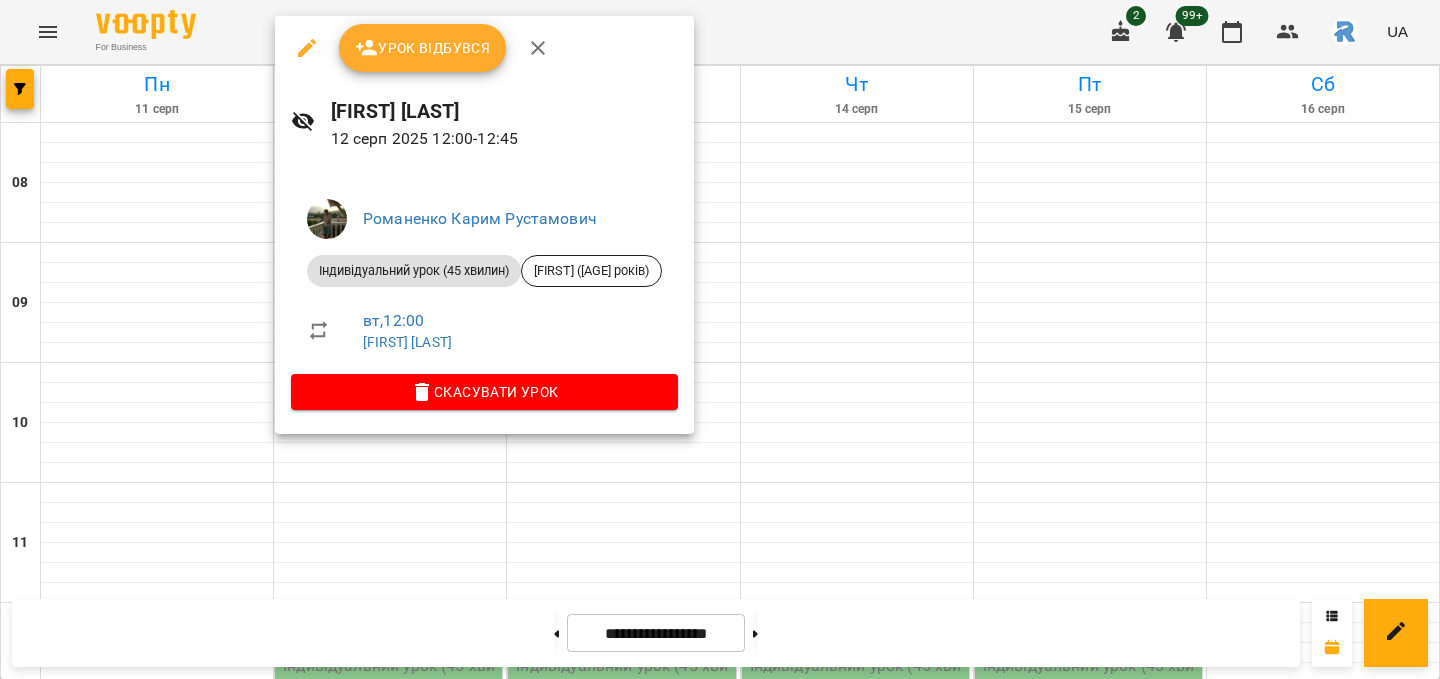 click at bounding box center [720, 339] 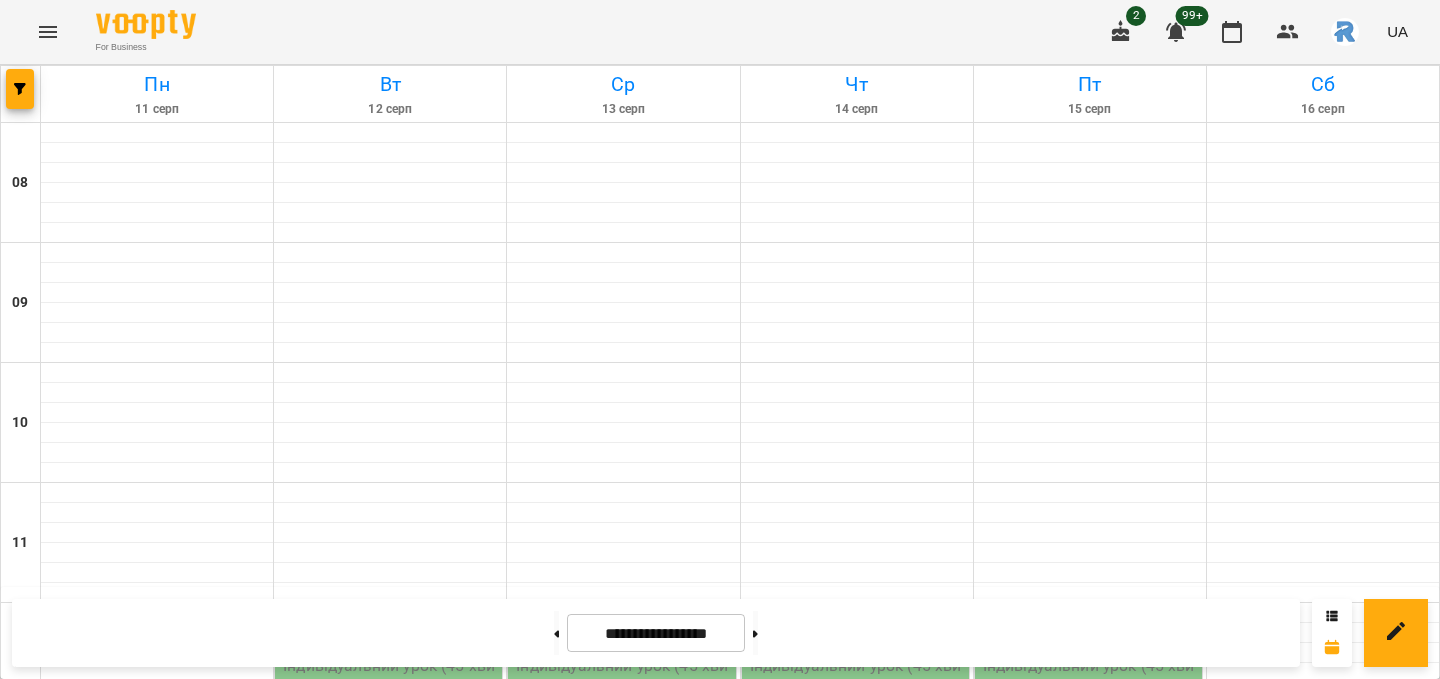 click on "14:10" at bounding box center [390, 891] 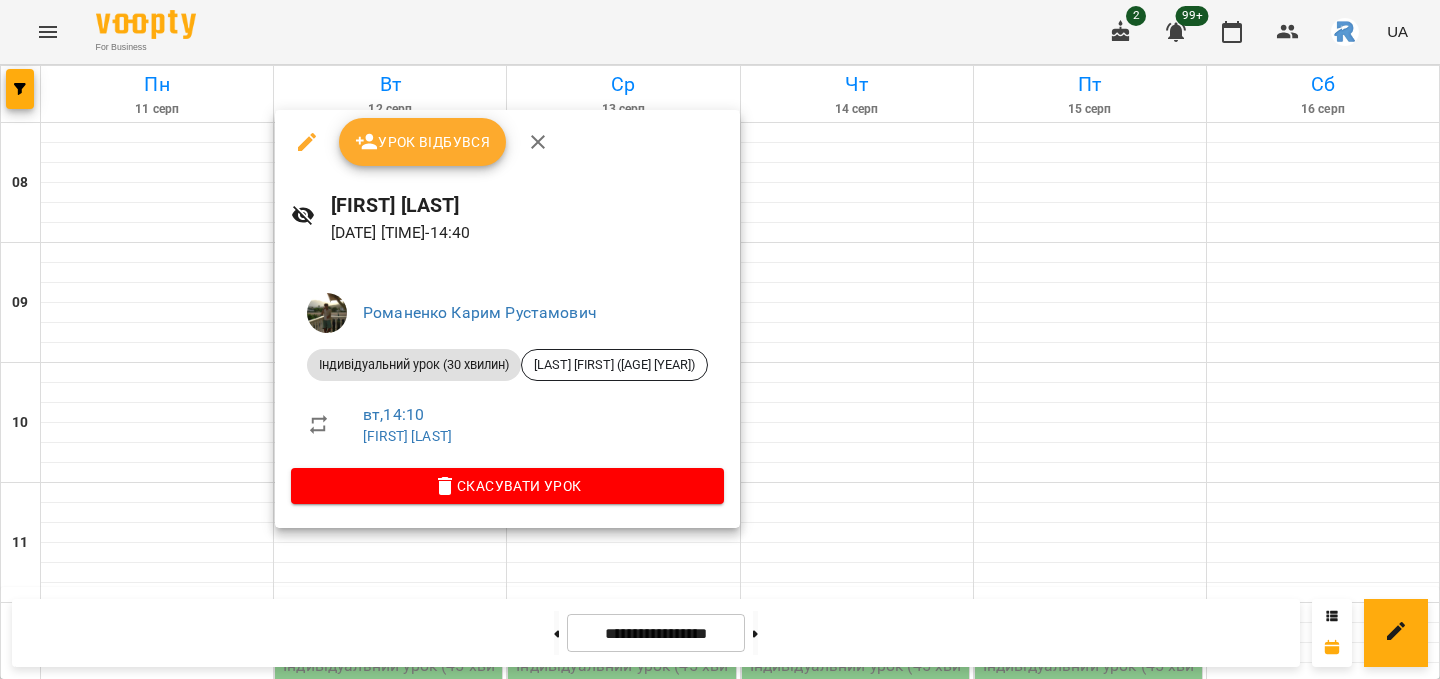 click at bounding box center (720, 339) 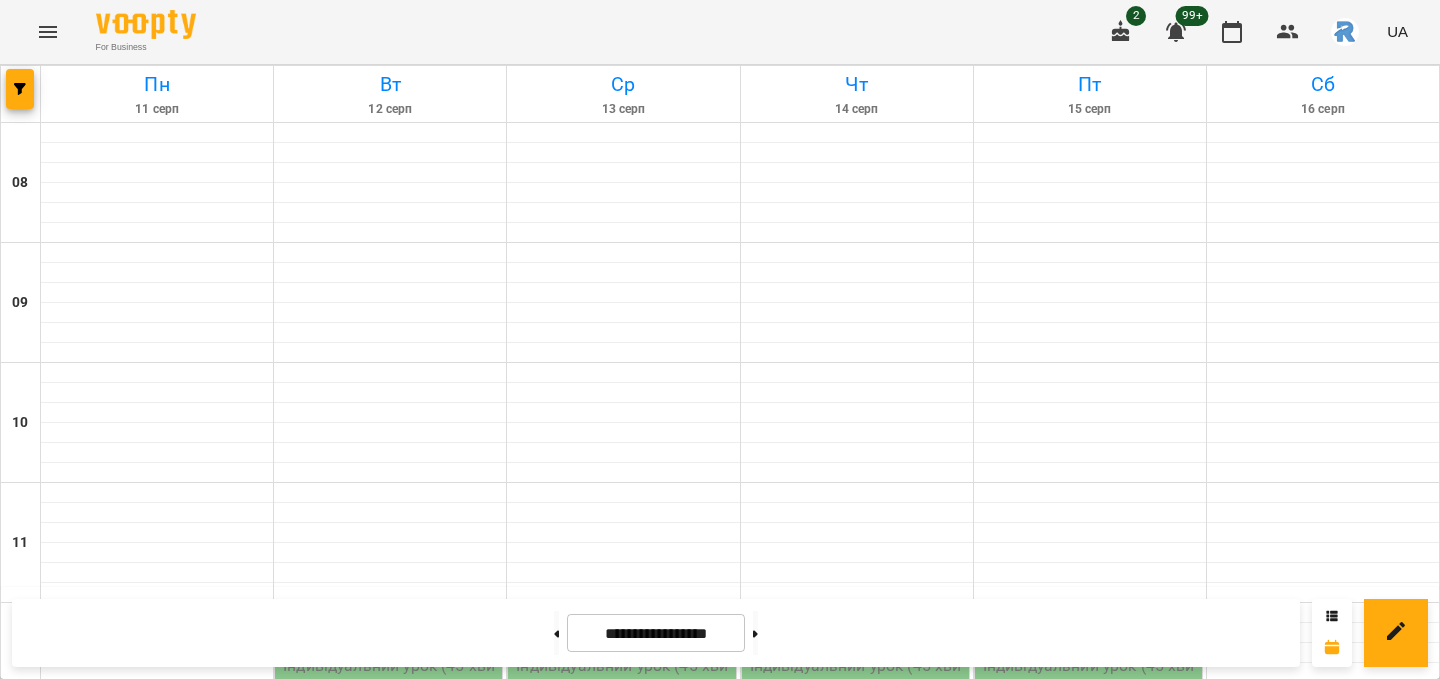 click on "13:30" at bounding box center [390, 811] 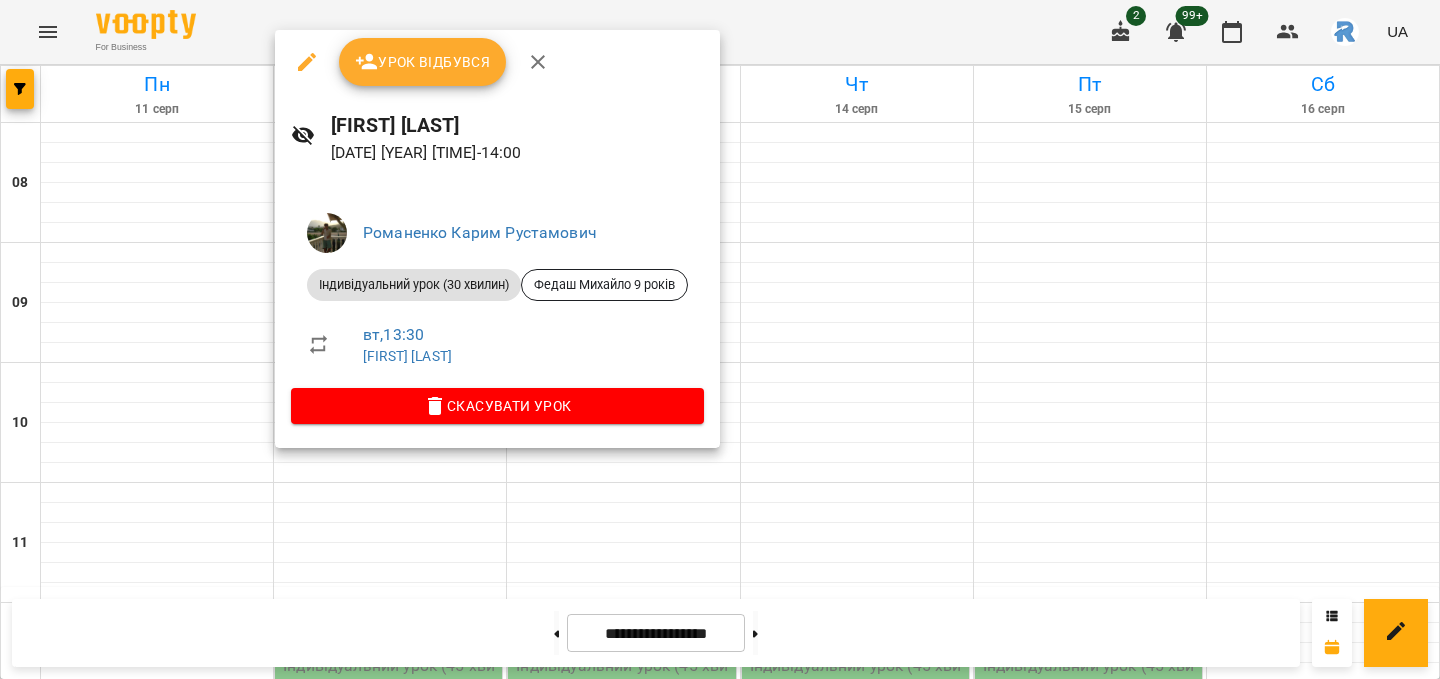 click at bounding box center [720, 339] 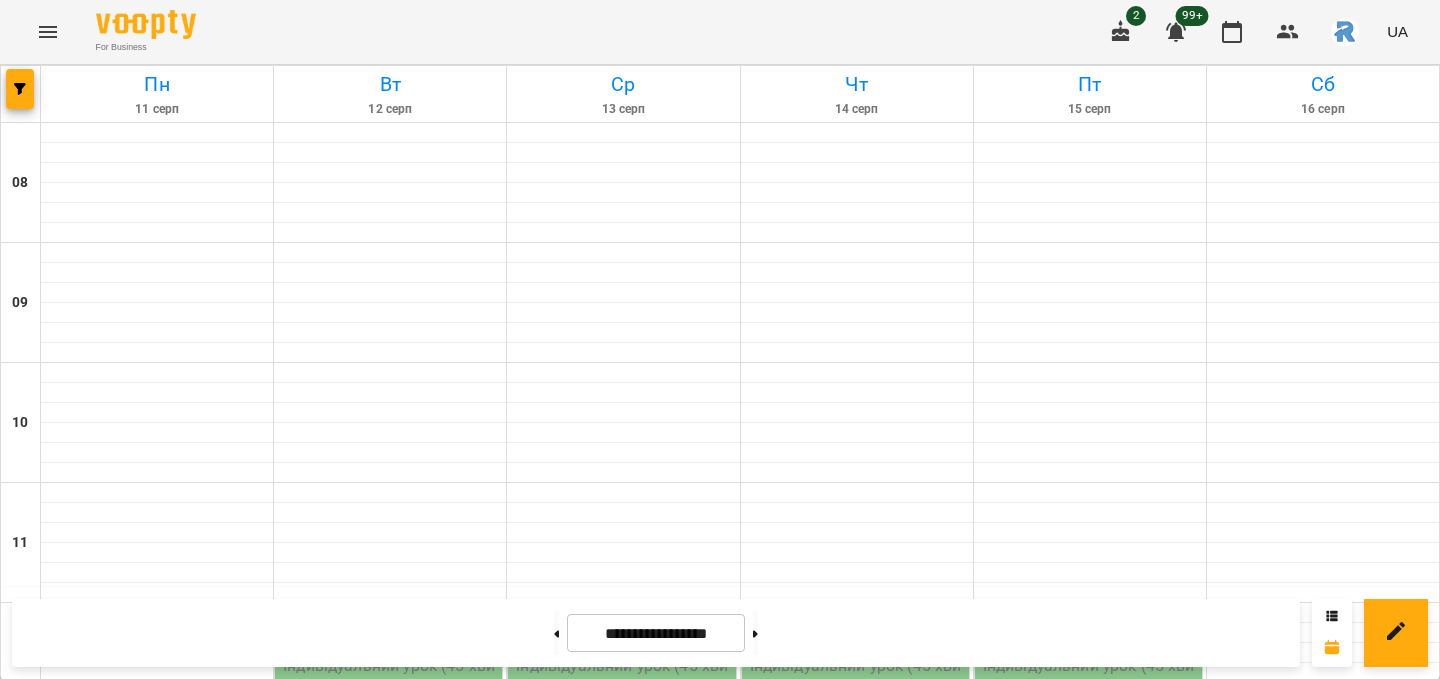 scroll, scrollTop: 510, scrollLeft: 0, axis: vertical 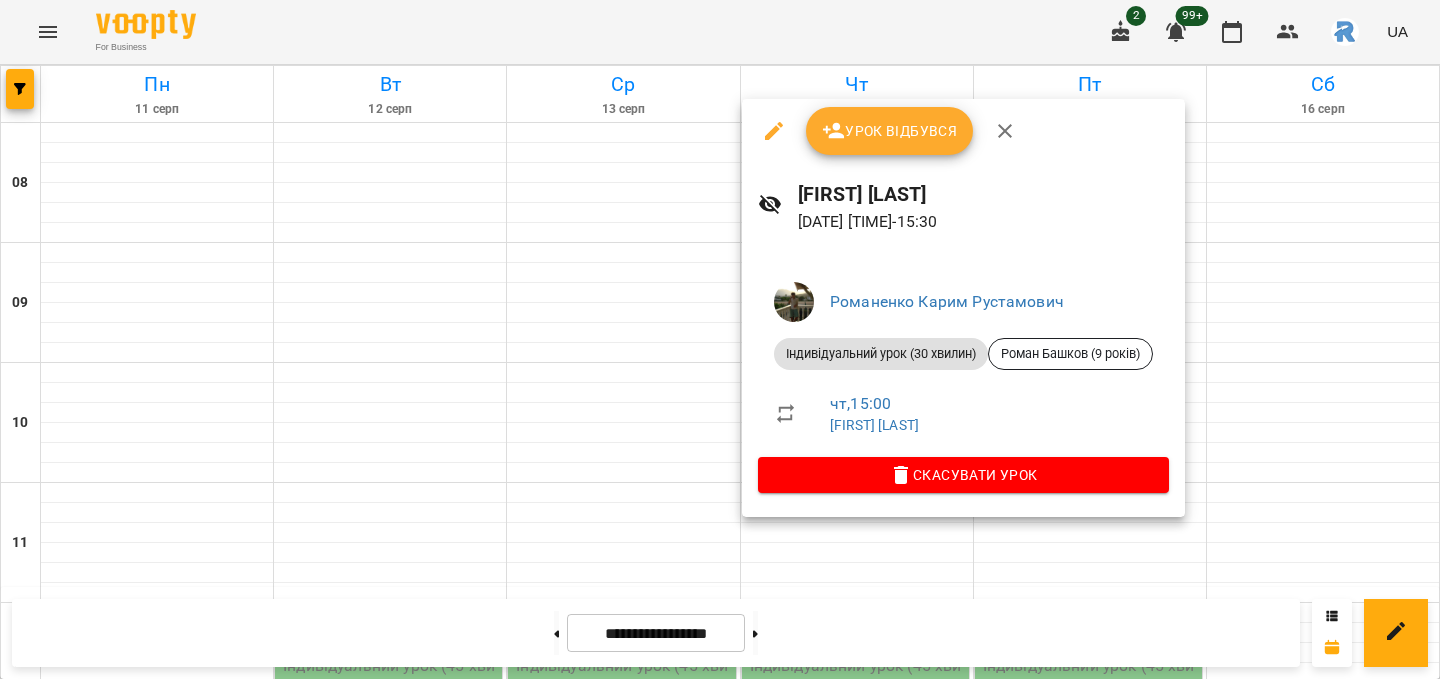 click at bounding box center [720, 339] 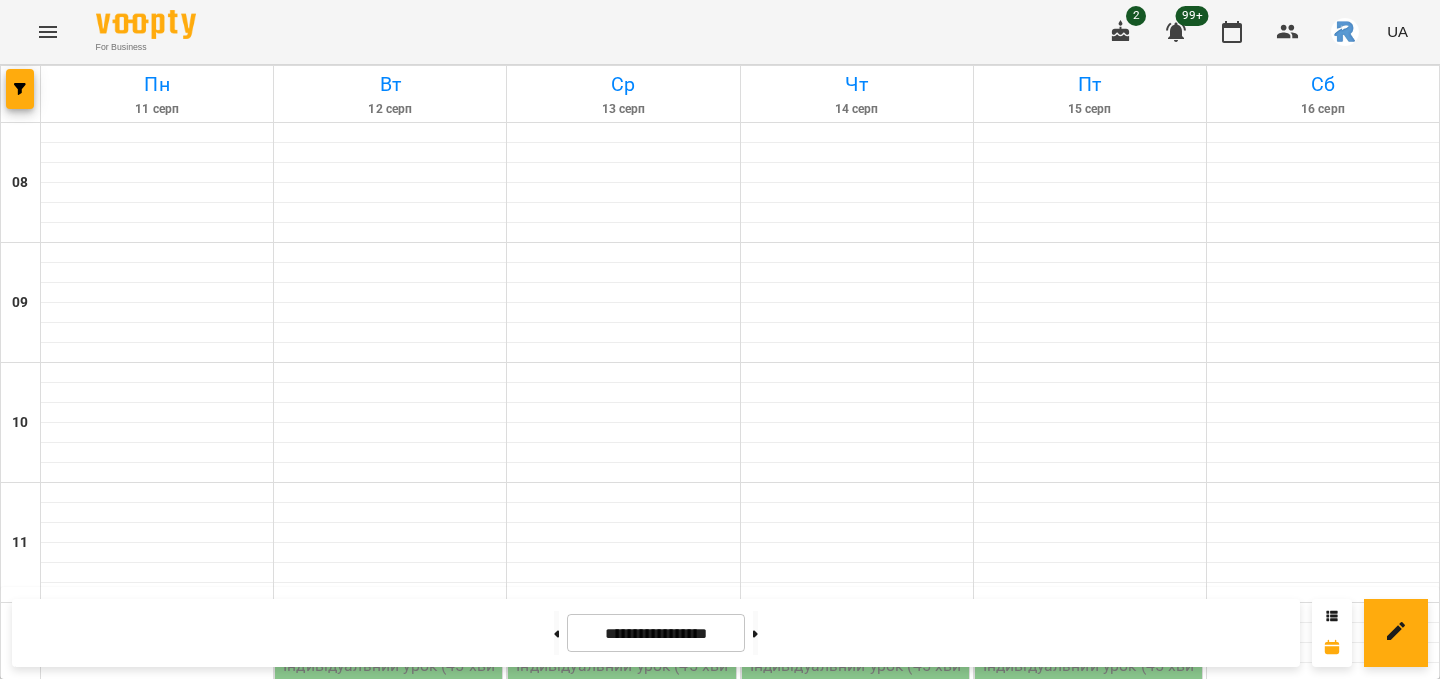 click on "15:30" at bounding box center (768, 1039) 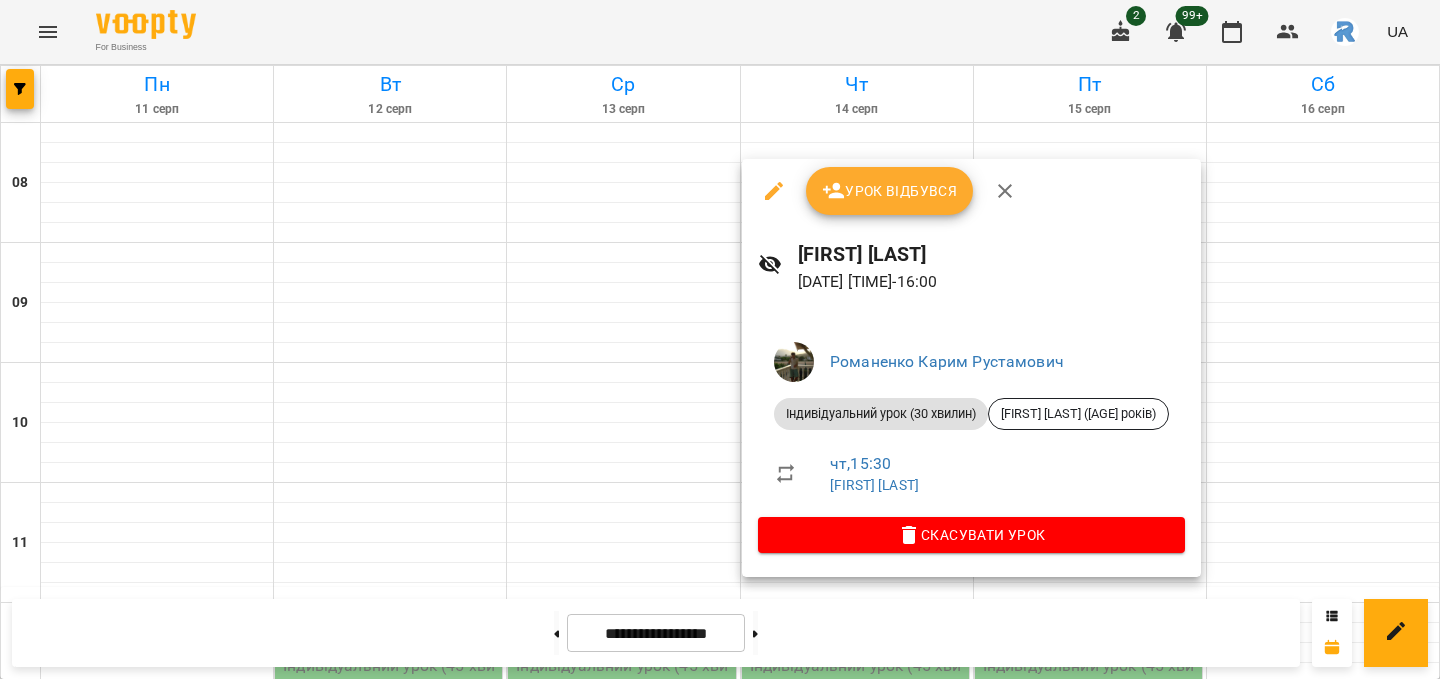 click at bounding box center [720, 339] 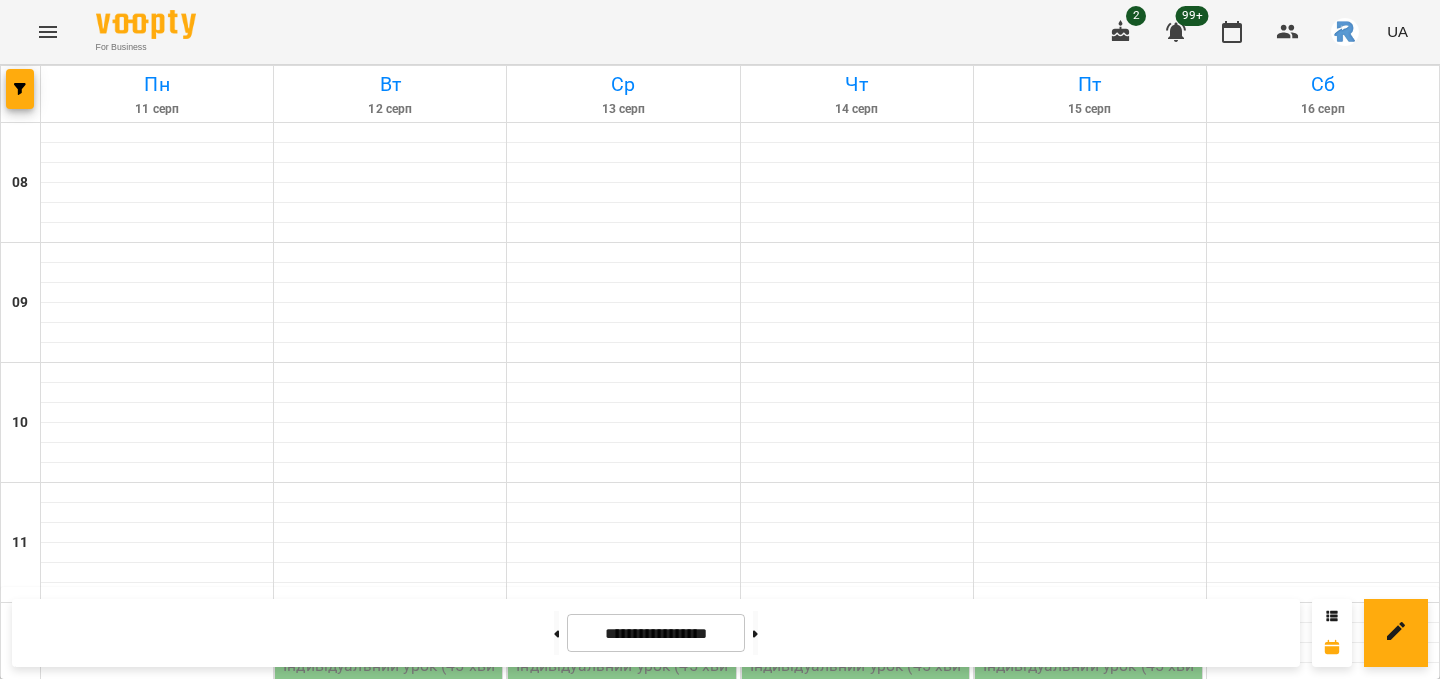 scroll, scrollTop: 422, scrollLeft: 0, axis: vertical 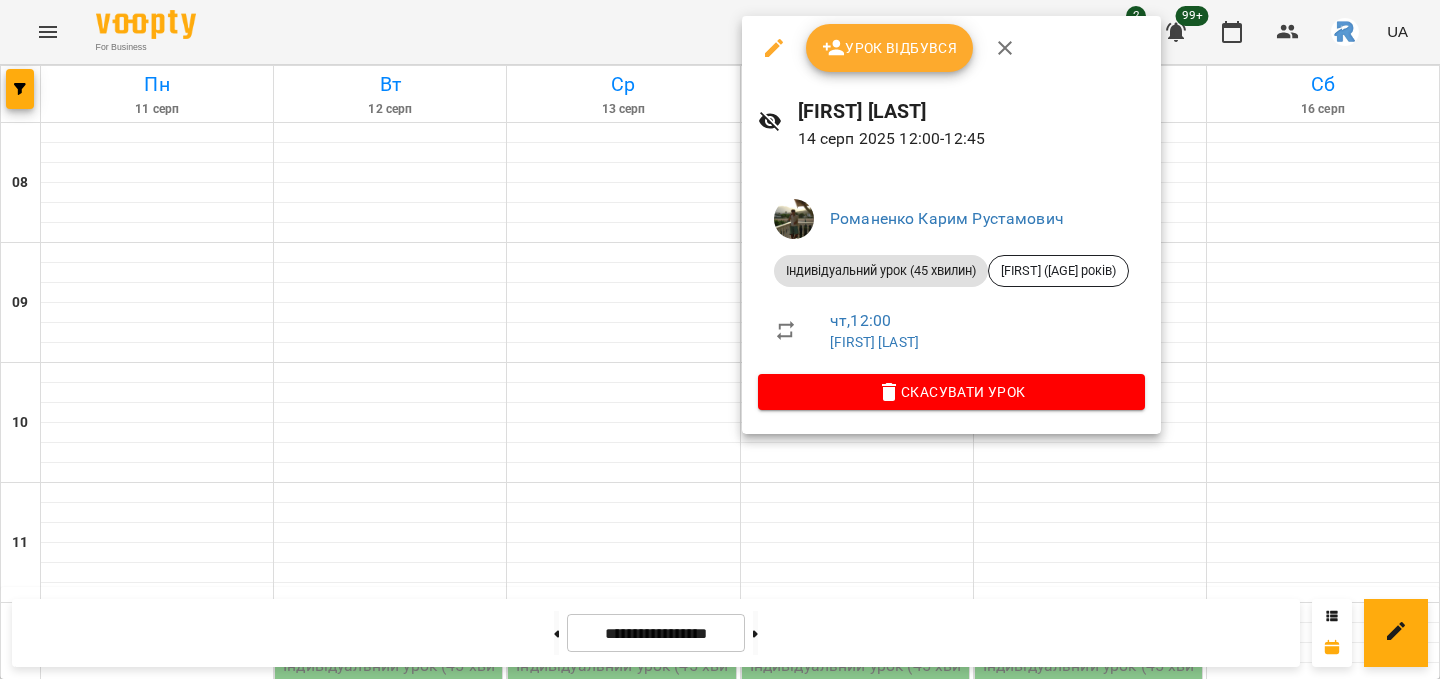 click at bounding box center [720, 339] 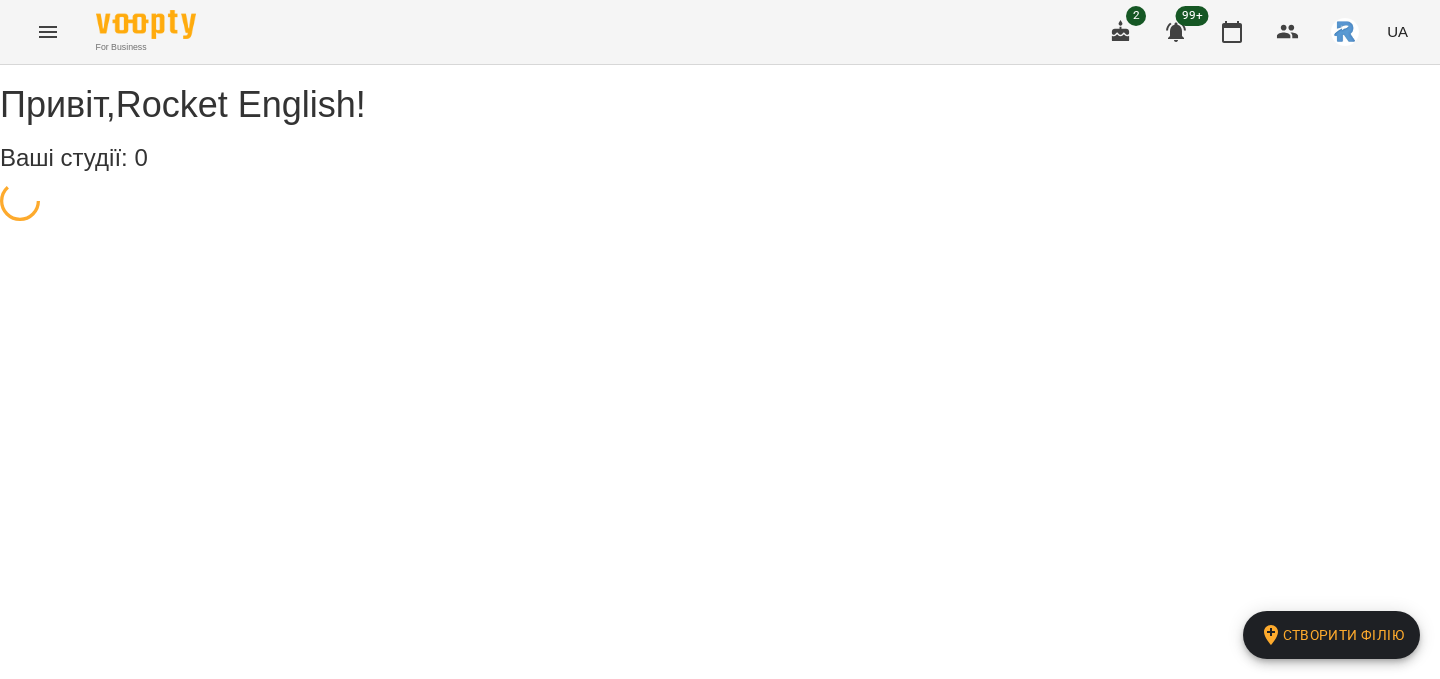 scroll, scrollTop: 0, scrollLeft: 0, axis: both 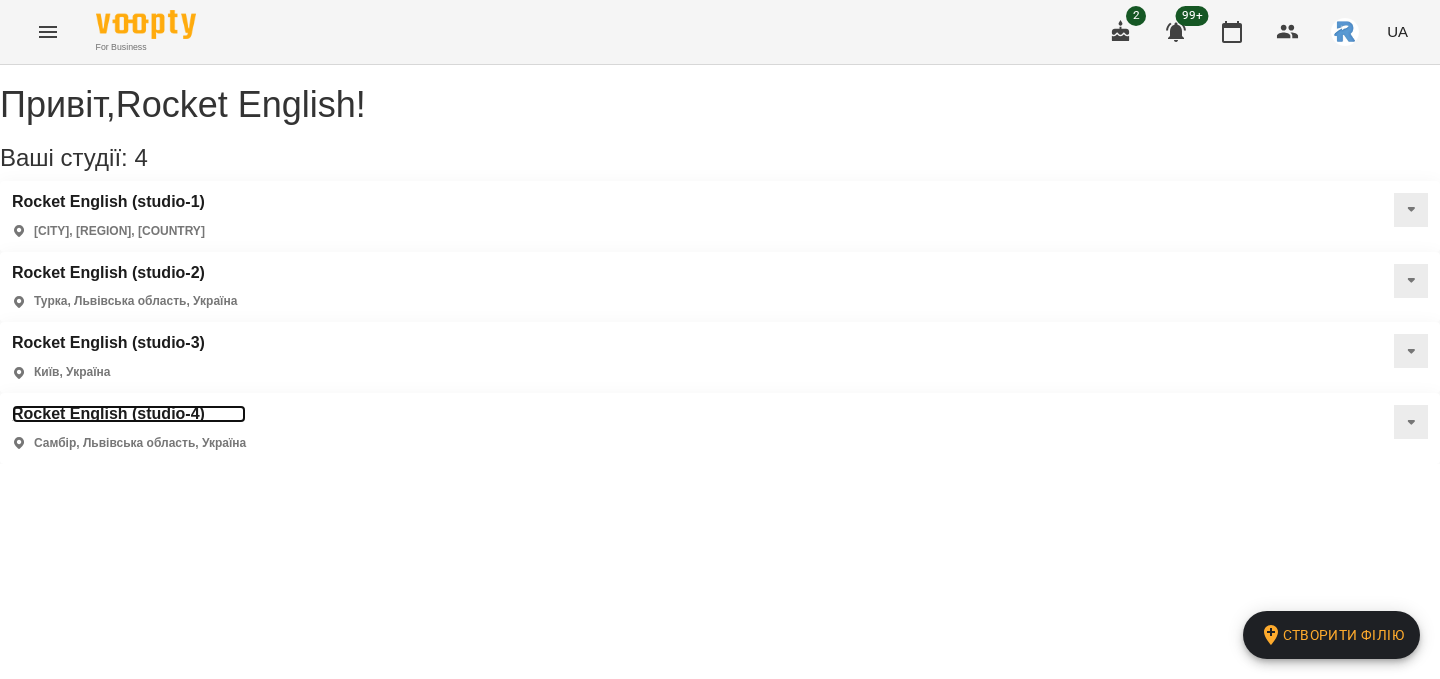 click on "Rocket English (studio-4)" at bounding box center [129, 414] 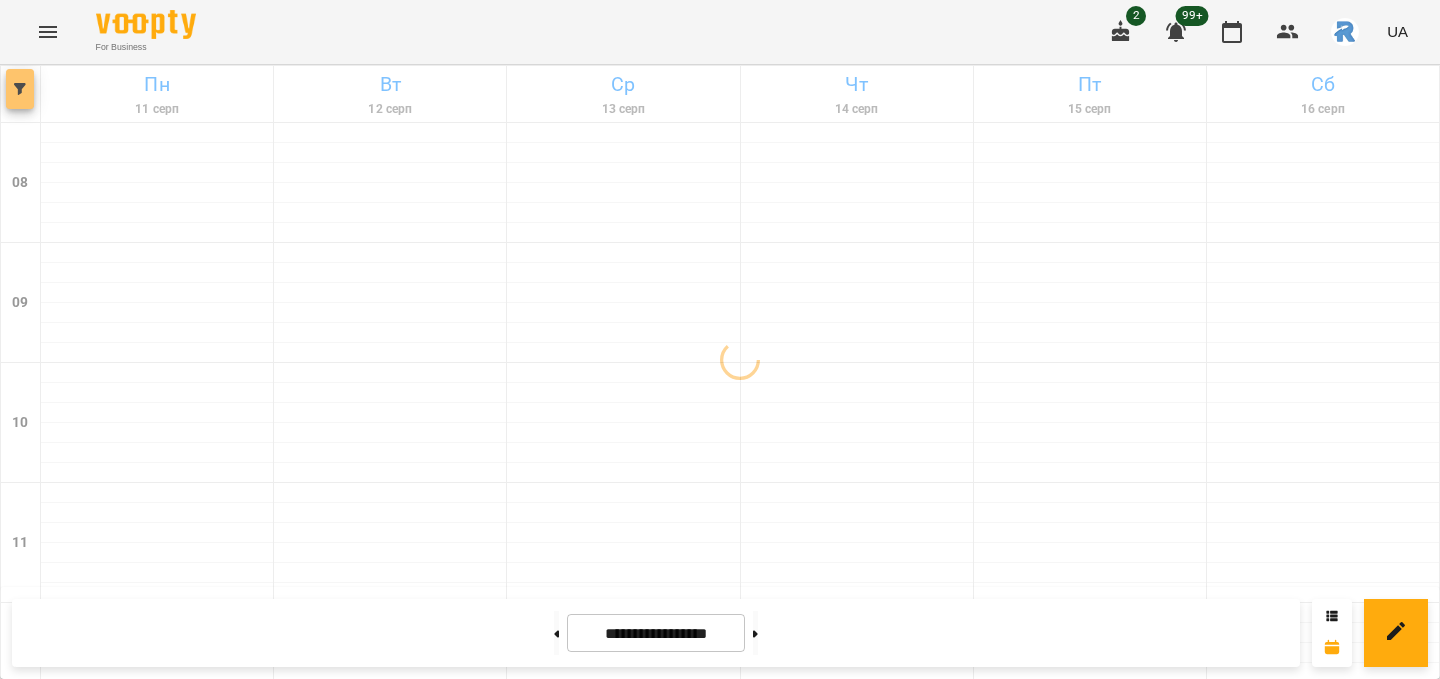 click at bounding box center (20, 89) 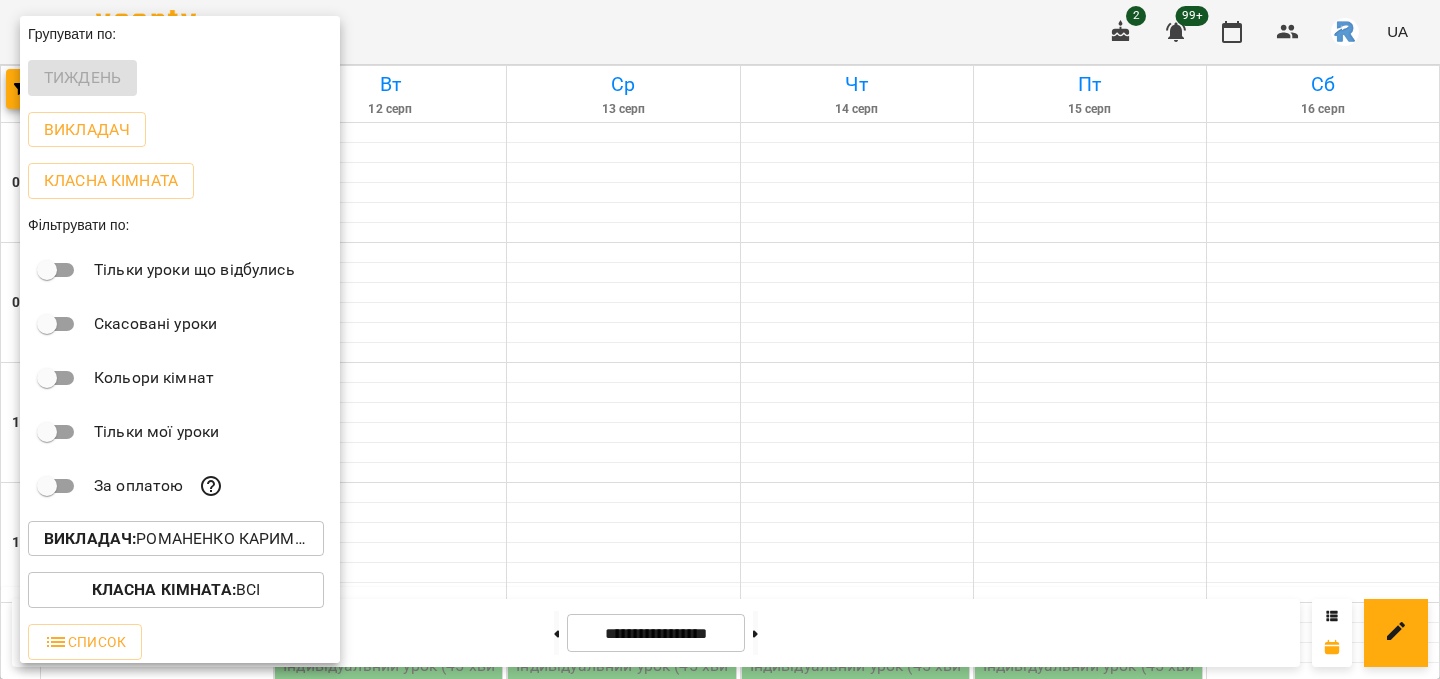 click on "Викладач :  Романенко Карим Рустамович" at bounding box center (176, 539) 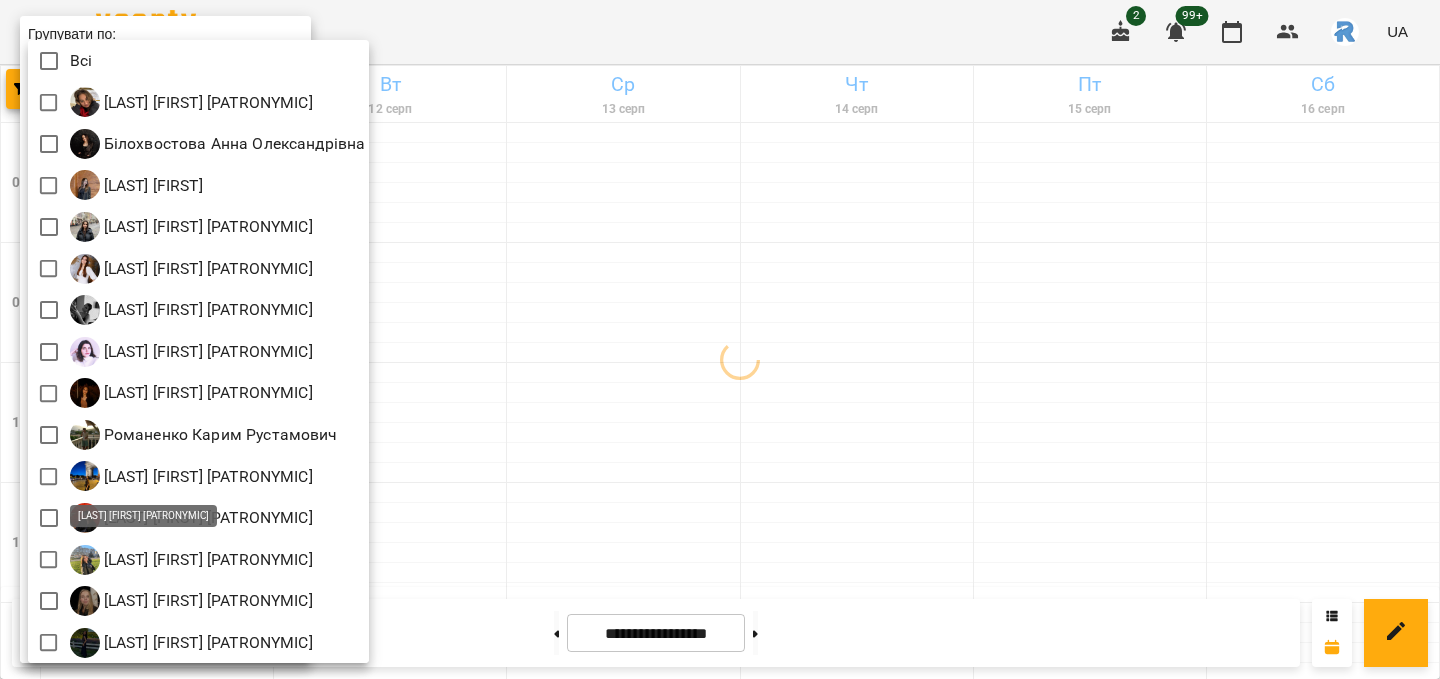 scroll, scrollTop: 4, scrollLeft: 0, axis: vertical 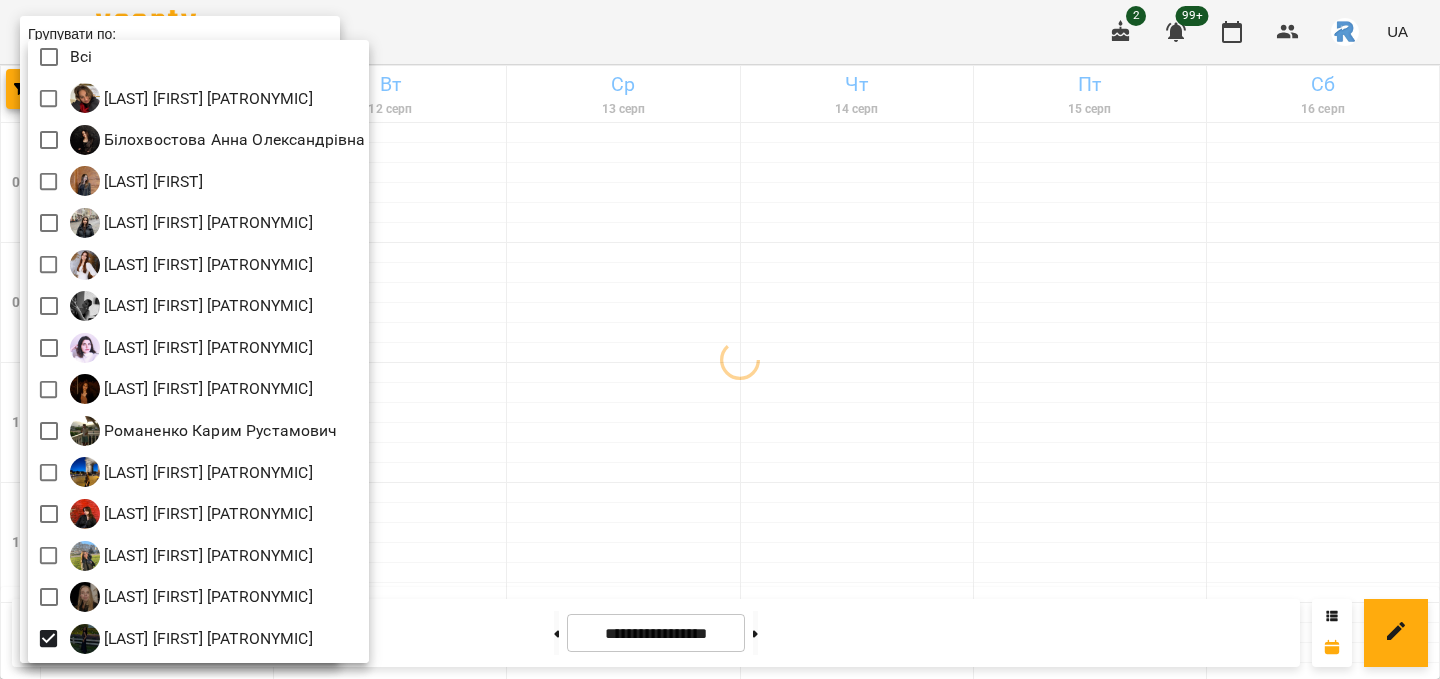 click at bounding box center (720, 339) 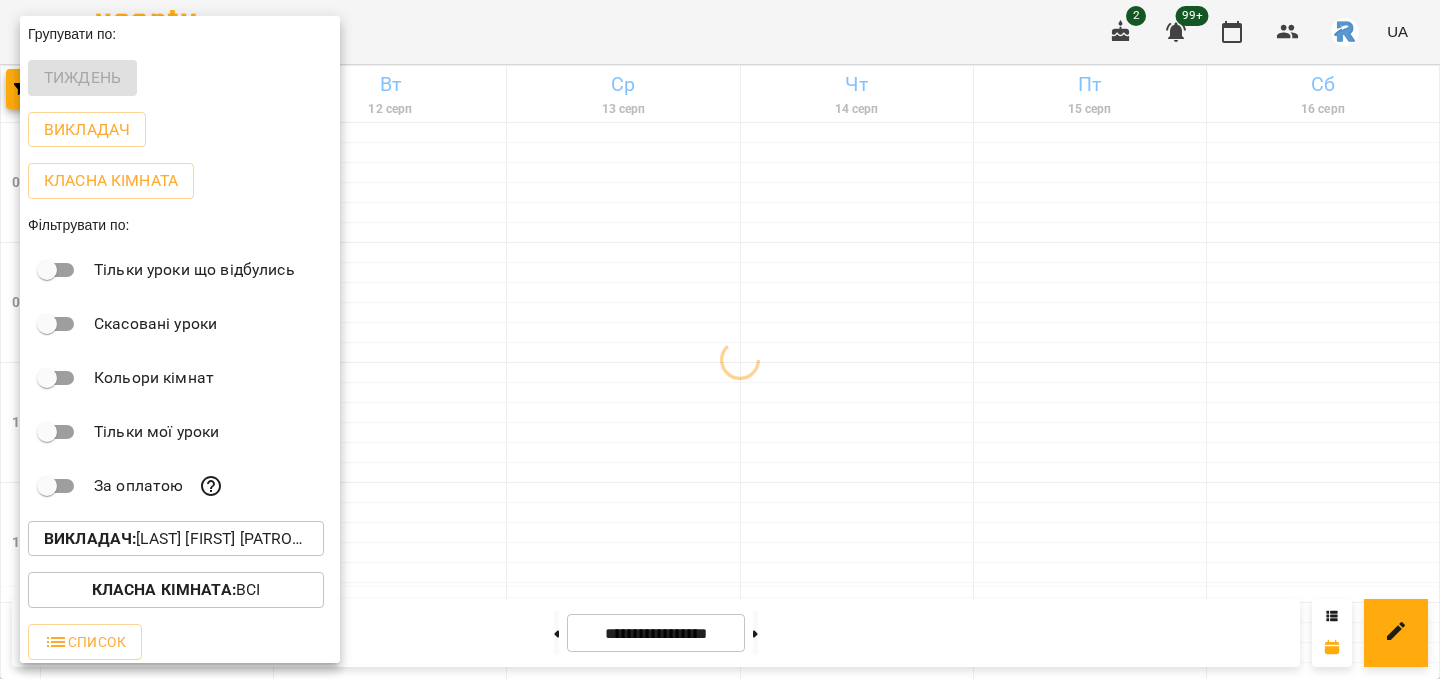 click at bounding box center (720, 339) 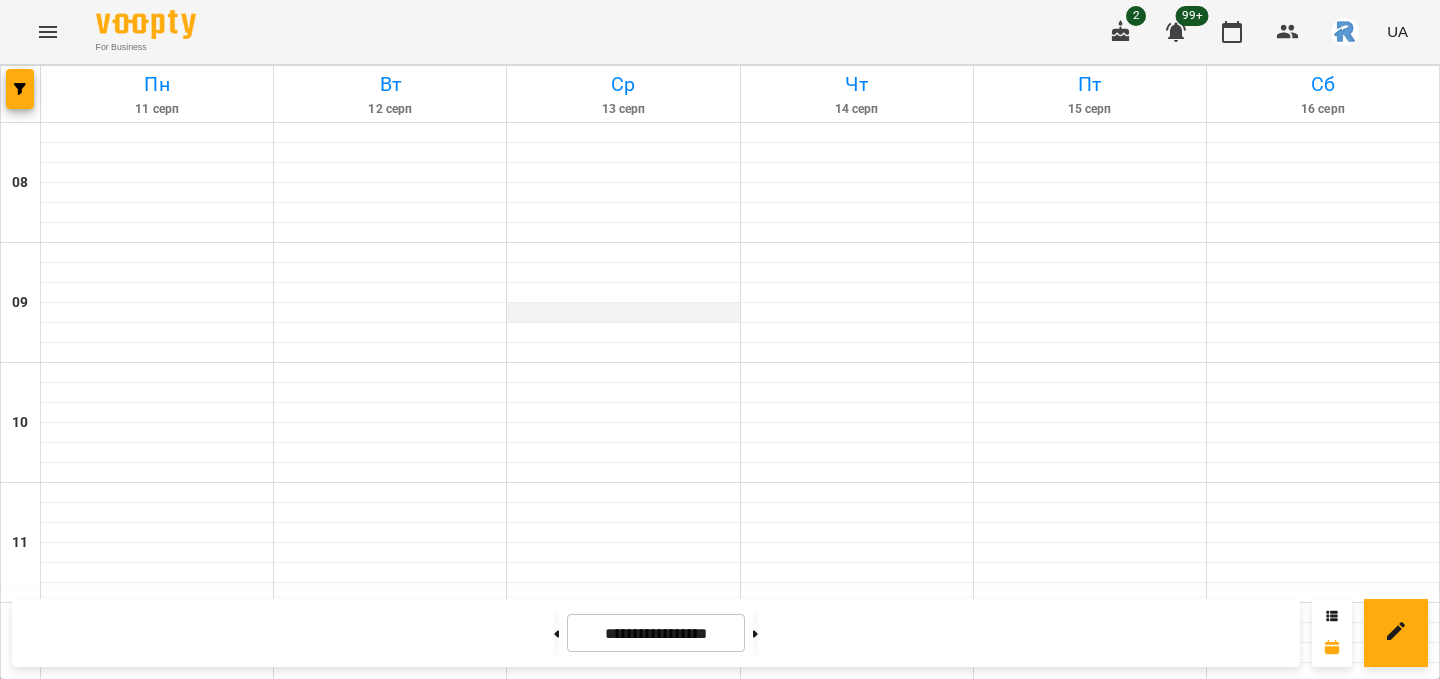 scroll, scrollTop: 415, scrollLeft: 0, axis: vertical 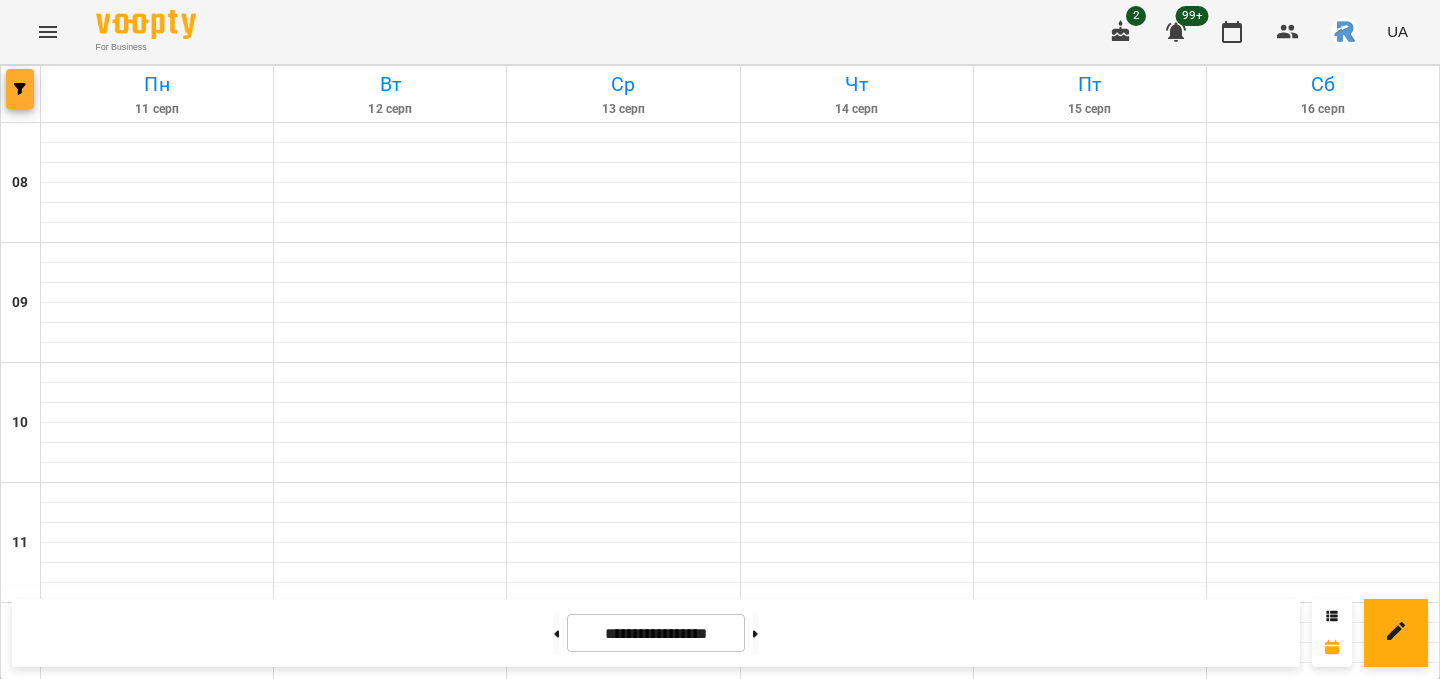 click at bounding box center [20, 89] 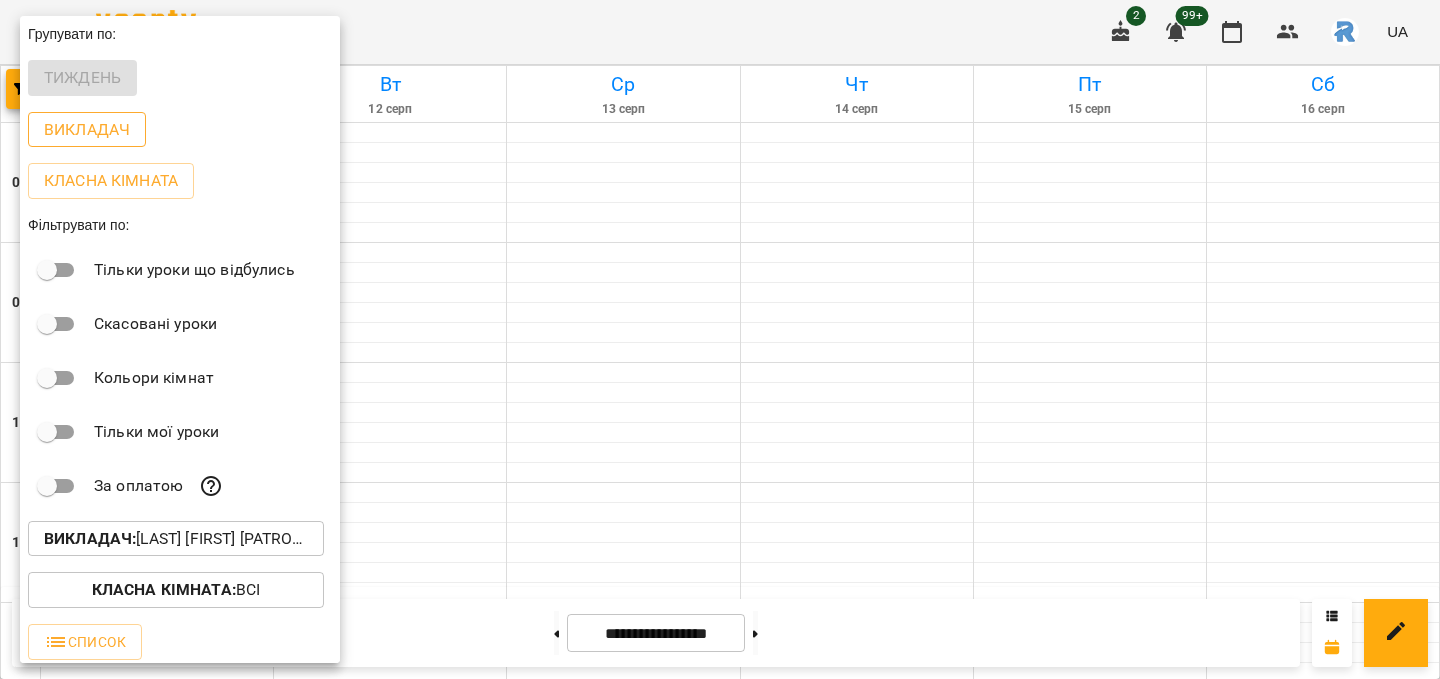 click on "Викладач" at bounding box center (87, 130) 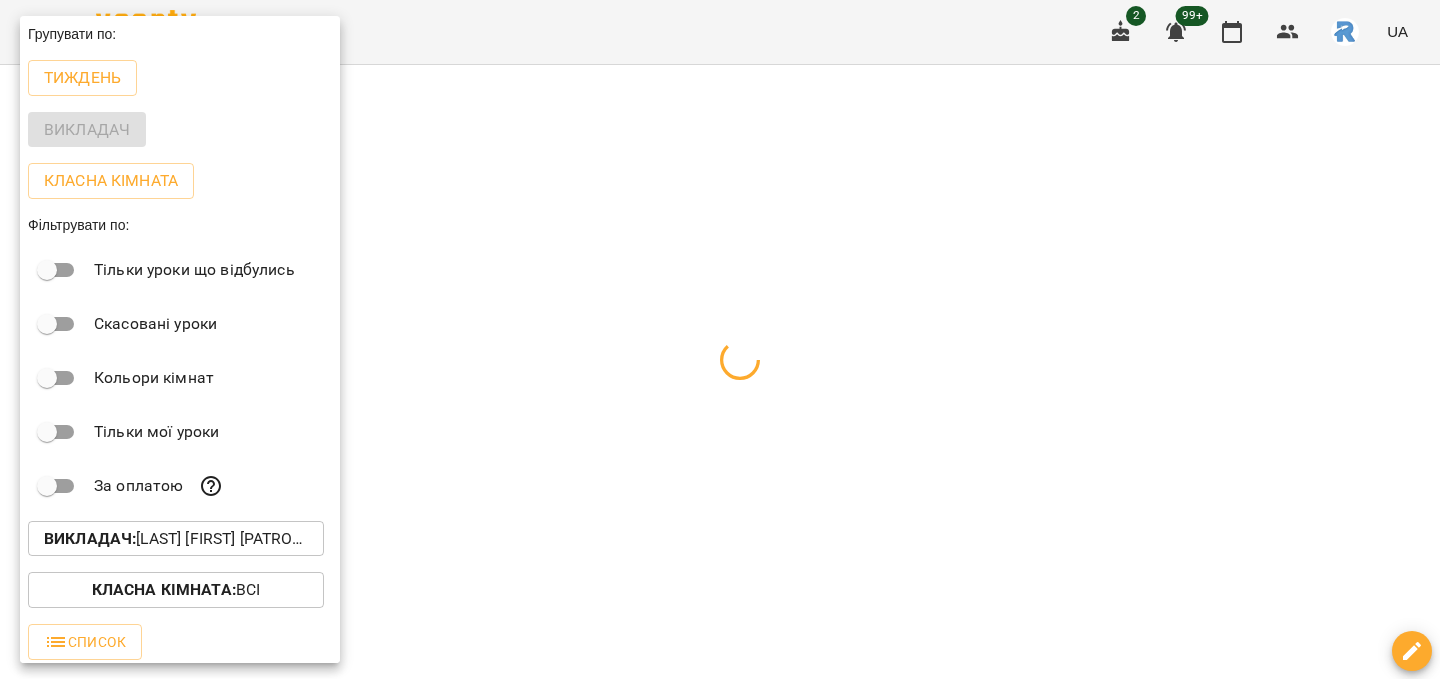 click at bounding box center (720, 339) 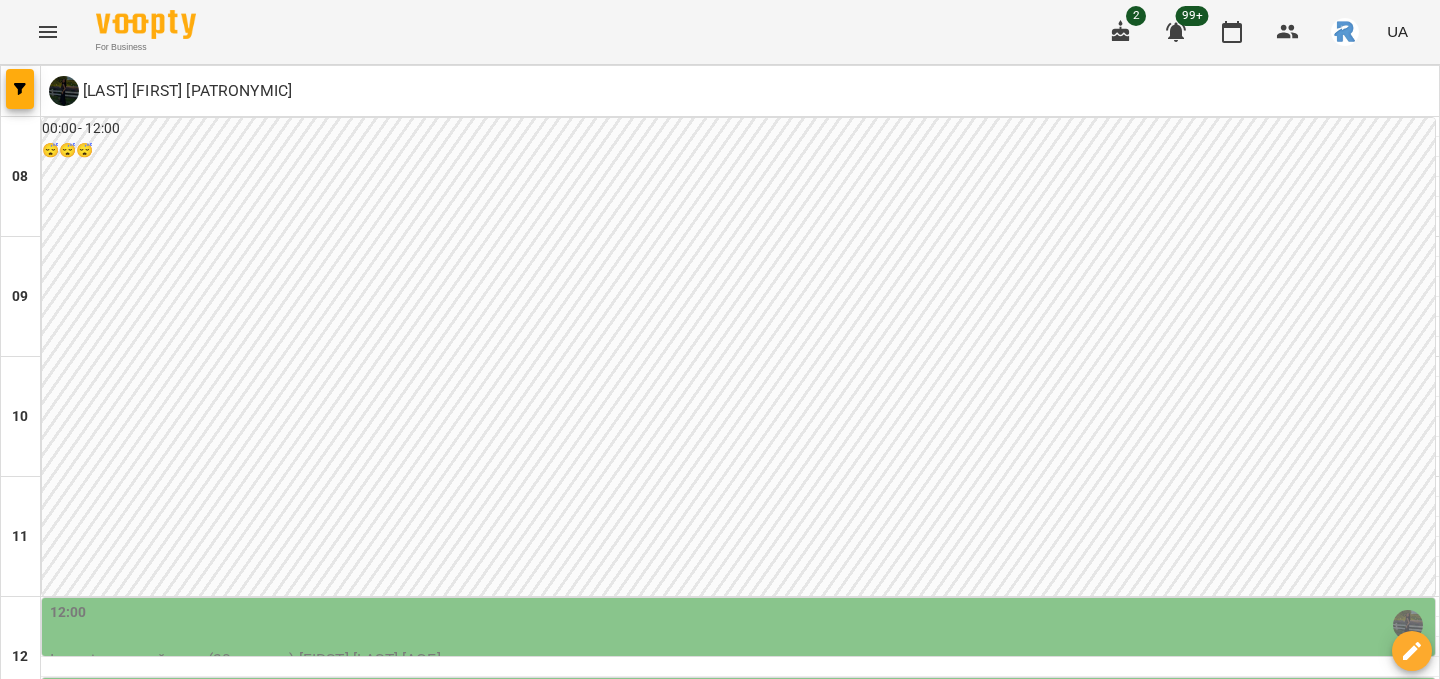 scroll, scrollTop: 496, scrollLeft: 0, axis: vertical 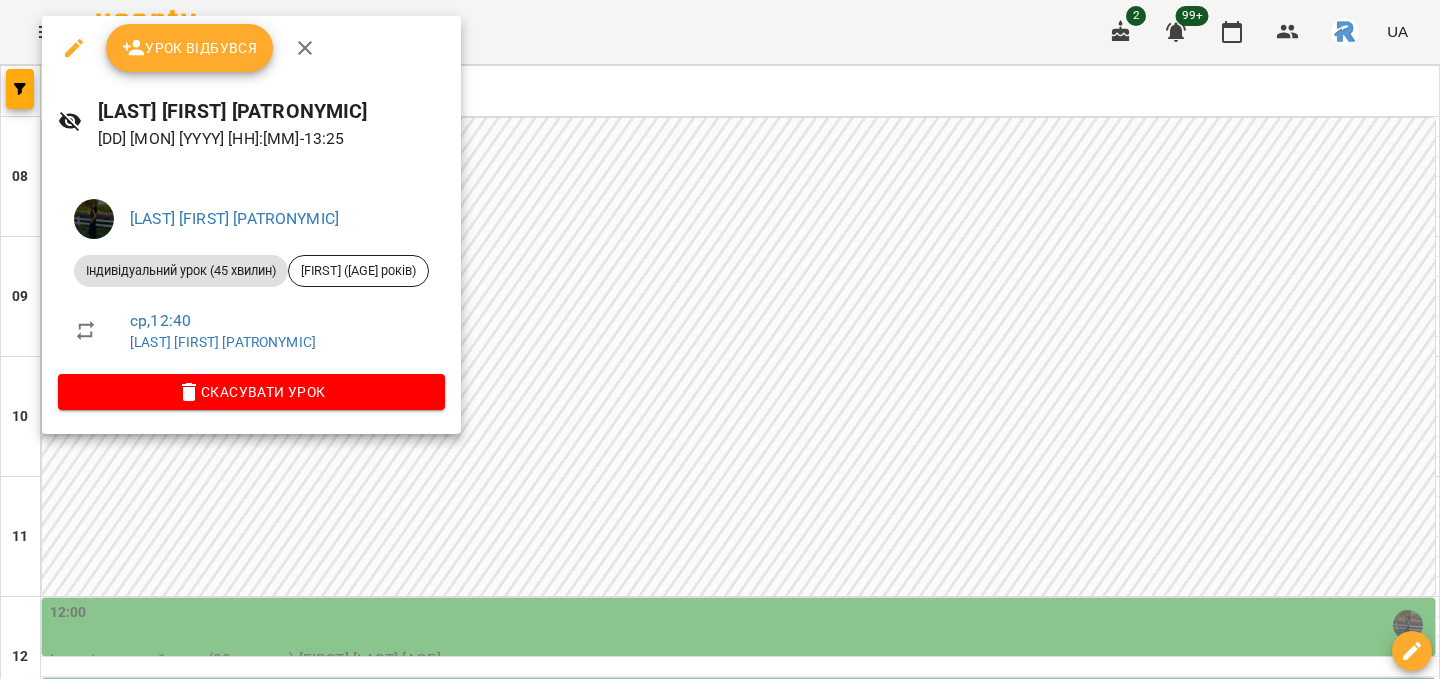 click at bounding box center (720, 339) 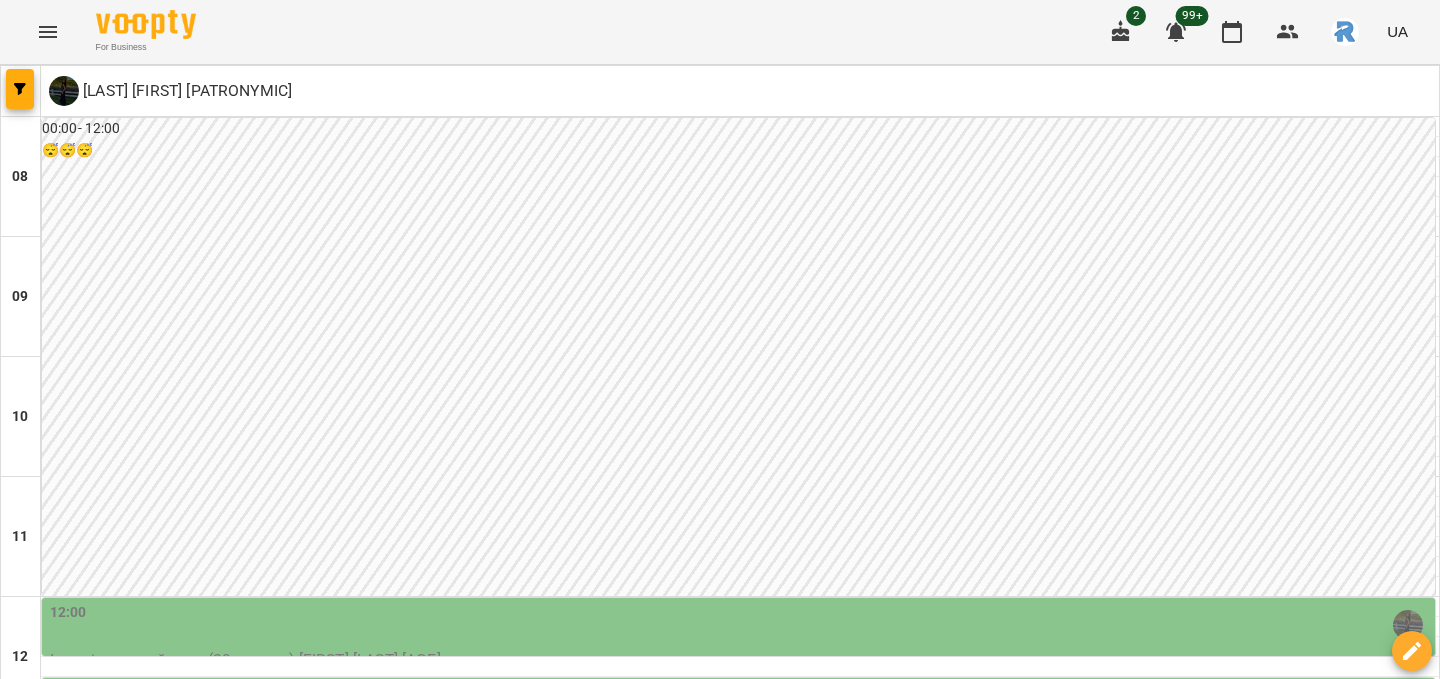 click on "пн" at bounding box center (41, 1703) 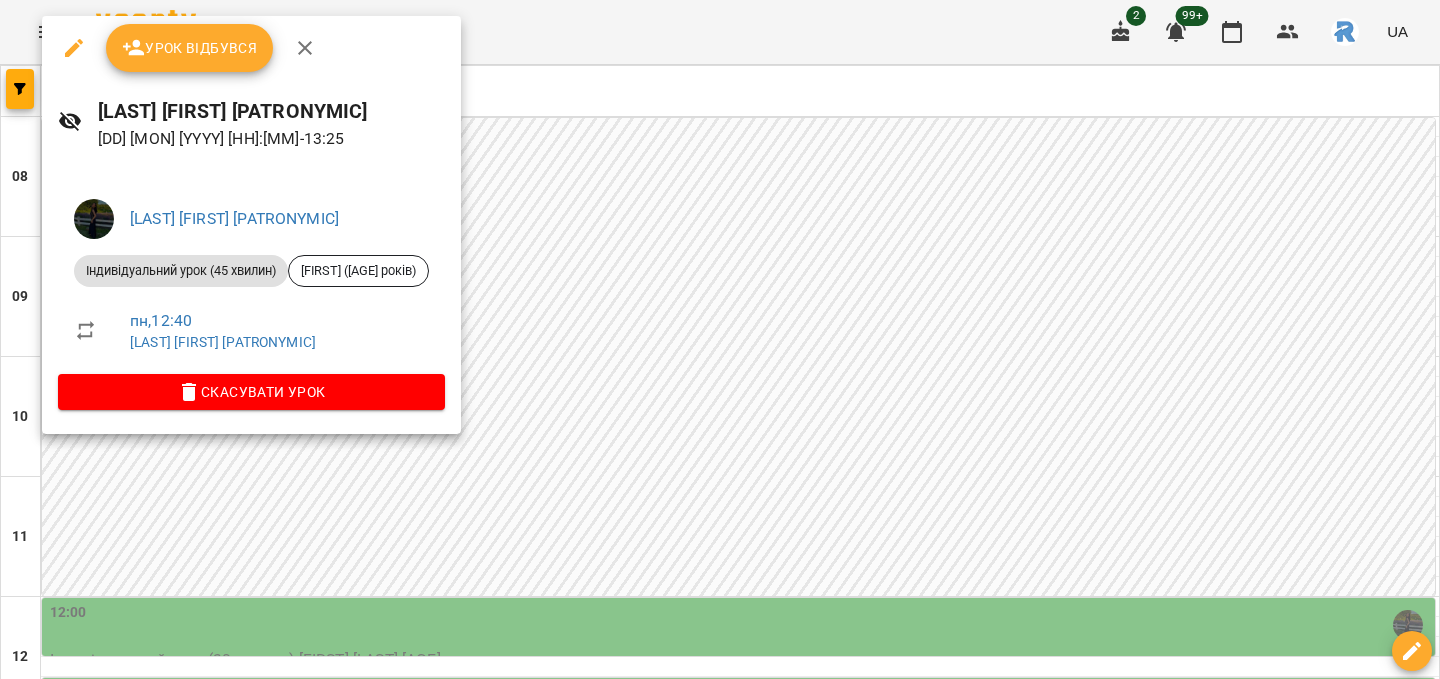 click at bounding box center (720, 339) 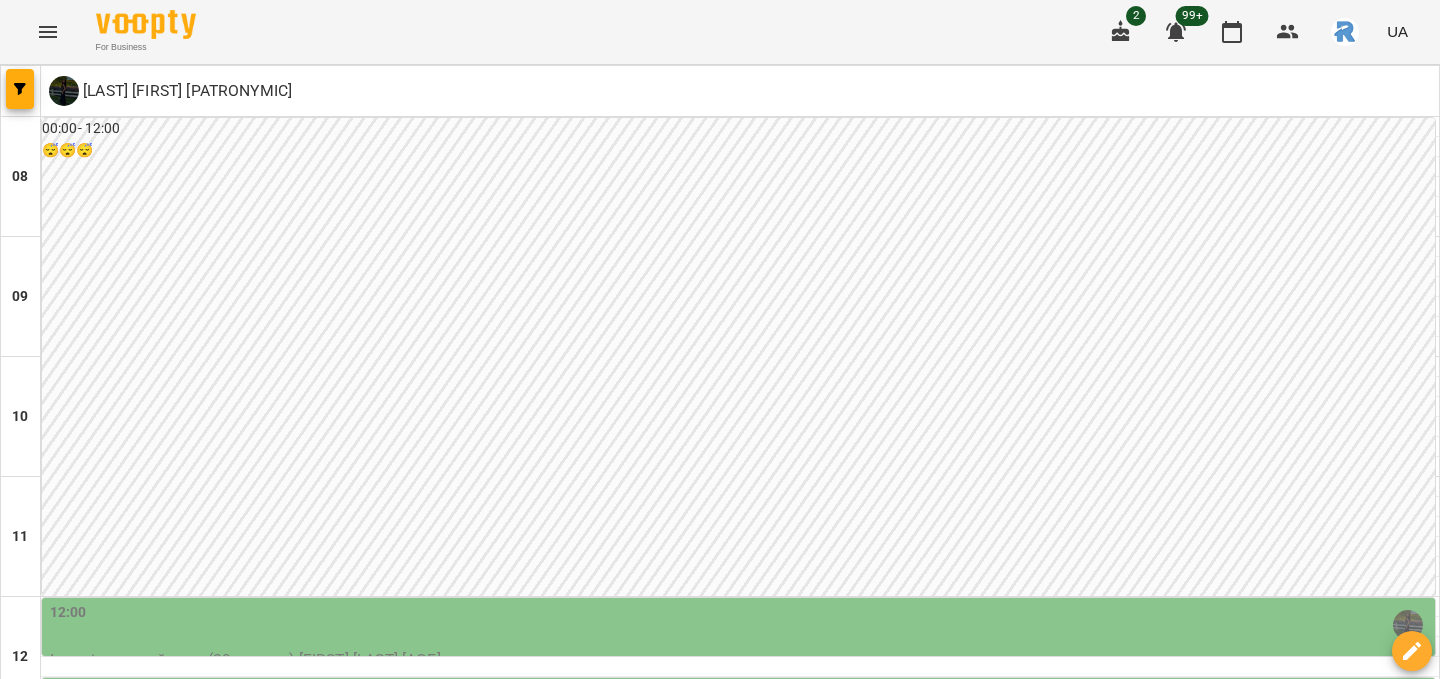 click on "For Business 2 99+ UA" at bounding box center (720, 32) 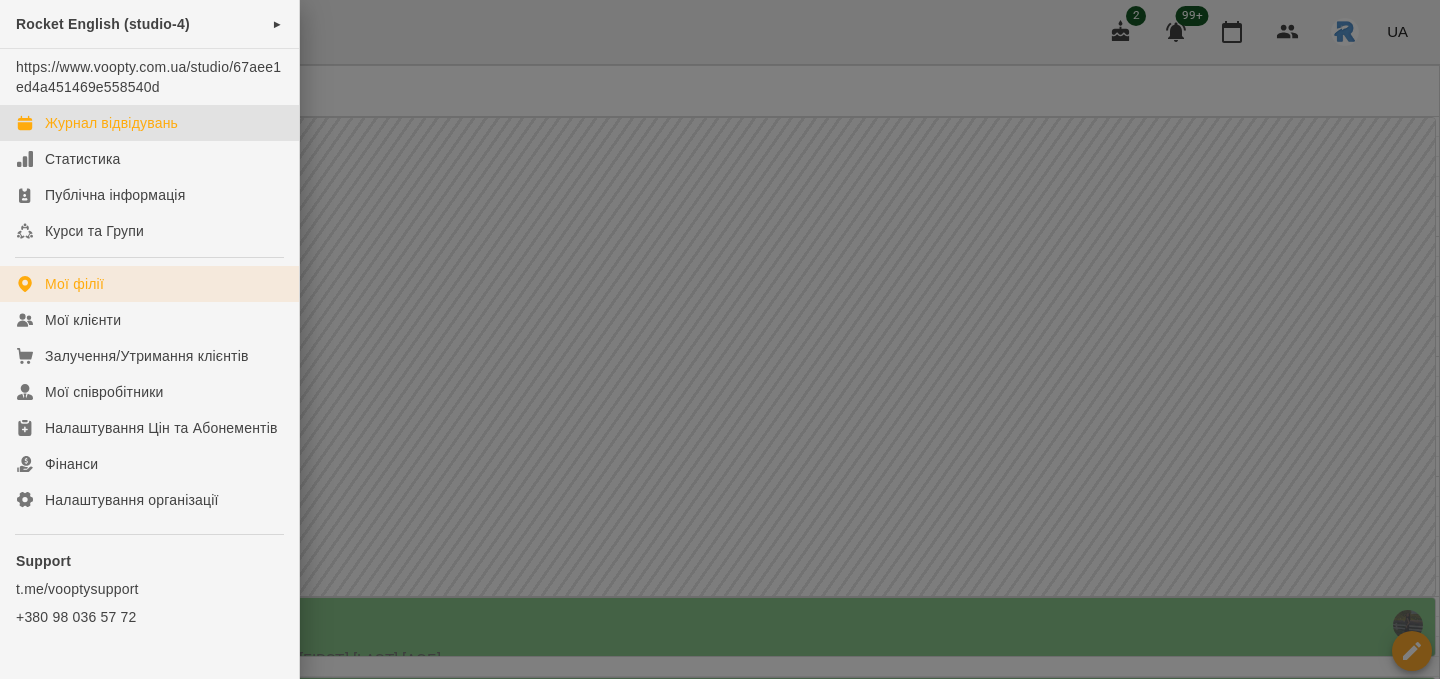 click on "Мої філії" at bounding box center [149, 284] 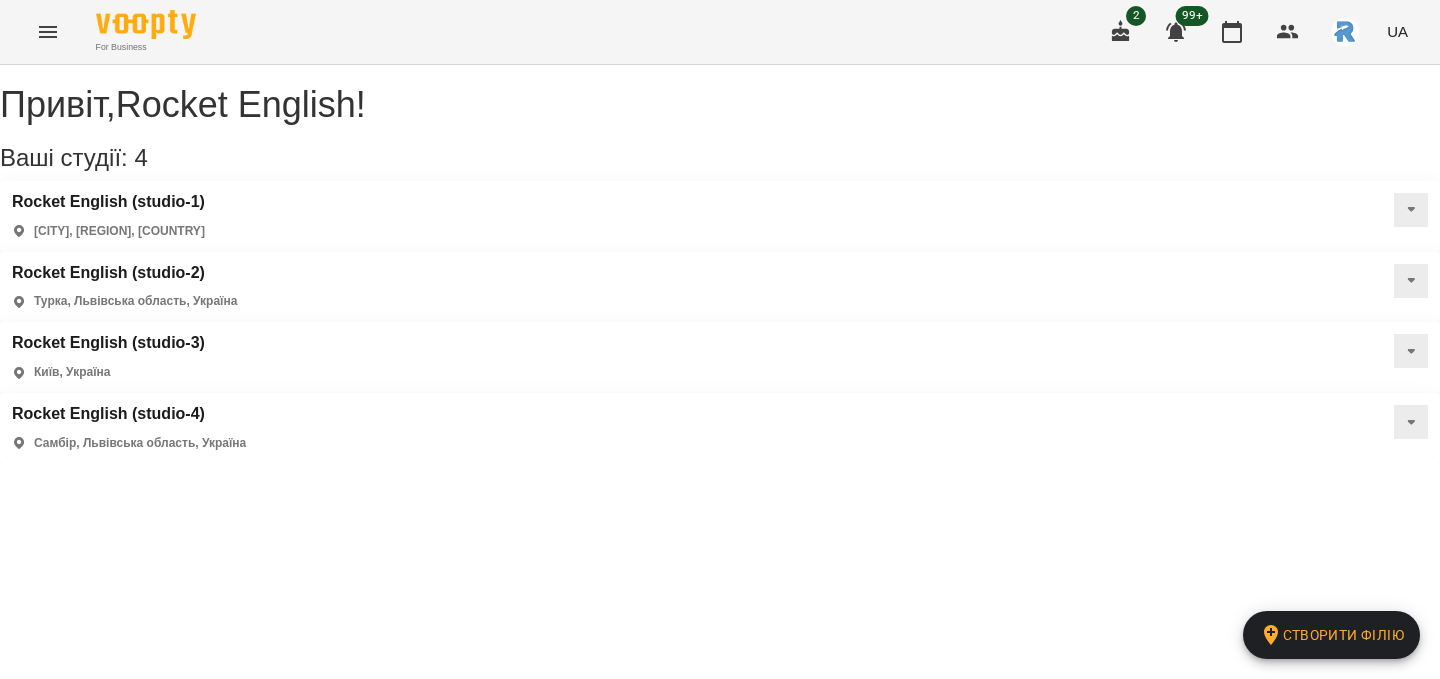 click on "Rocket English (studio-2) Турка, Львівська область, Україна" at bounding box center (720, 287) 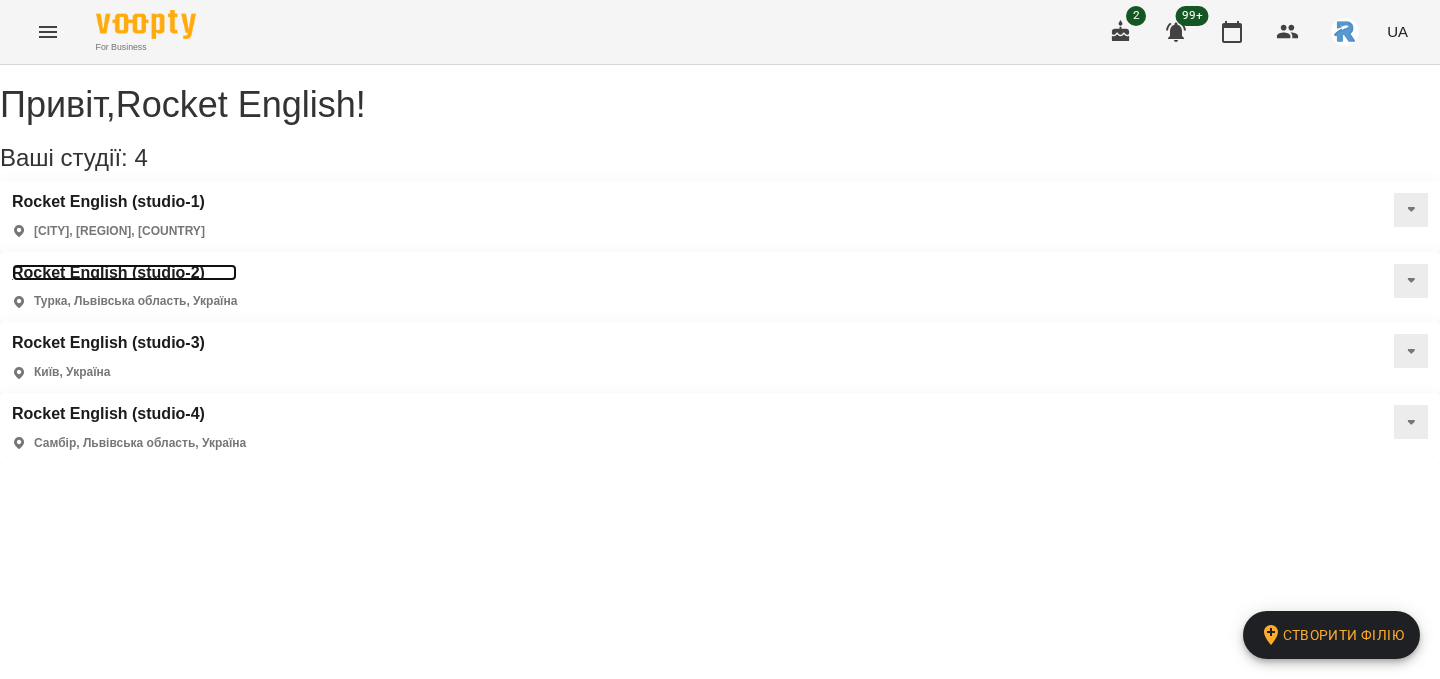 click on "Rocket English (studio-2)" at bounding box center (124, 273) 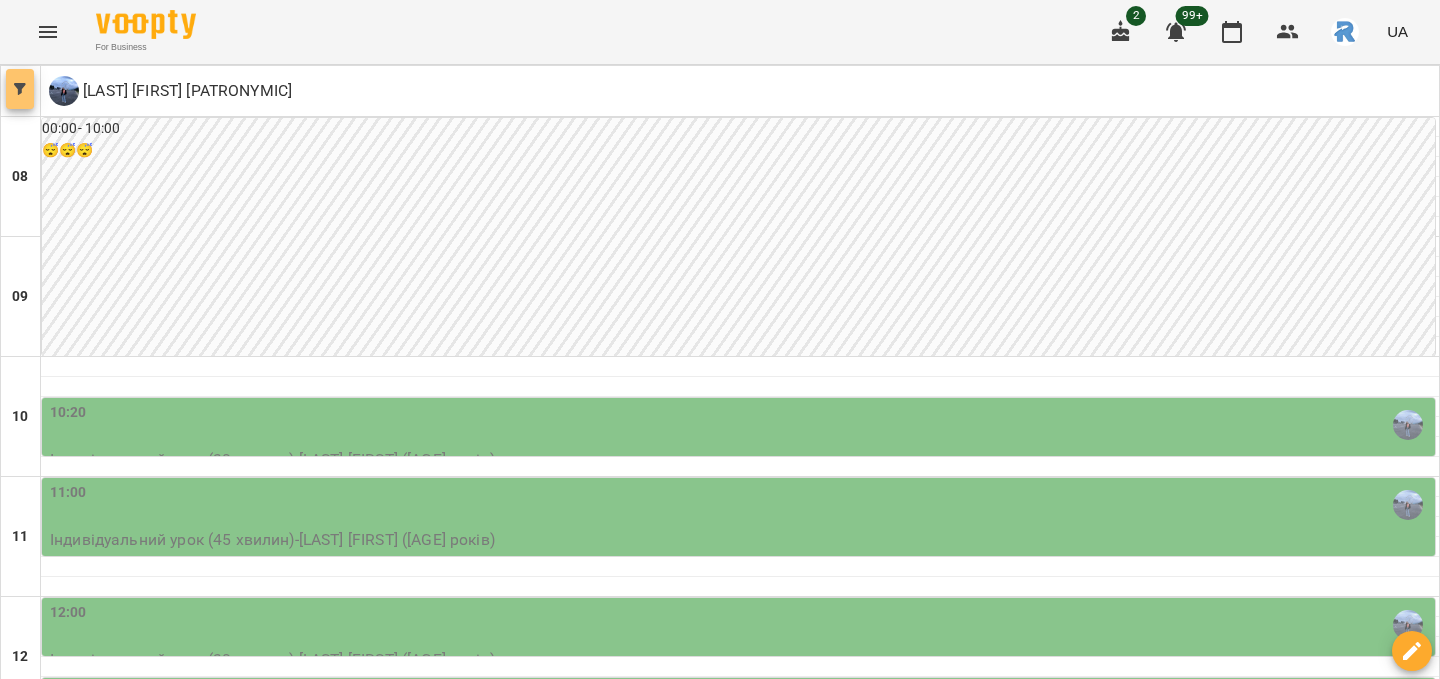 click at bounding box center [20, 89] 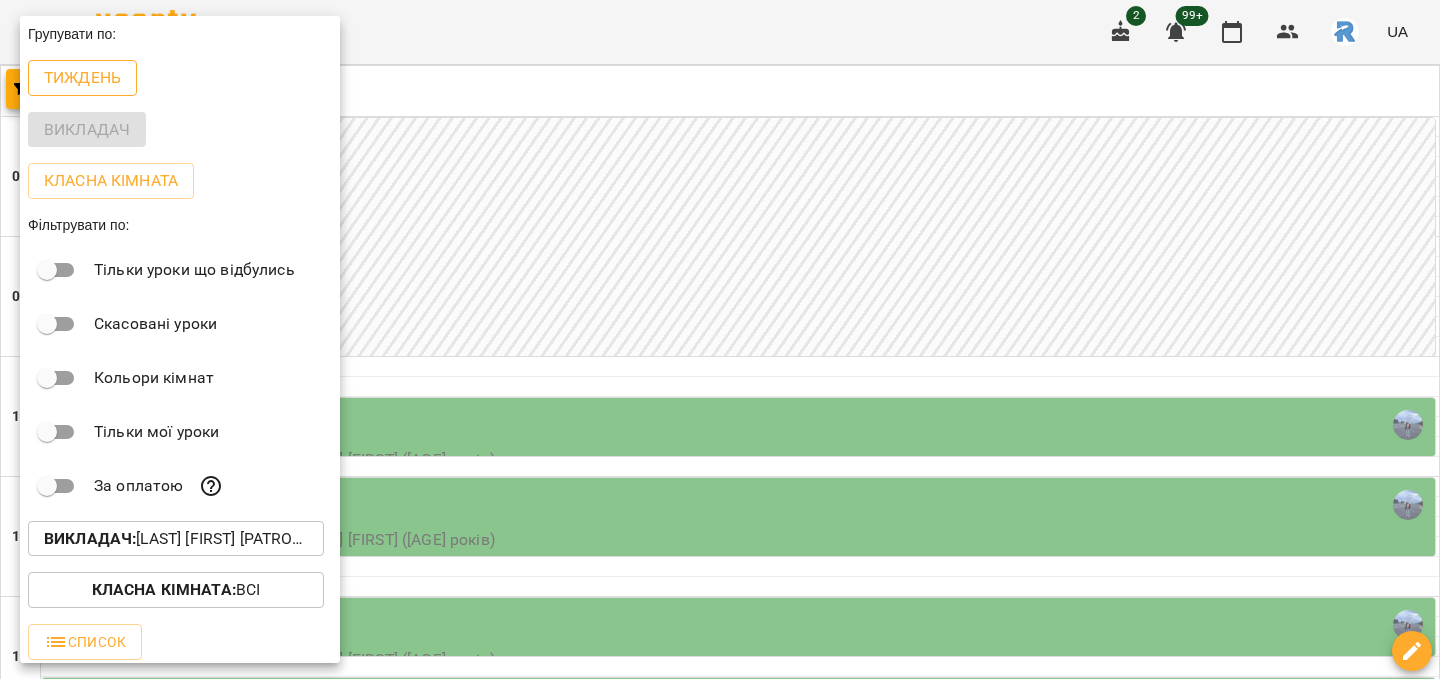 click on "Тиждень" at bounding box center (82, 78) 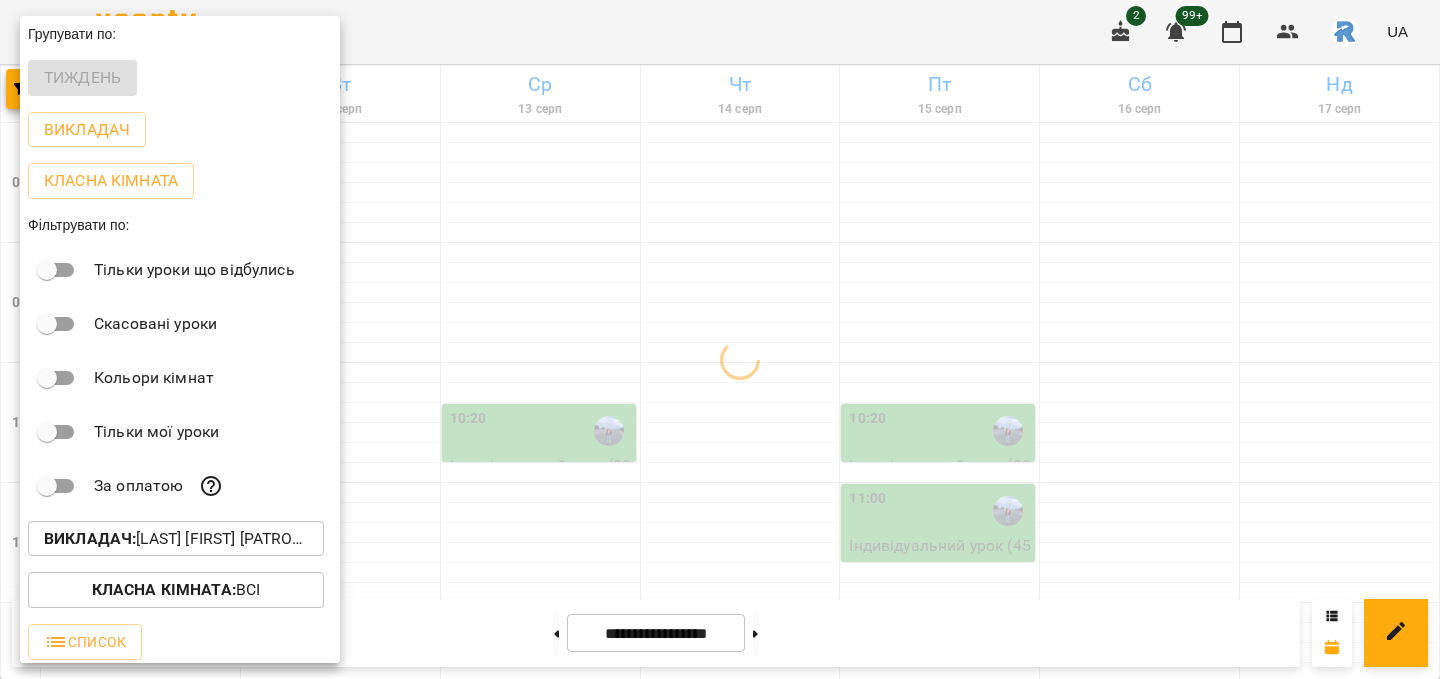 click at bounding box center (720, 339) 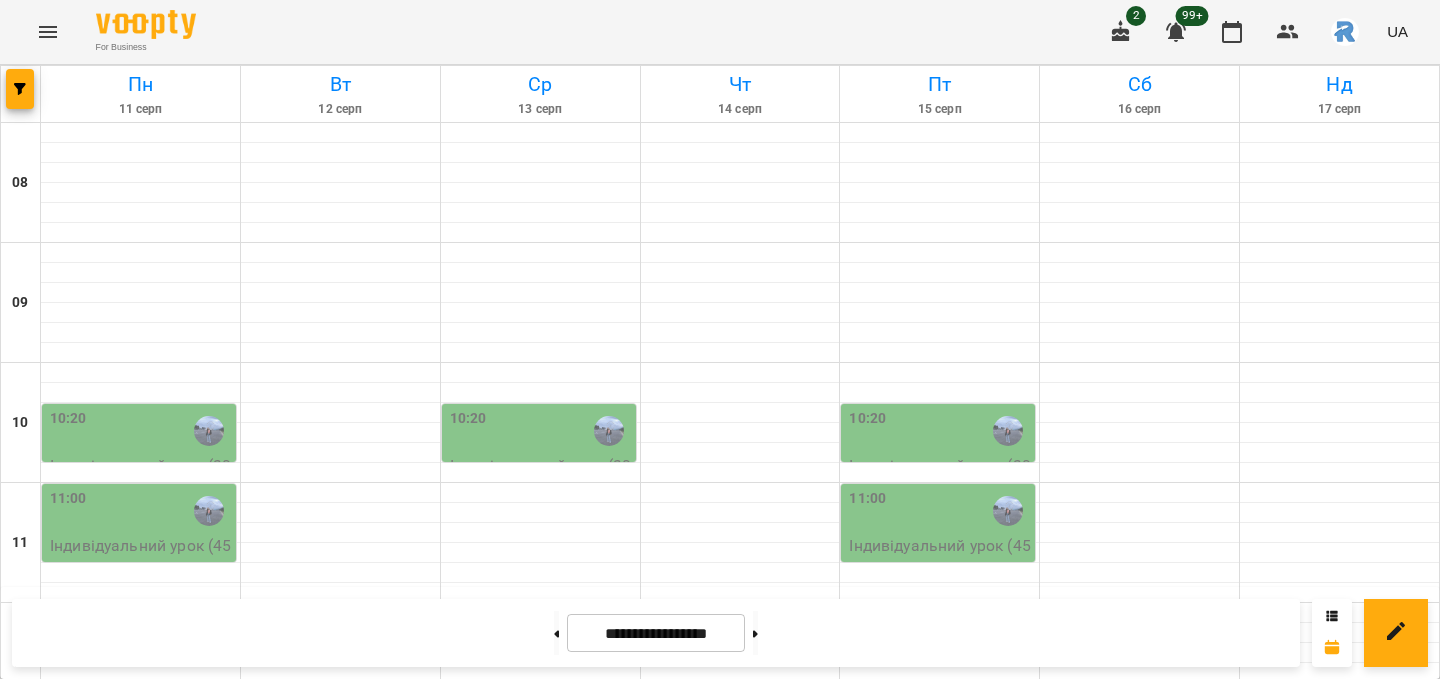 scroll, scrollTop: 375, scrollLeft: 0, axis: vertical 